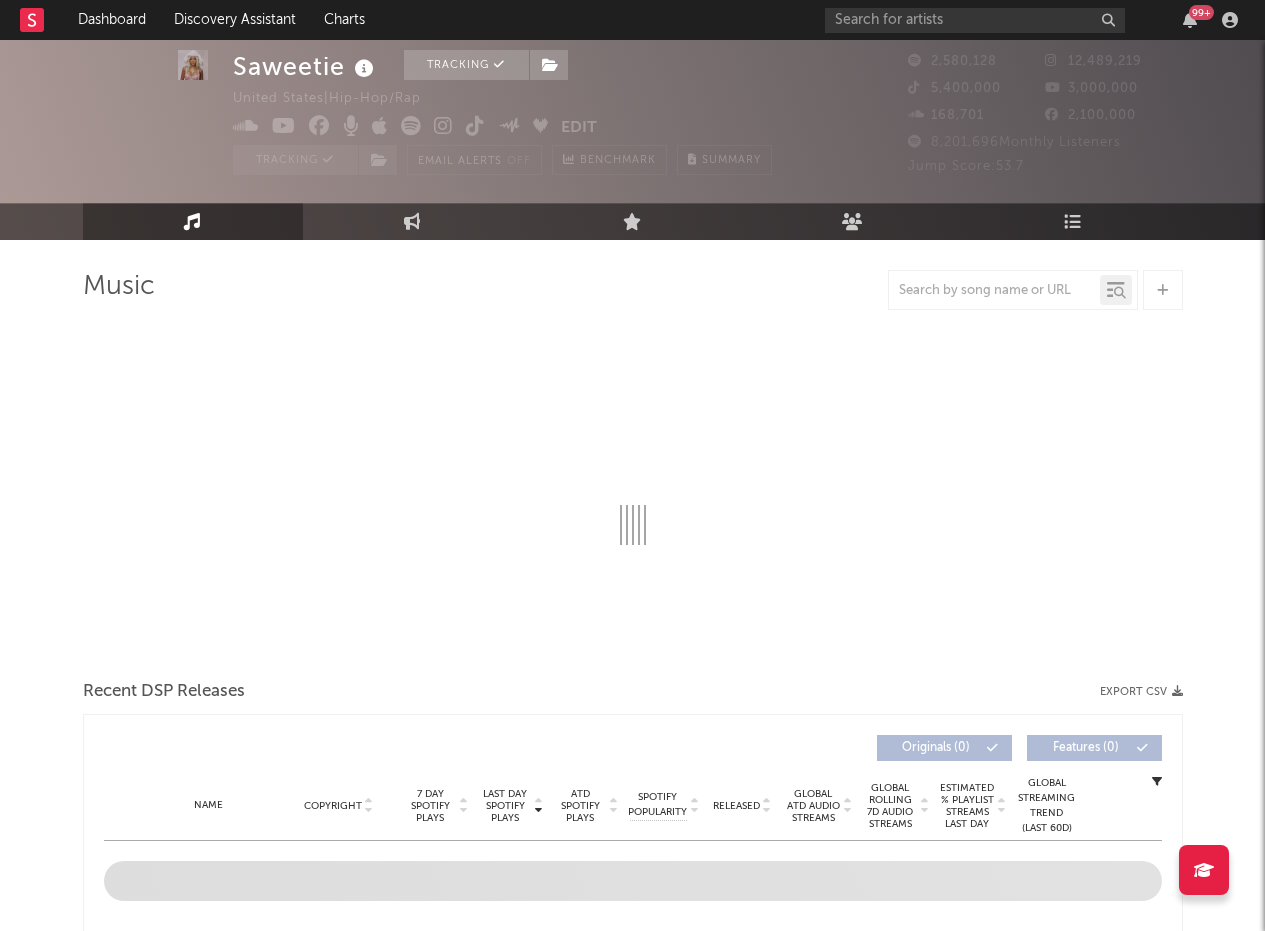 scroll, scrollTop: 61, scrollLeft: 0, axis: vertical 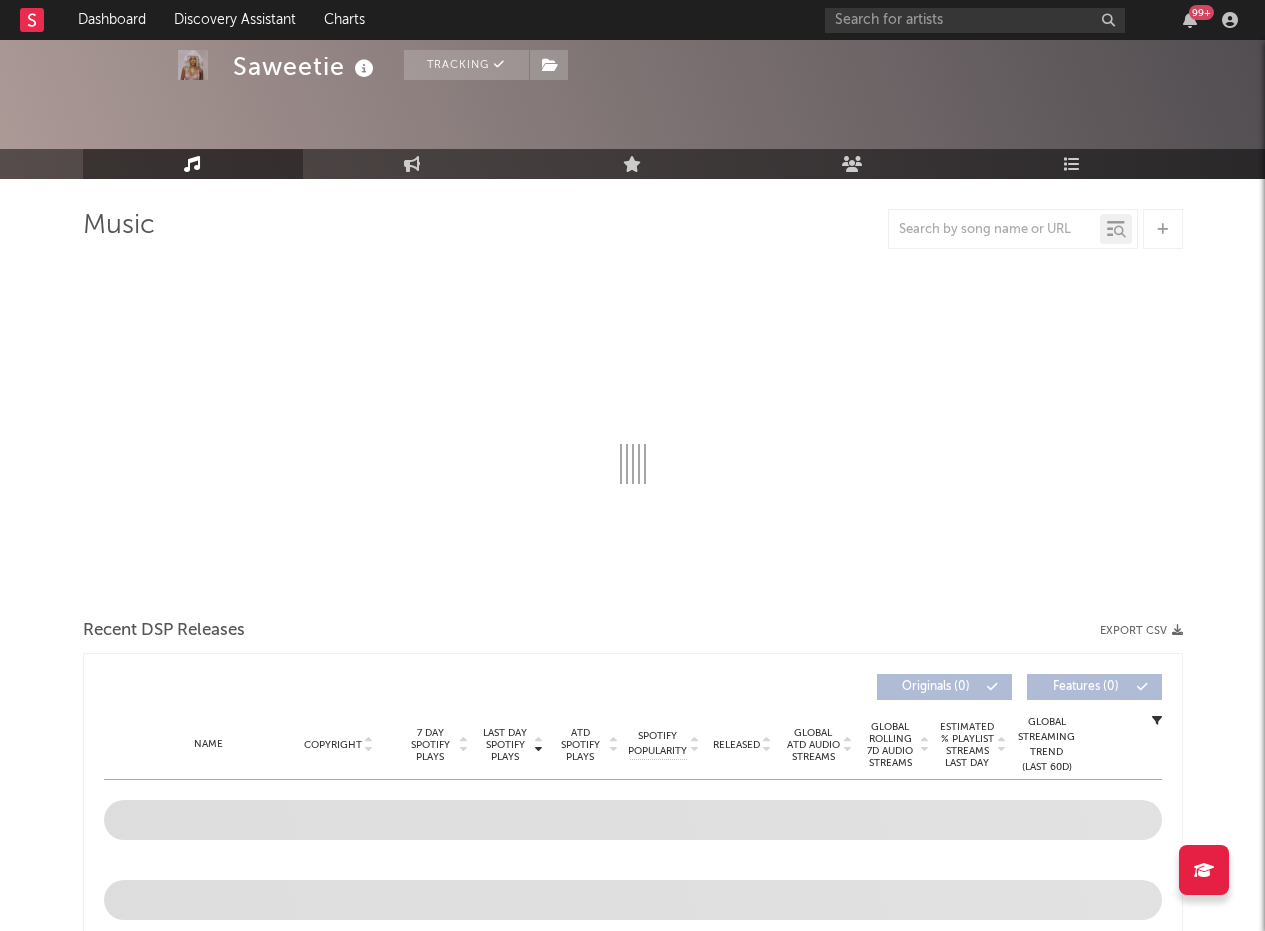 select on "6m" 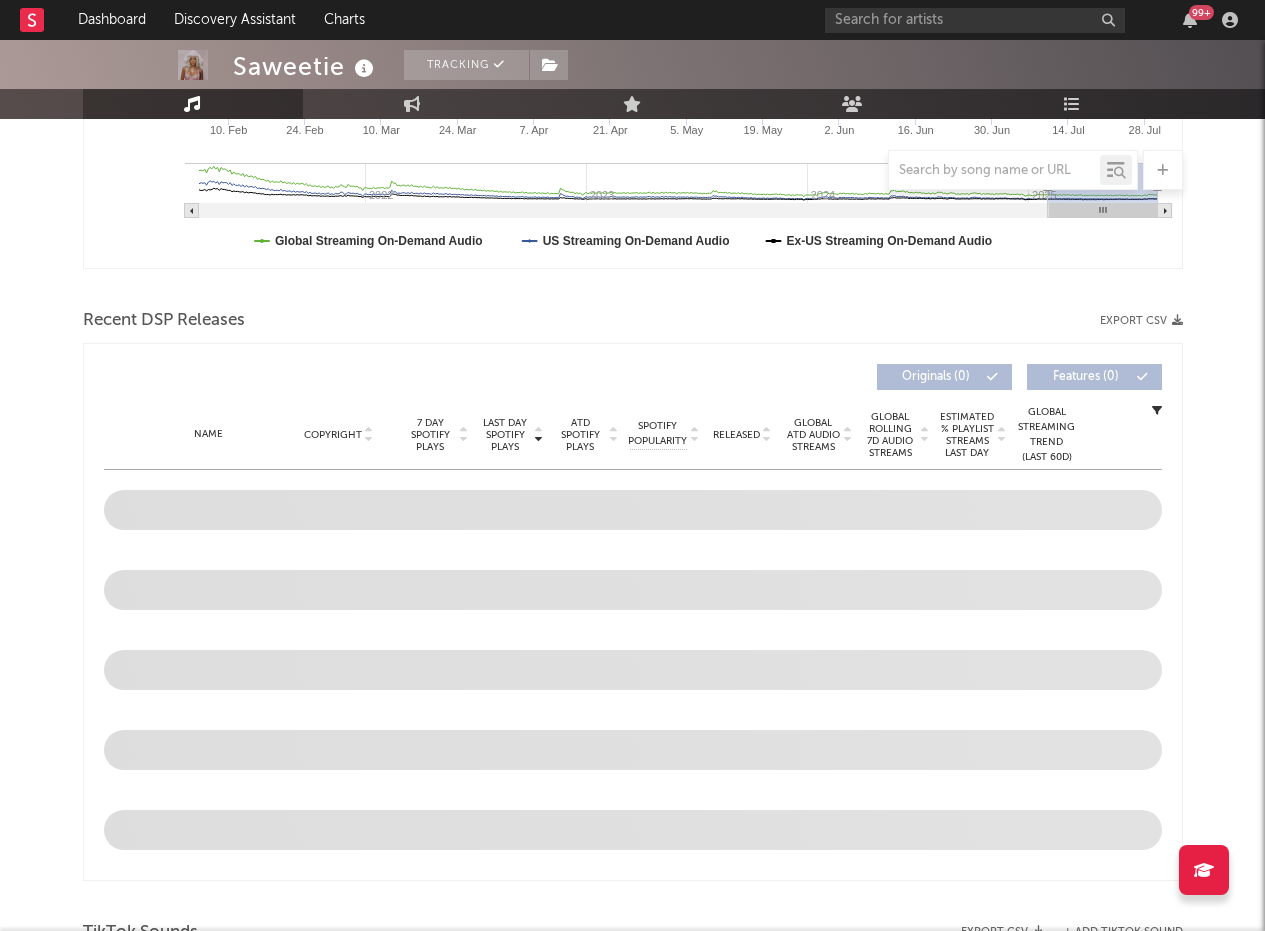 scroll, scrollTop: 570, scrollLeft: 0, axis: vertical 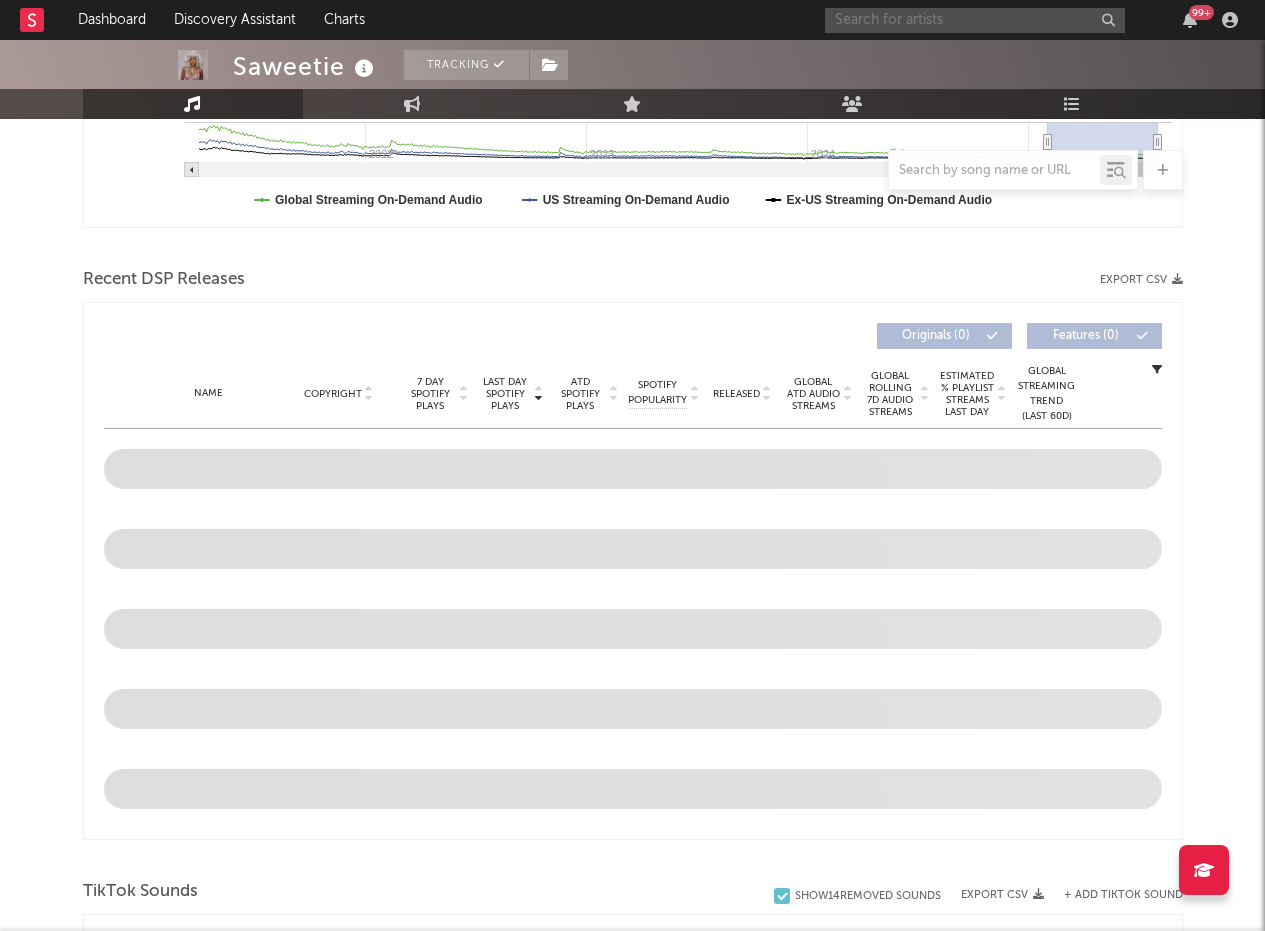 click at bounding box center (975, 20) 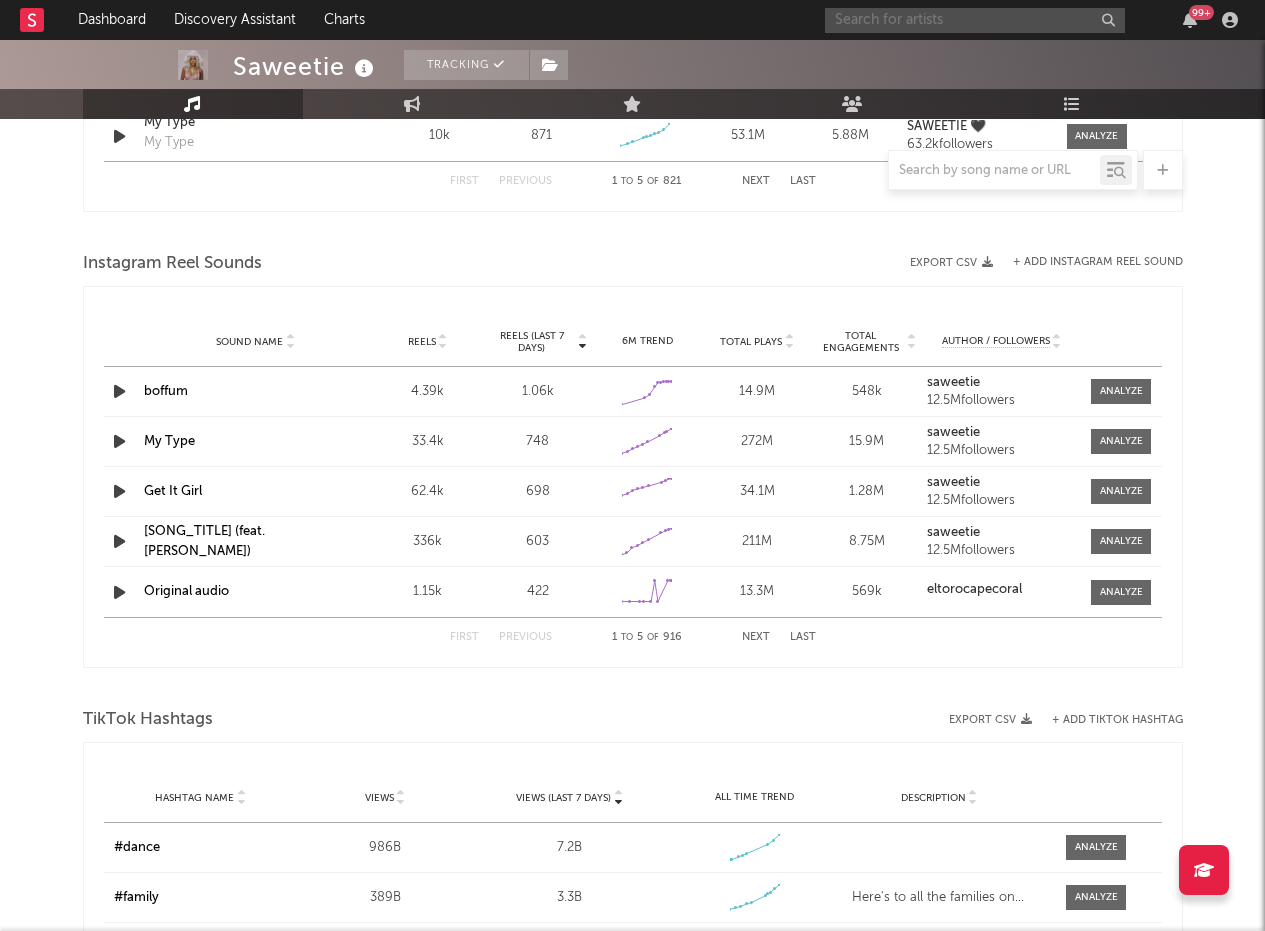 scroll, scrollTop: 1687, scrollLeft: 0, axis: vertical 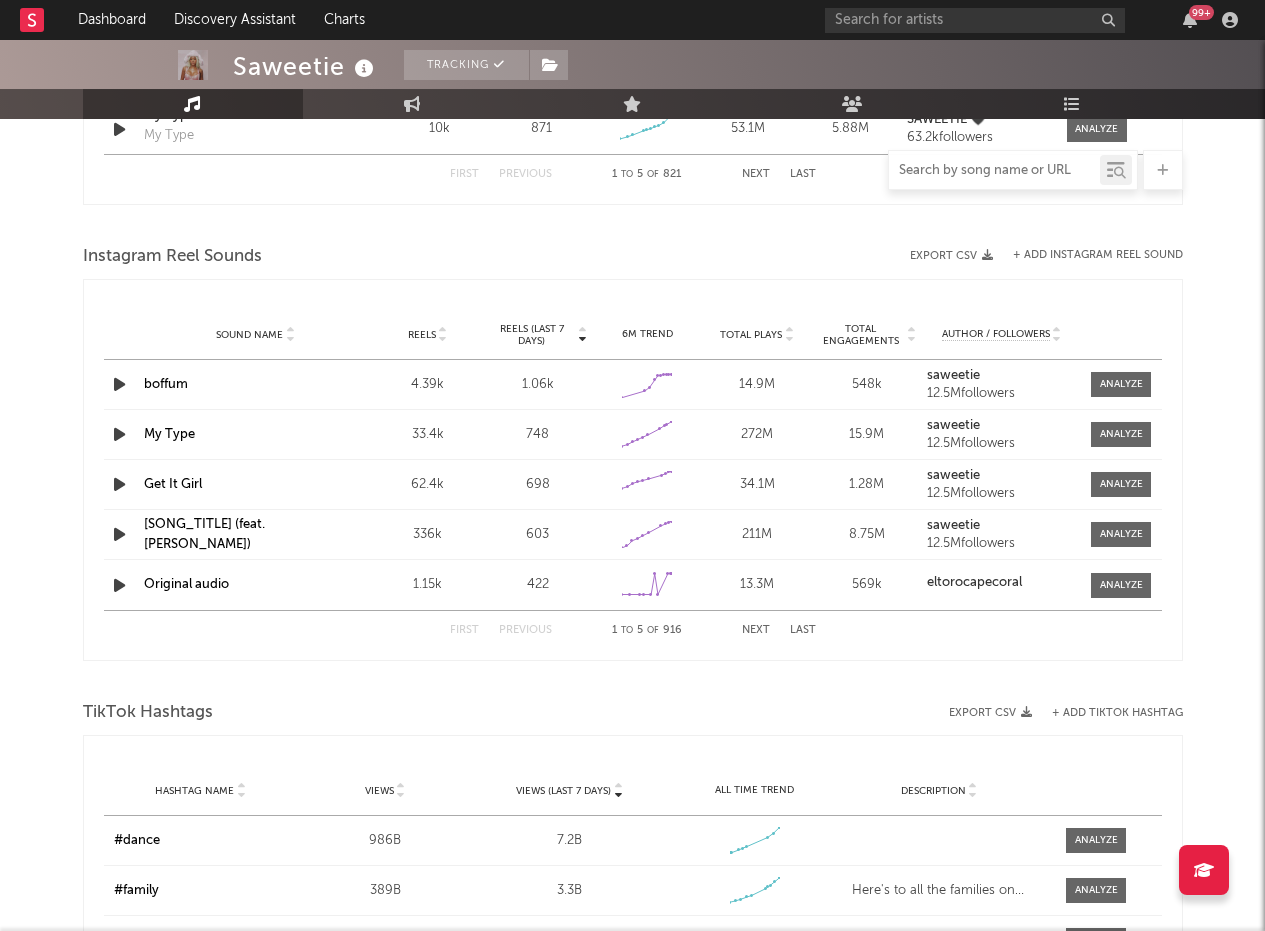 click at bounding box center (994, 171) 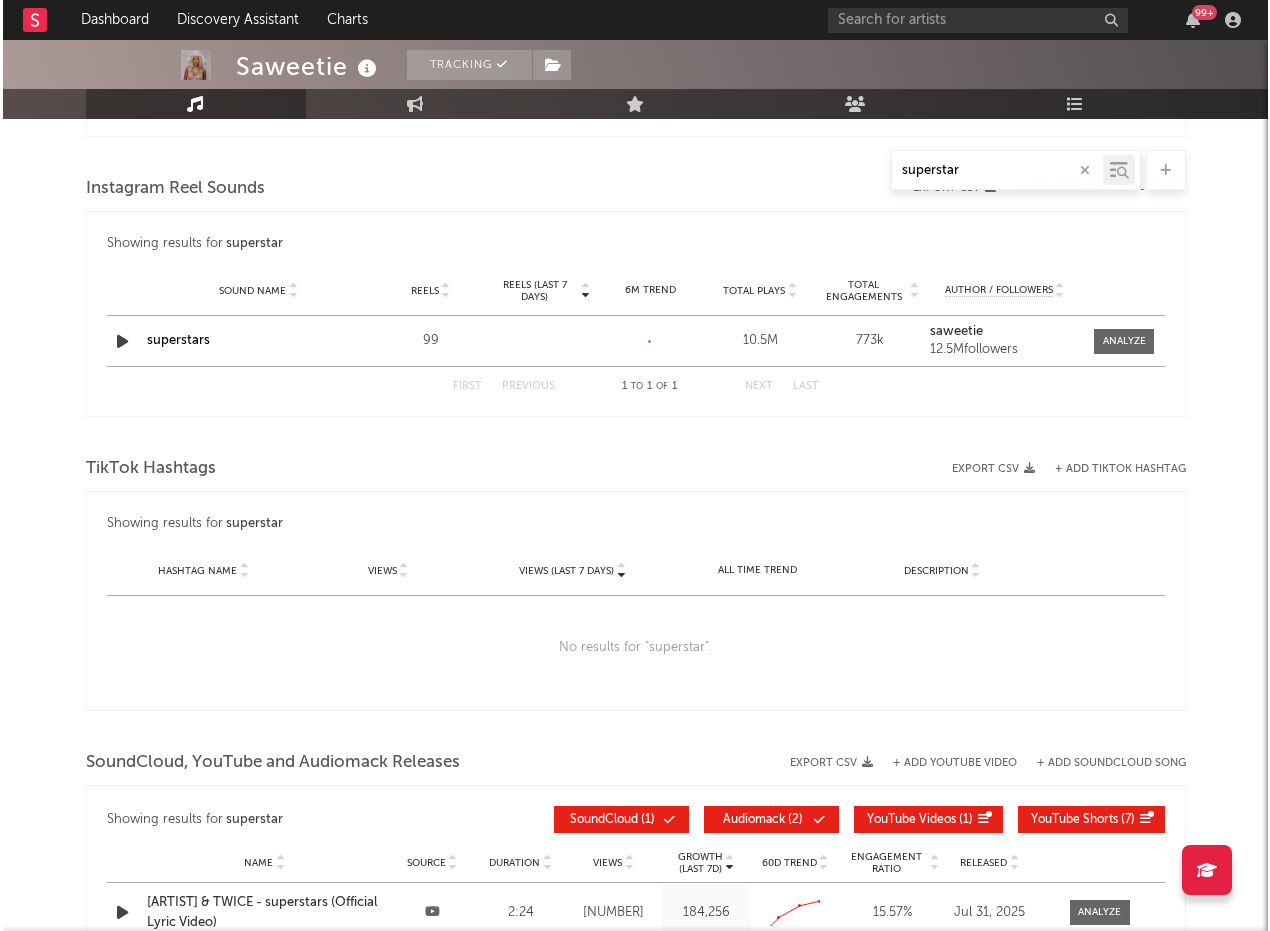 scroll, scrollTop: 1347, scrollLeft: 0, axis: vertical 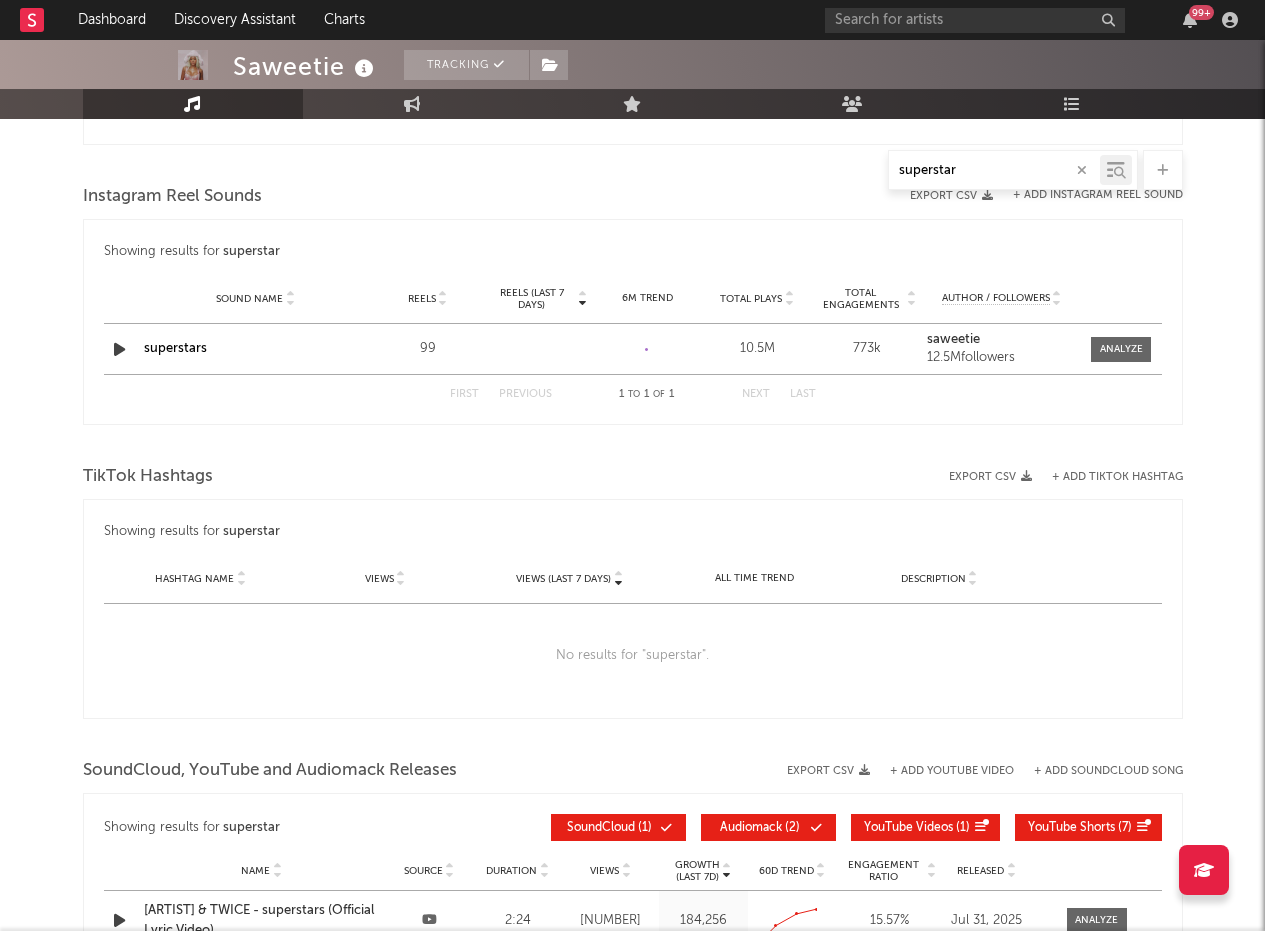 type on "superstar" 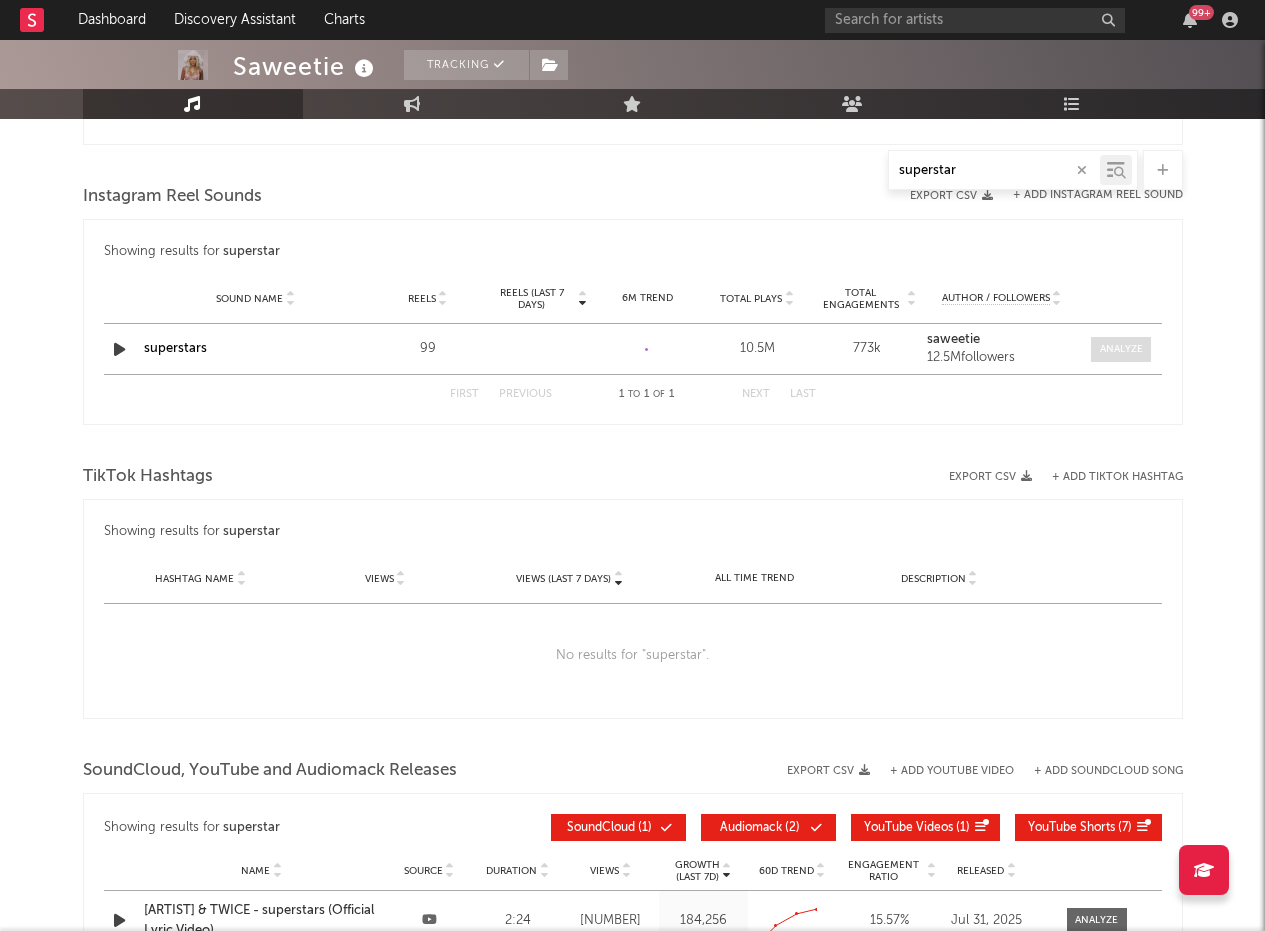 click at bounding box center [1121, 349] 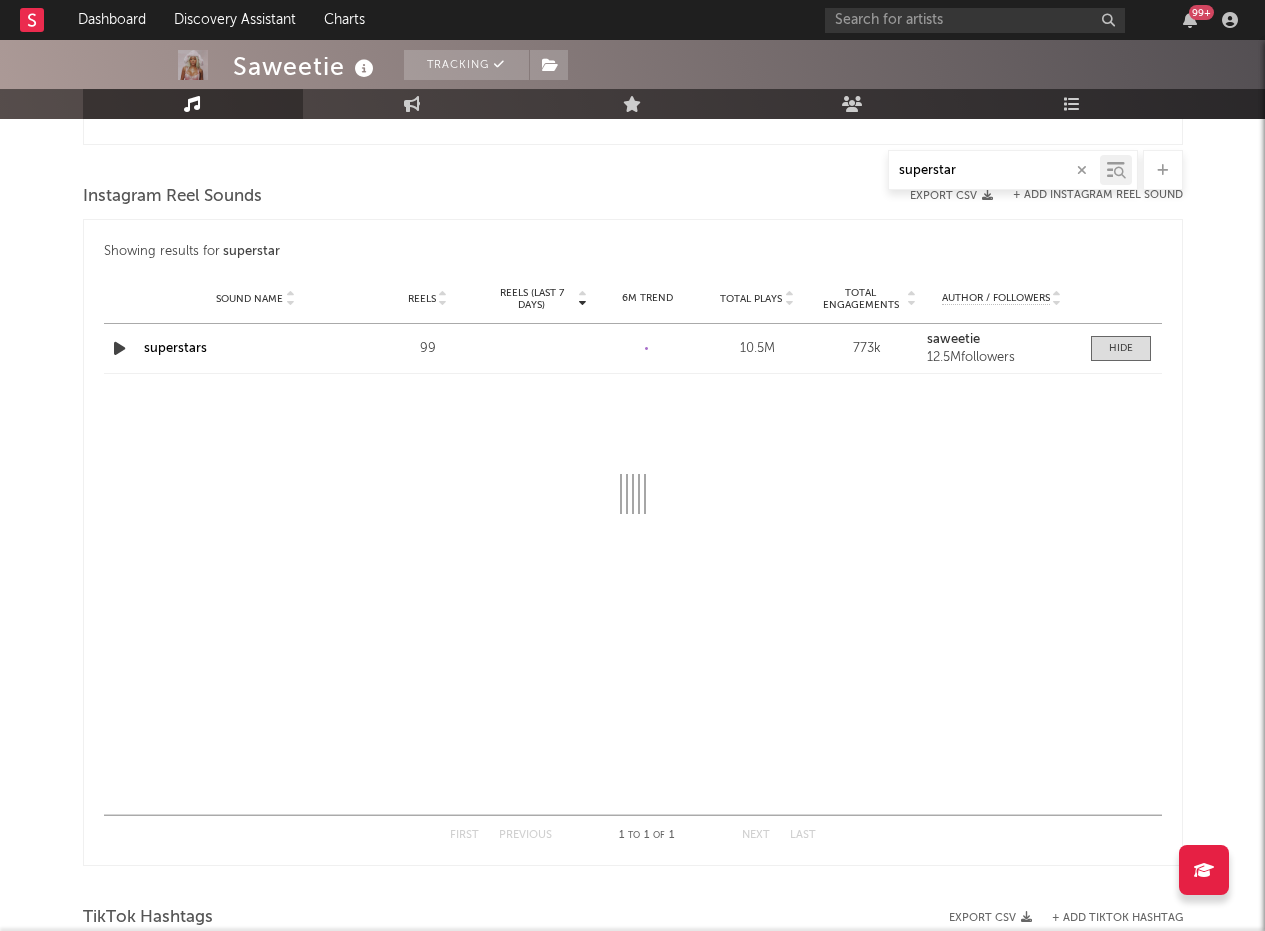 select on "1w" 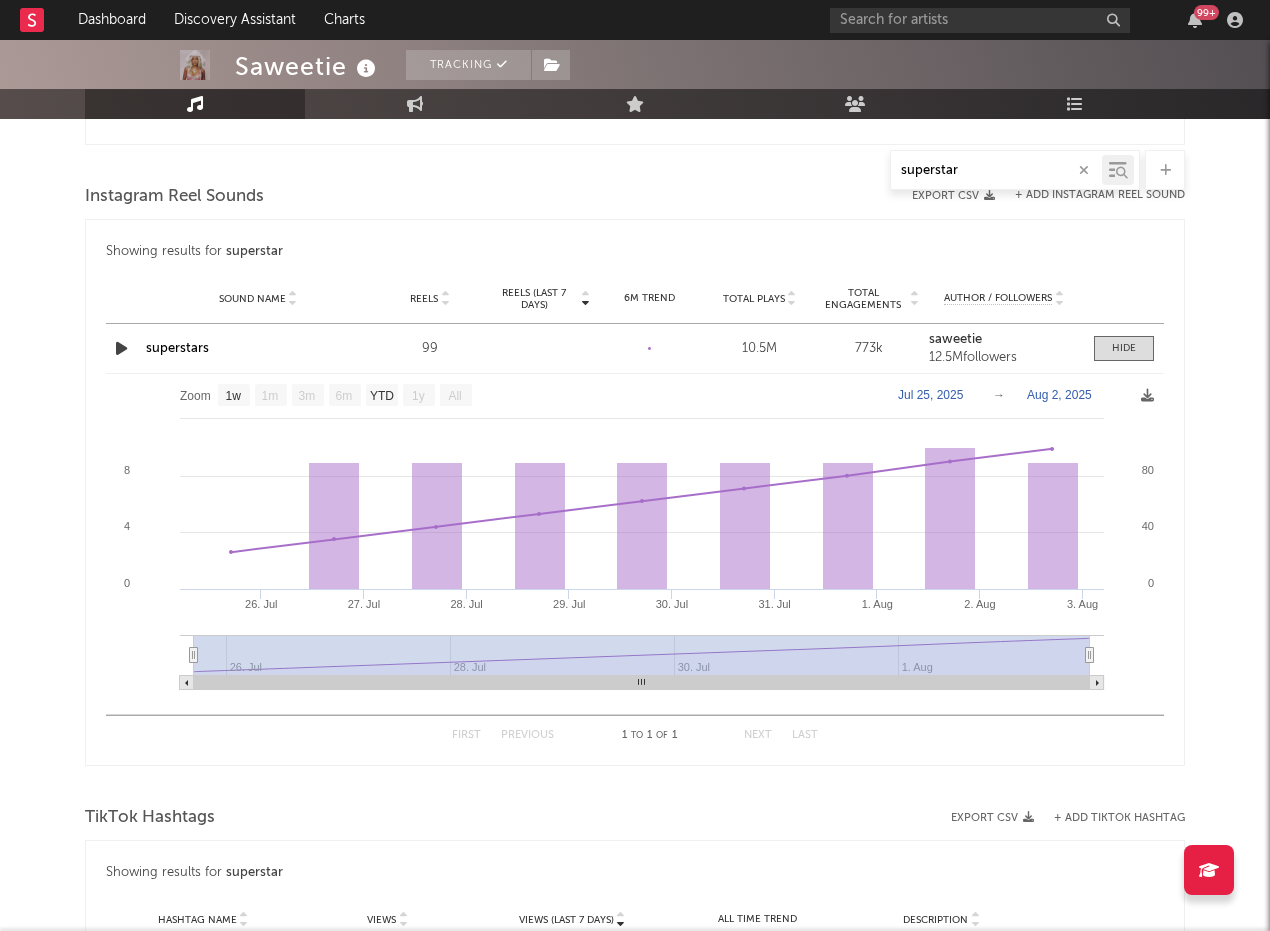 drag, startPoint x: 991, startPoint y: 171, endPoint x: 844, endPoint y: 167, distance: 147.05441 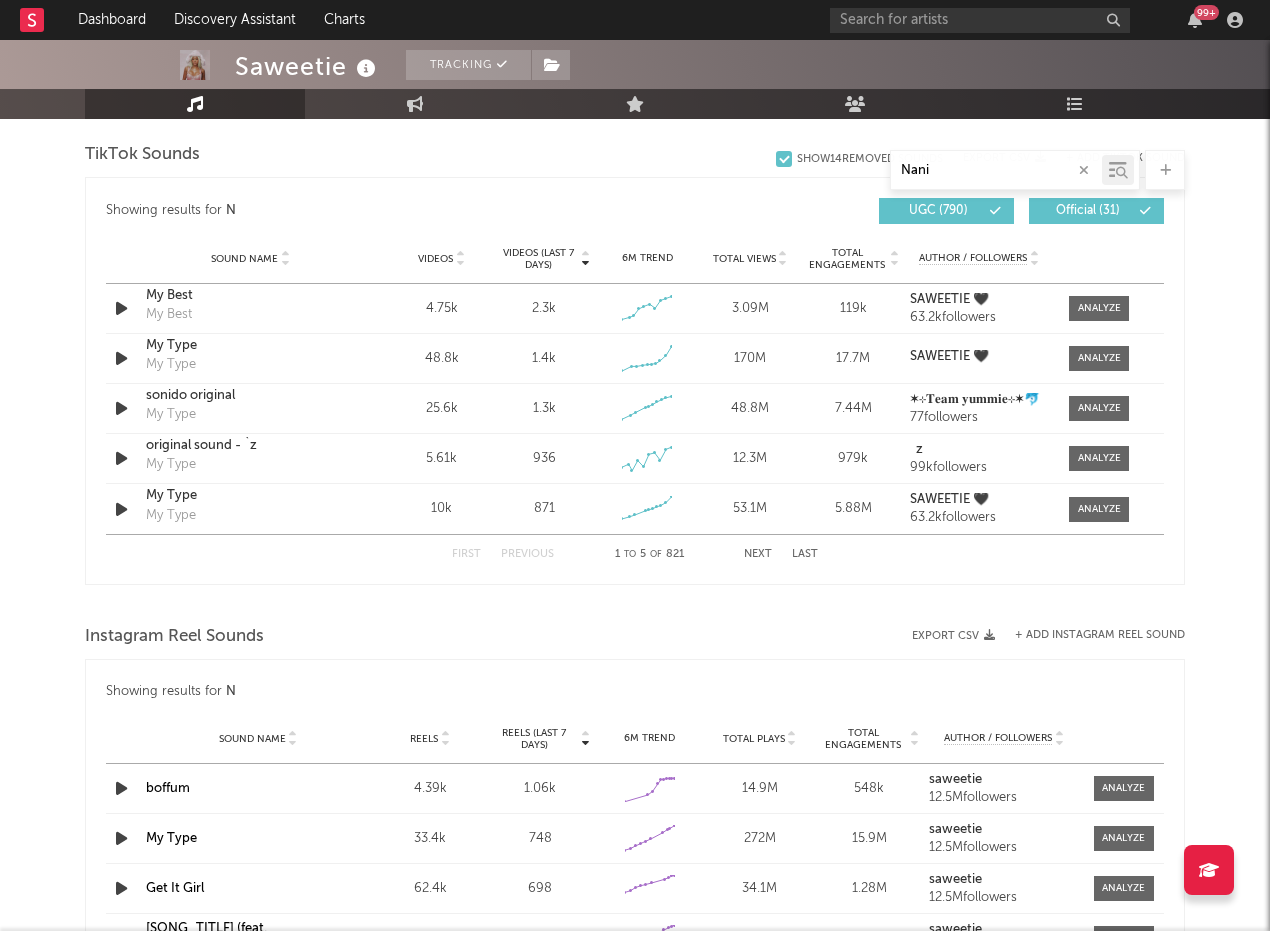 scroll, scrollTop: 1587, scrollLeft: 0, axis: vertical 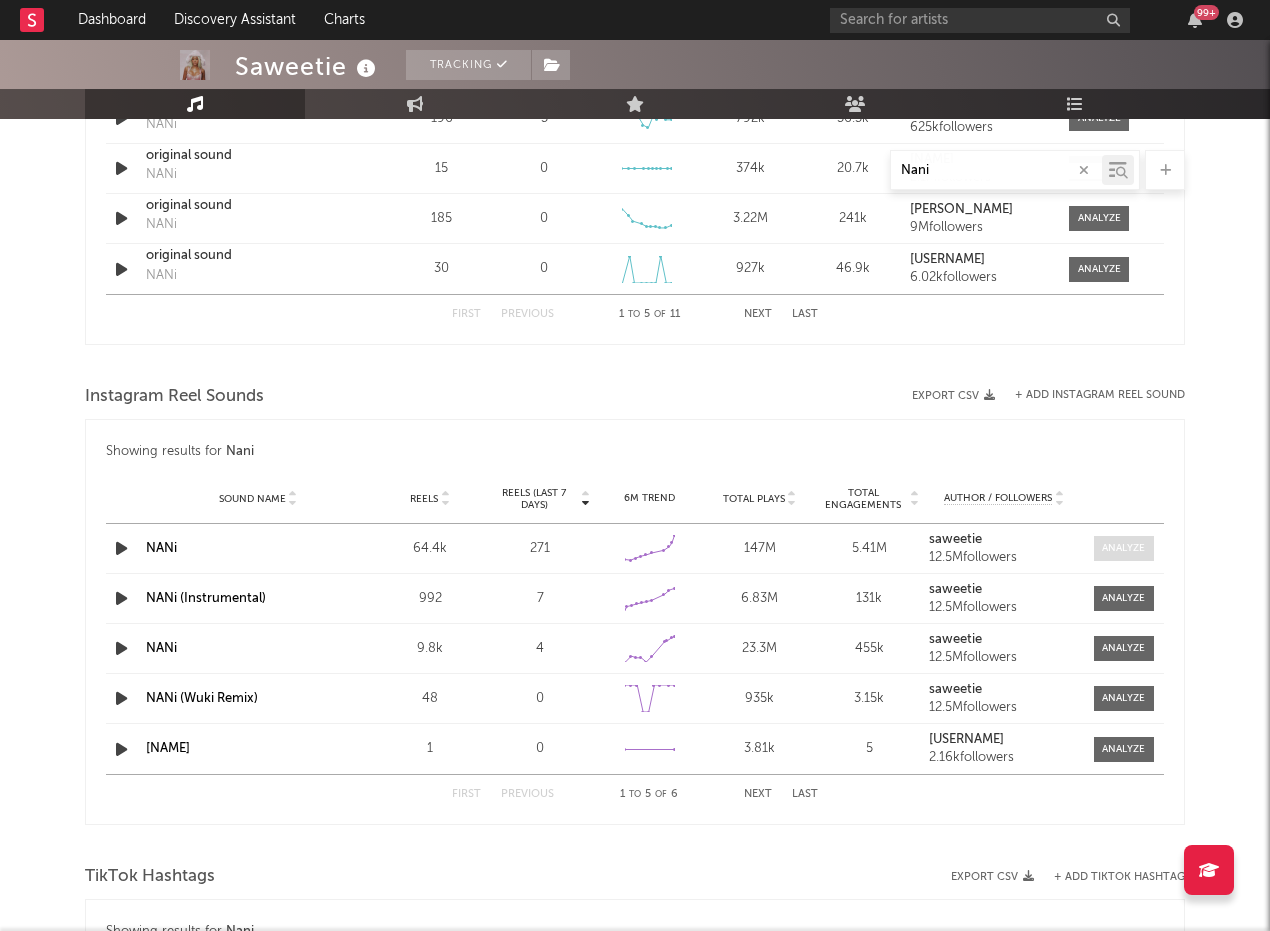 type on "Nani" 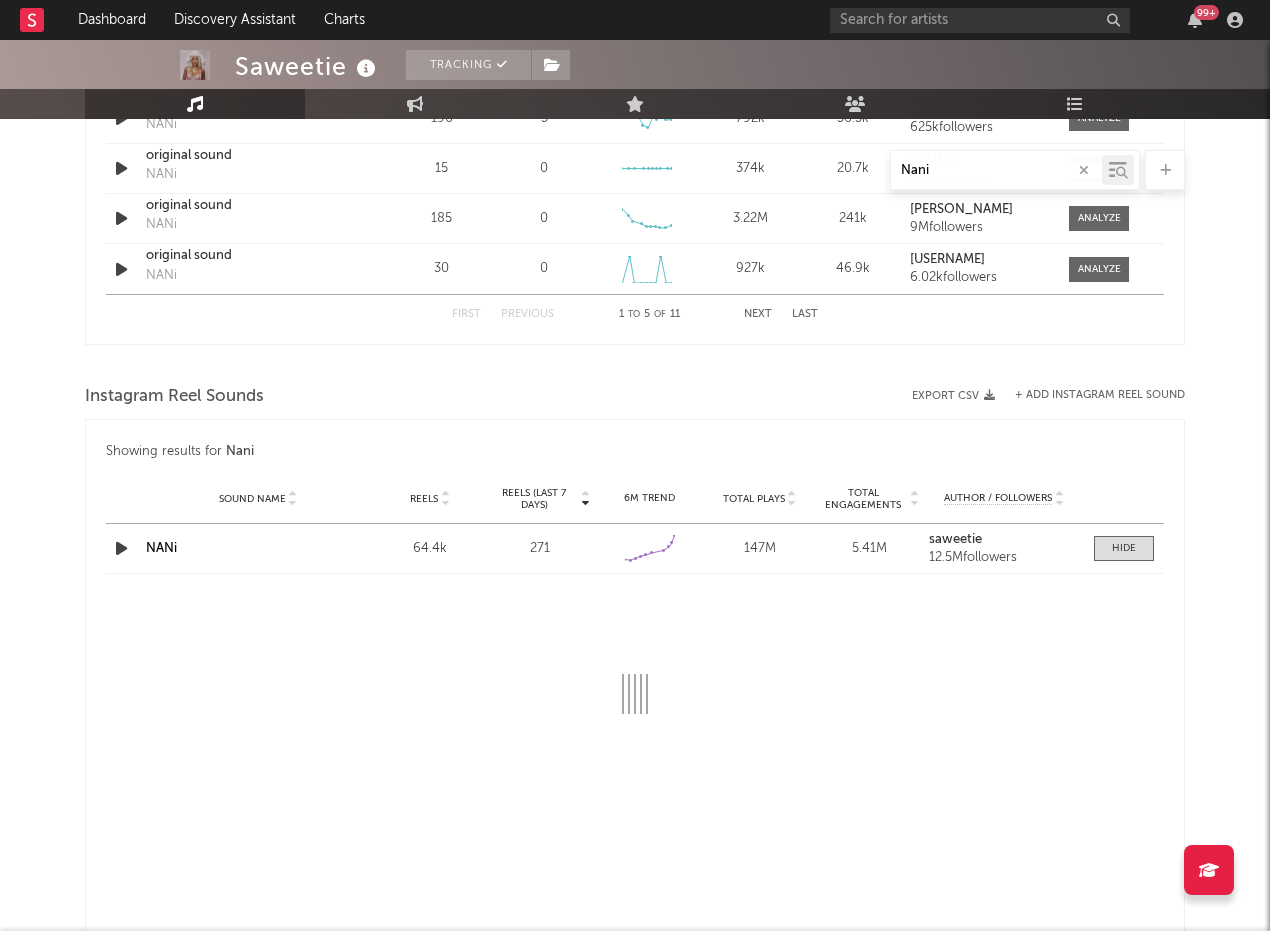 select on "6m" 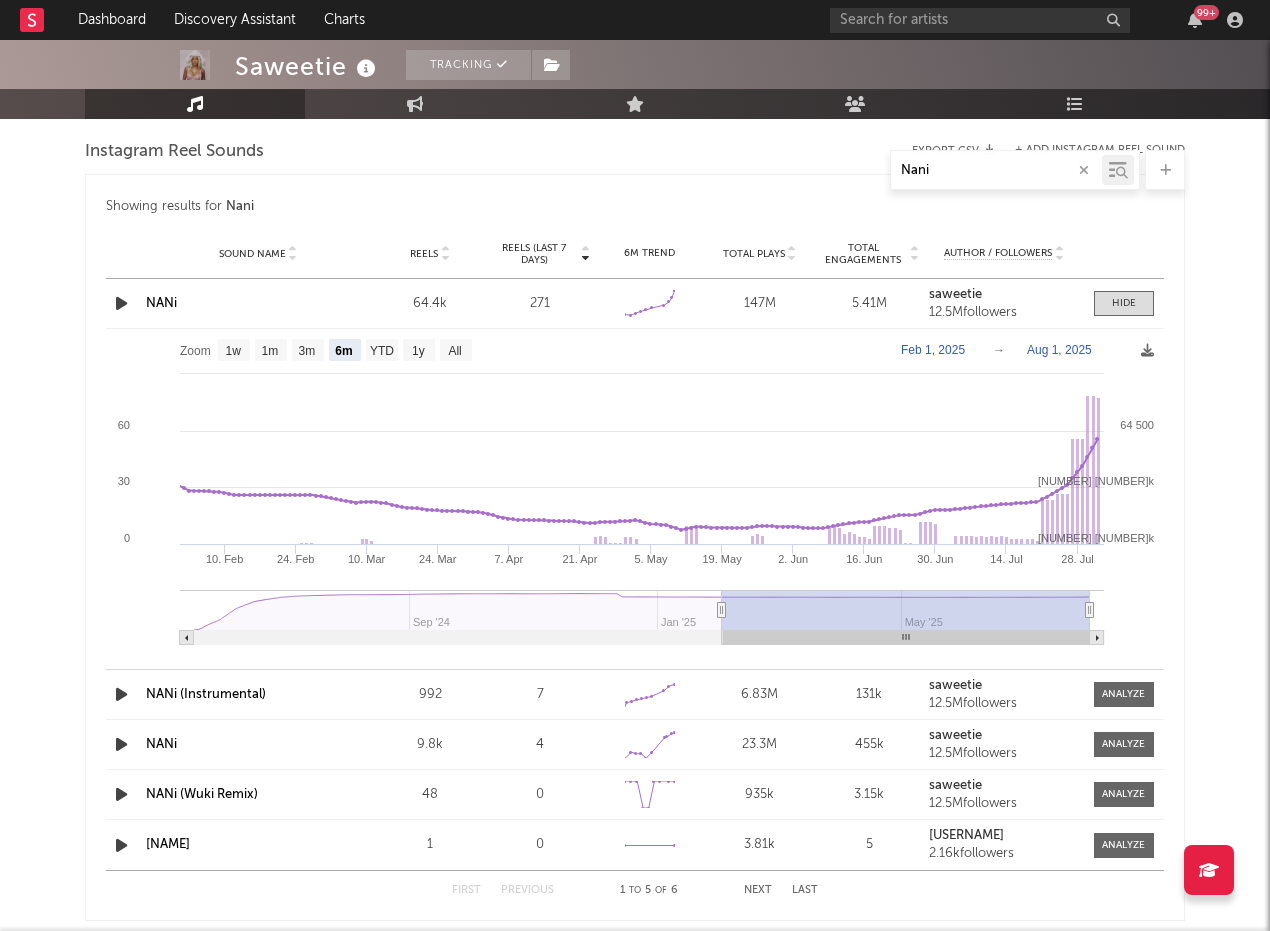 scroll, scrollTop: 1837, scrollLeft: 0, axis: vertical 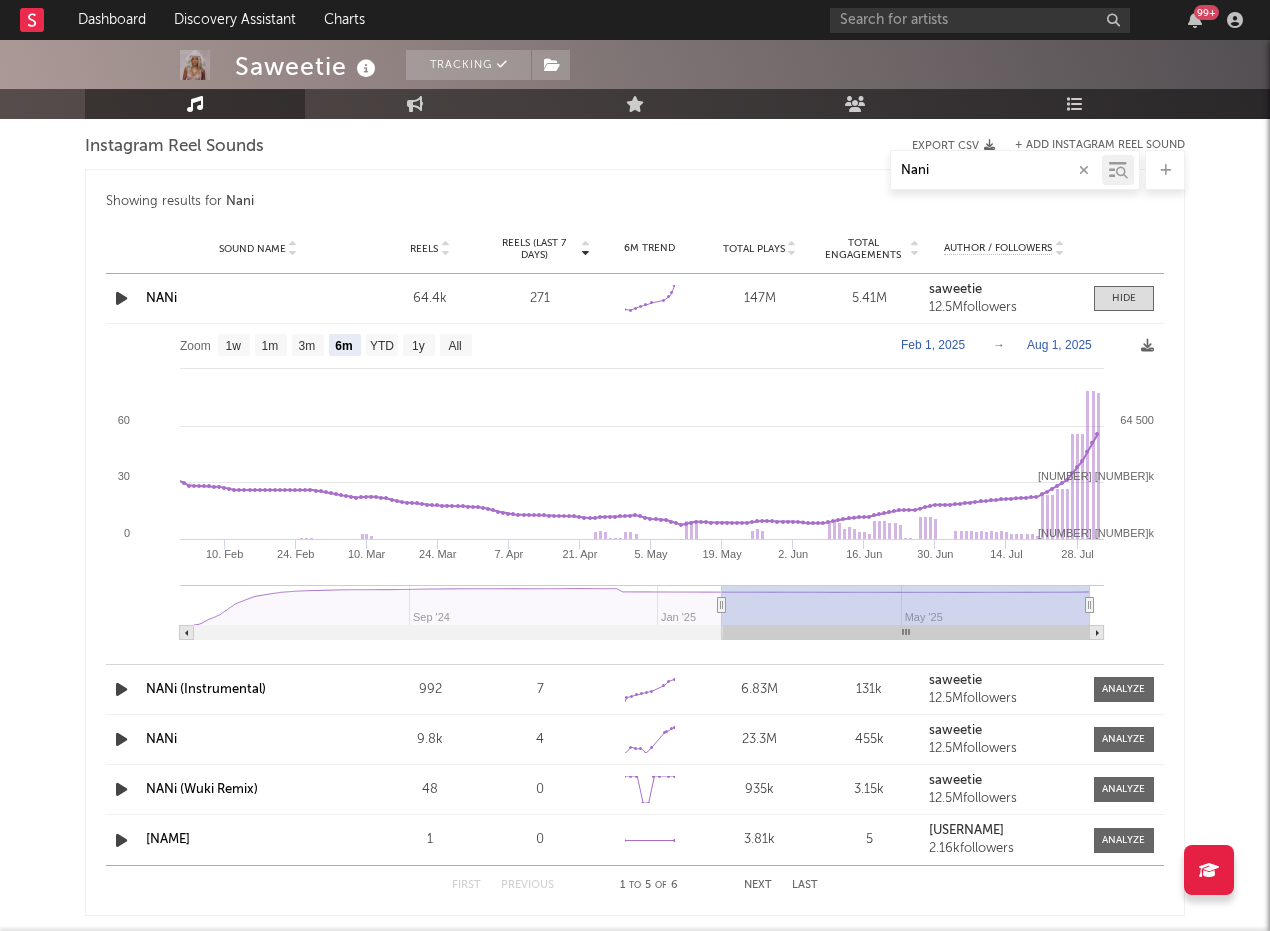 click on "NANi" at bounding box center [161, 298] 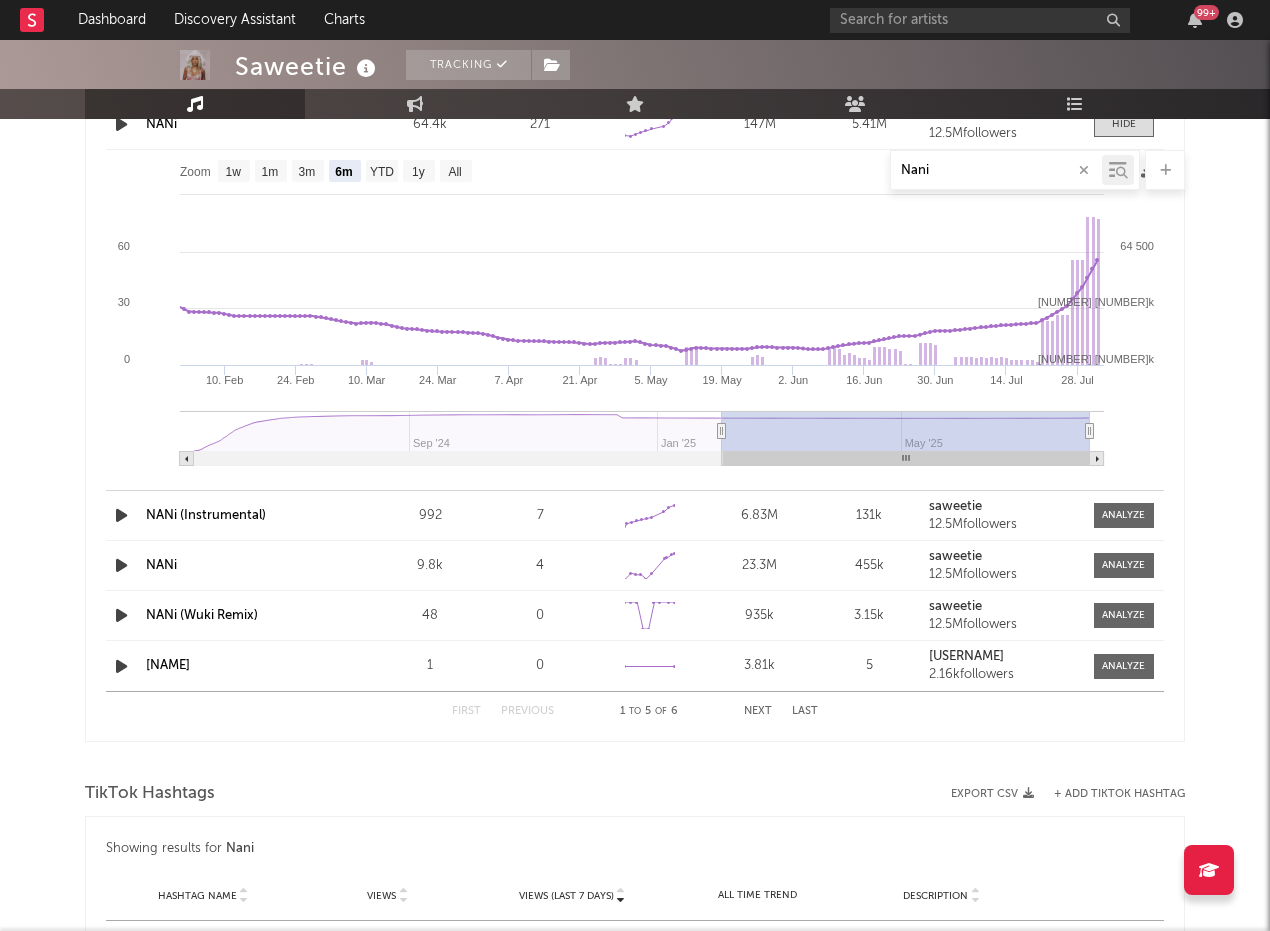 scroll, scrollTop: 2023, scrollLeft: 0, axis: vertical 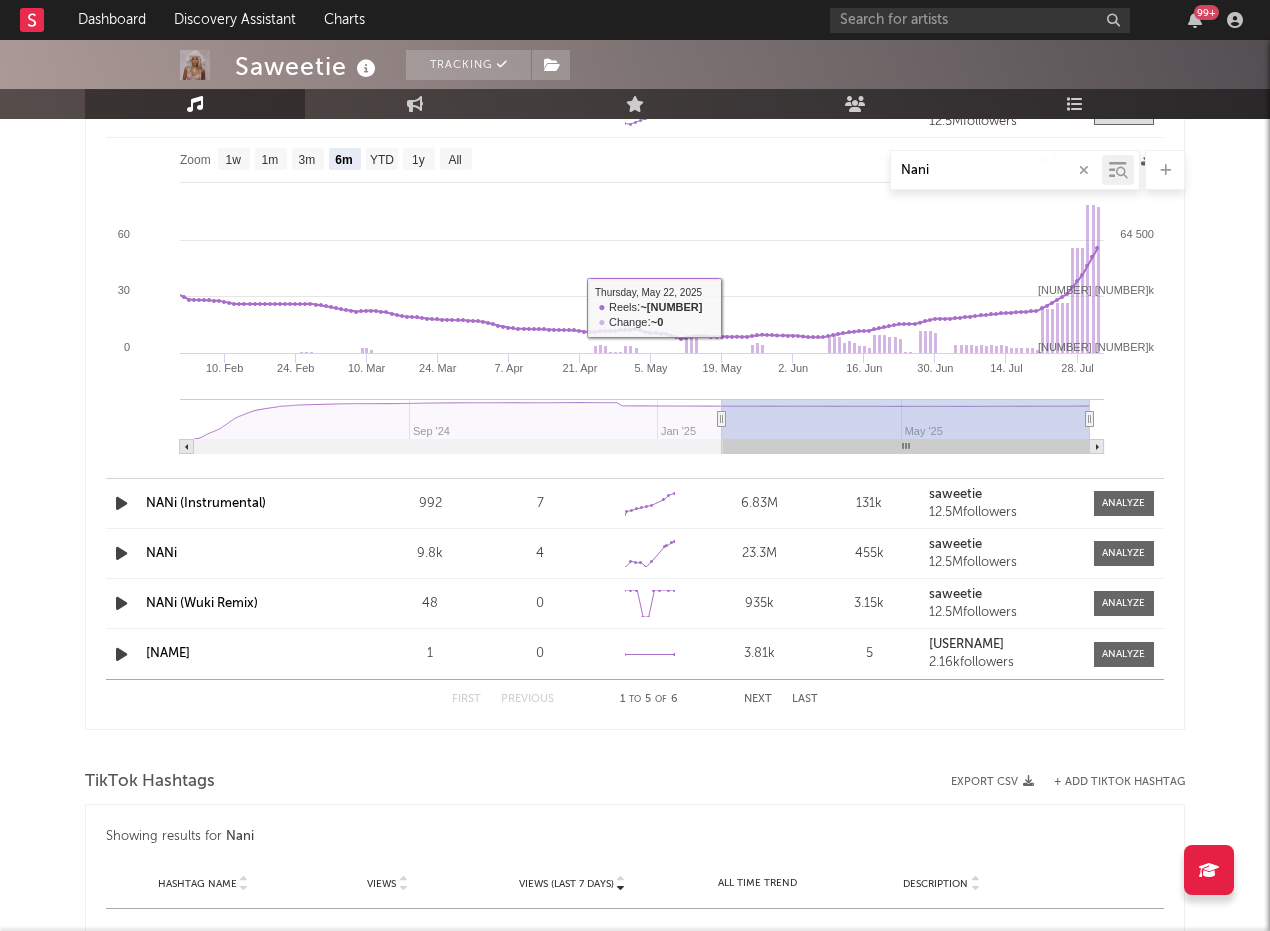click on "NANi" at bounding box center [258, 554] 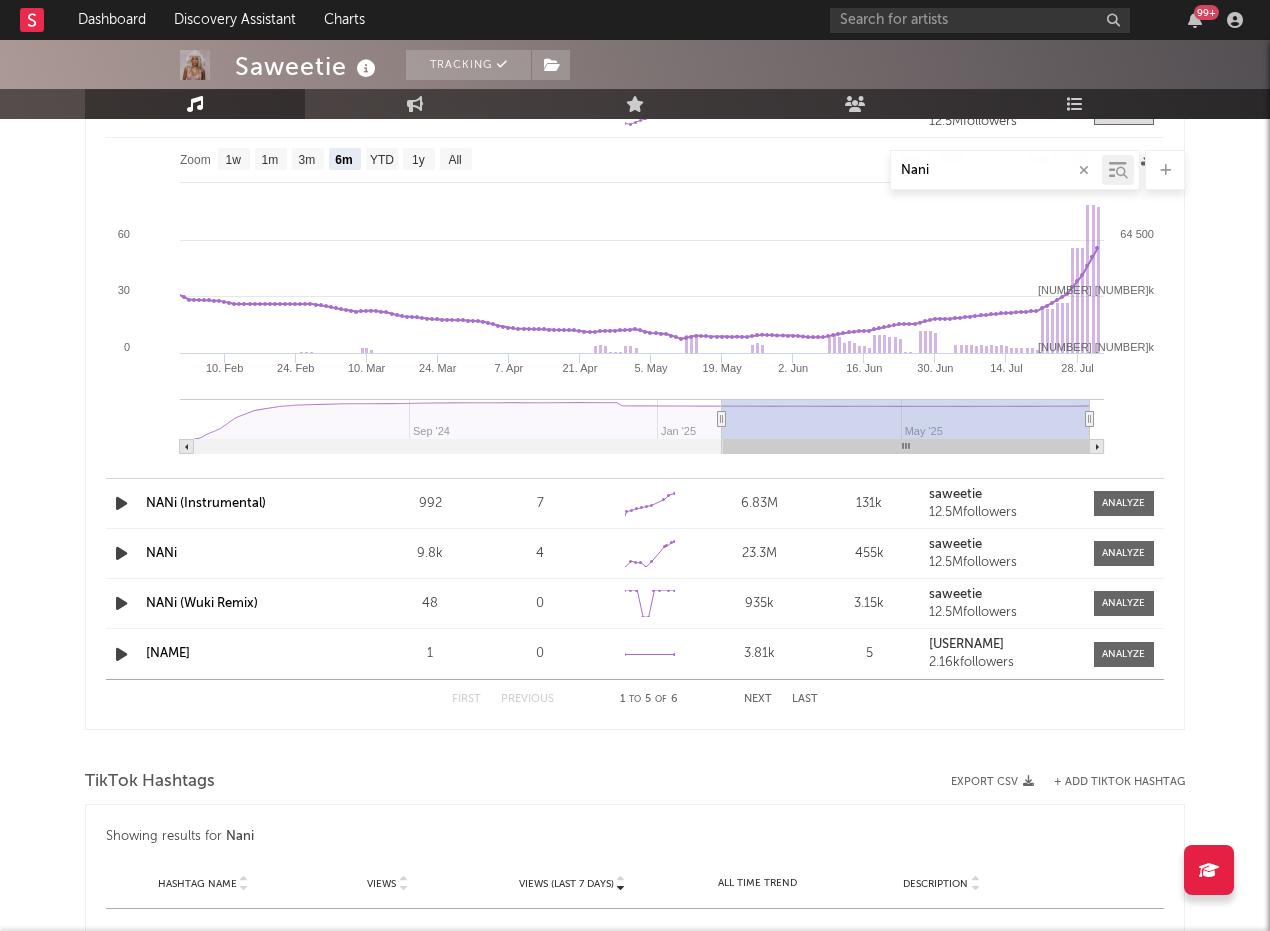 click on "NANi" at bounding box center (161, 553) 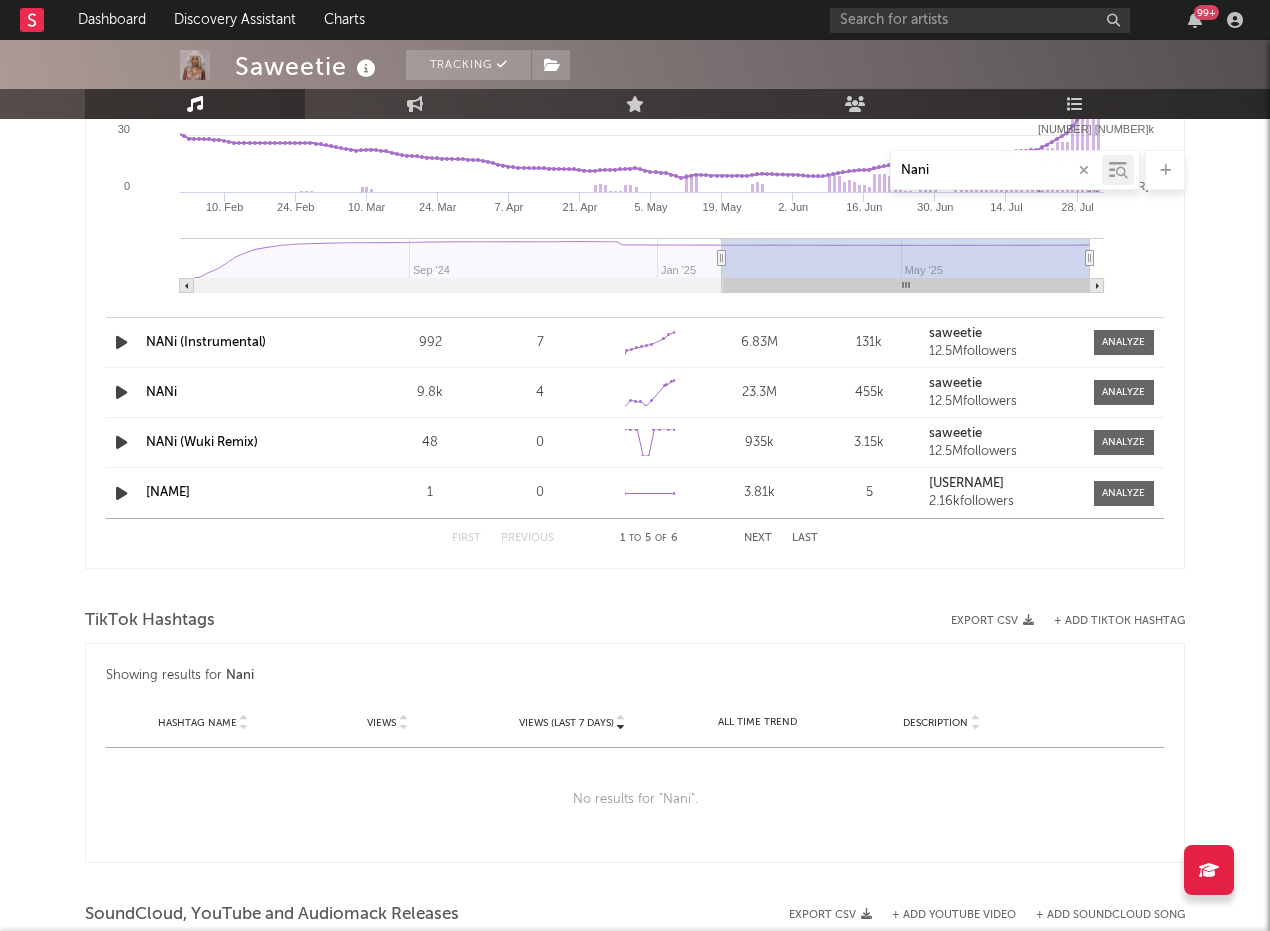 scroll, scrollTop: 2193, scrollLeft: 0, axis: vertical 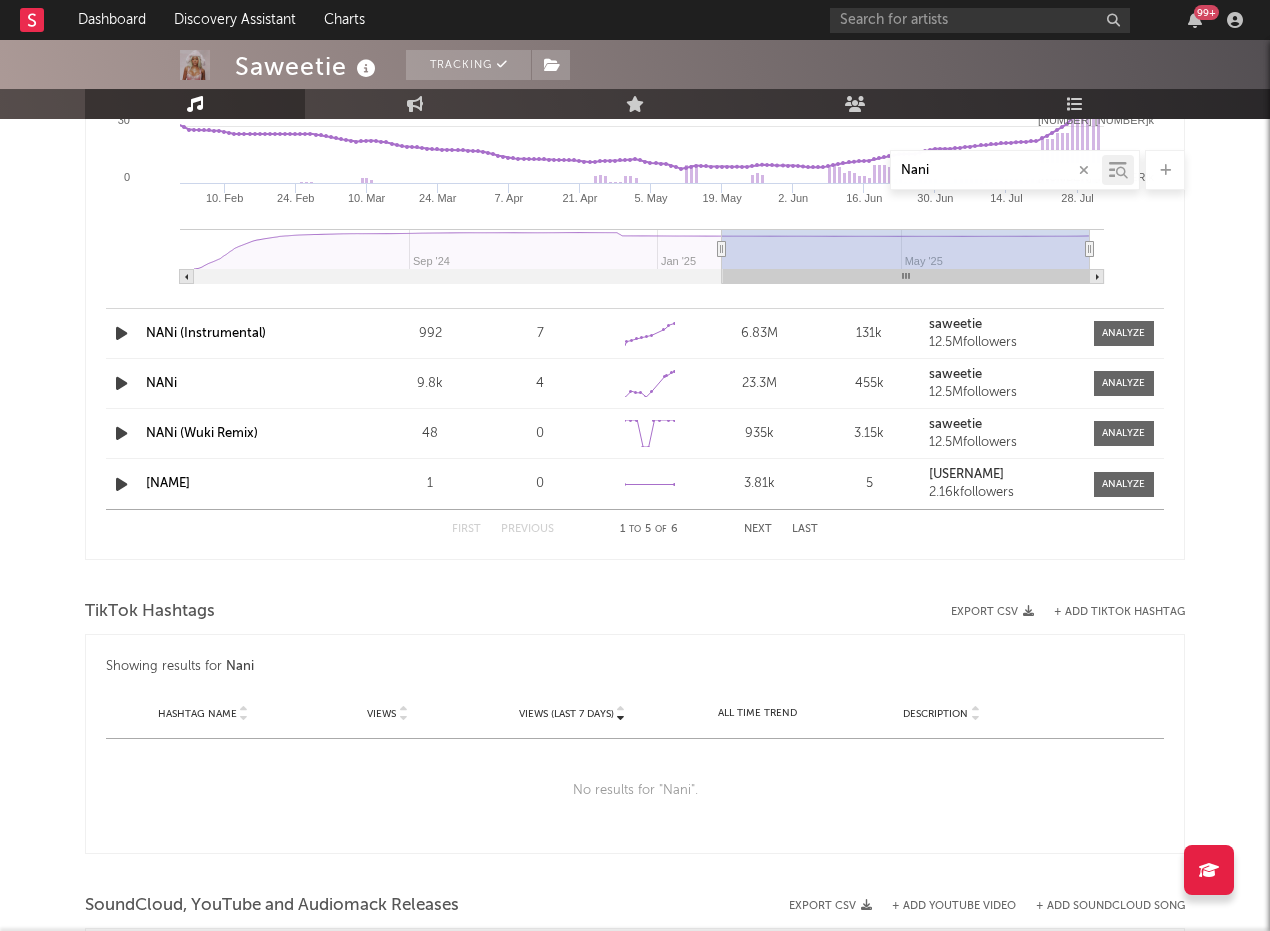 click on "Next" at bounding box center (758, 529) 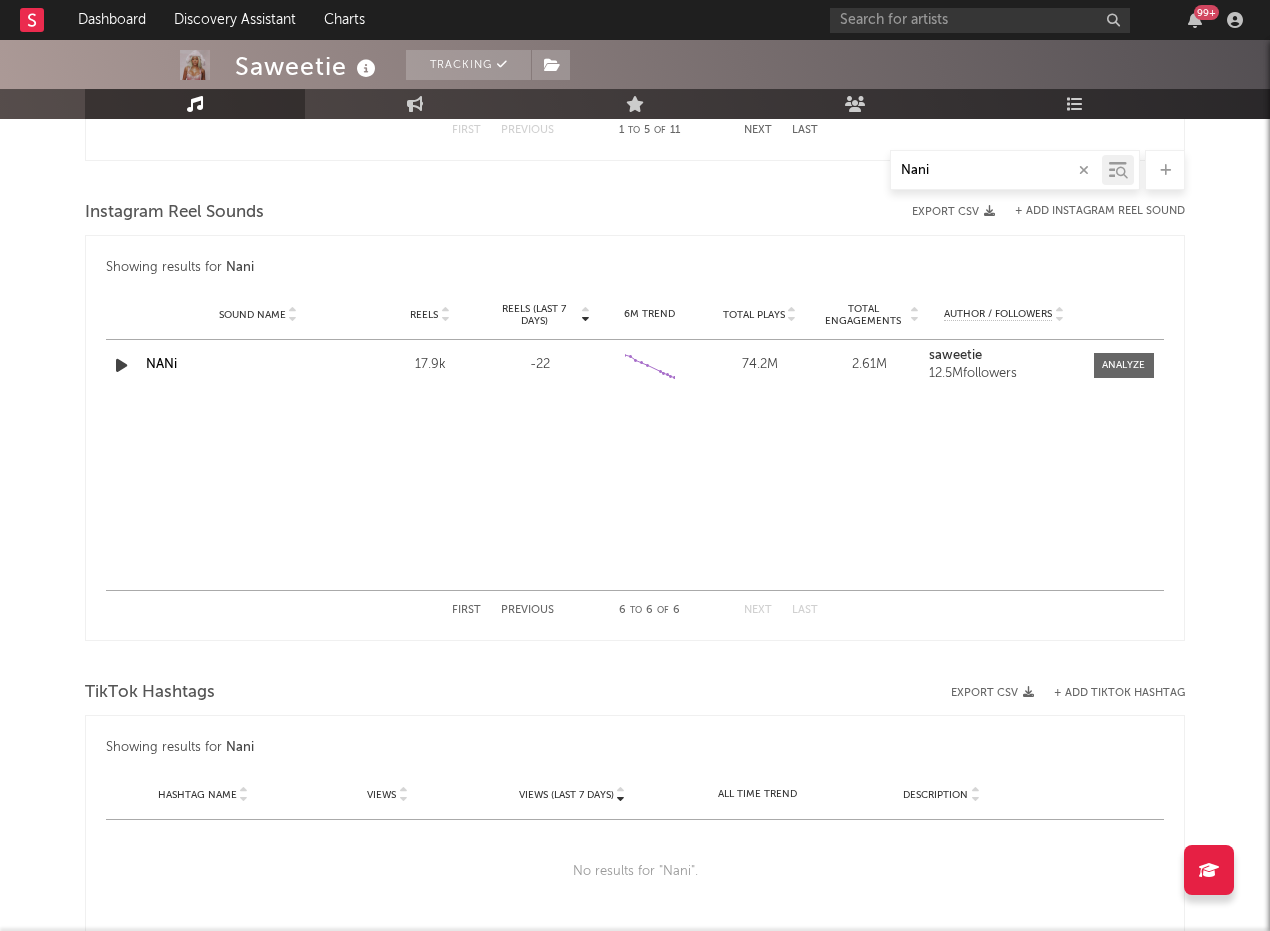 scroll, scrollTop: 1772, scrollLeft: 0, axis: vertical 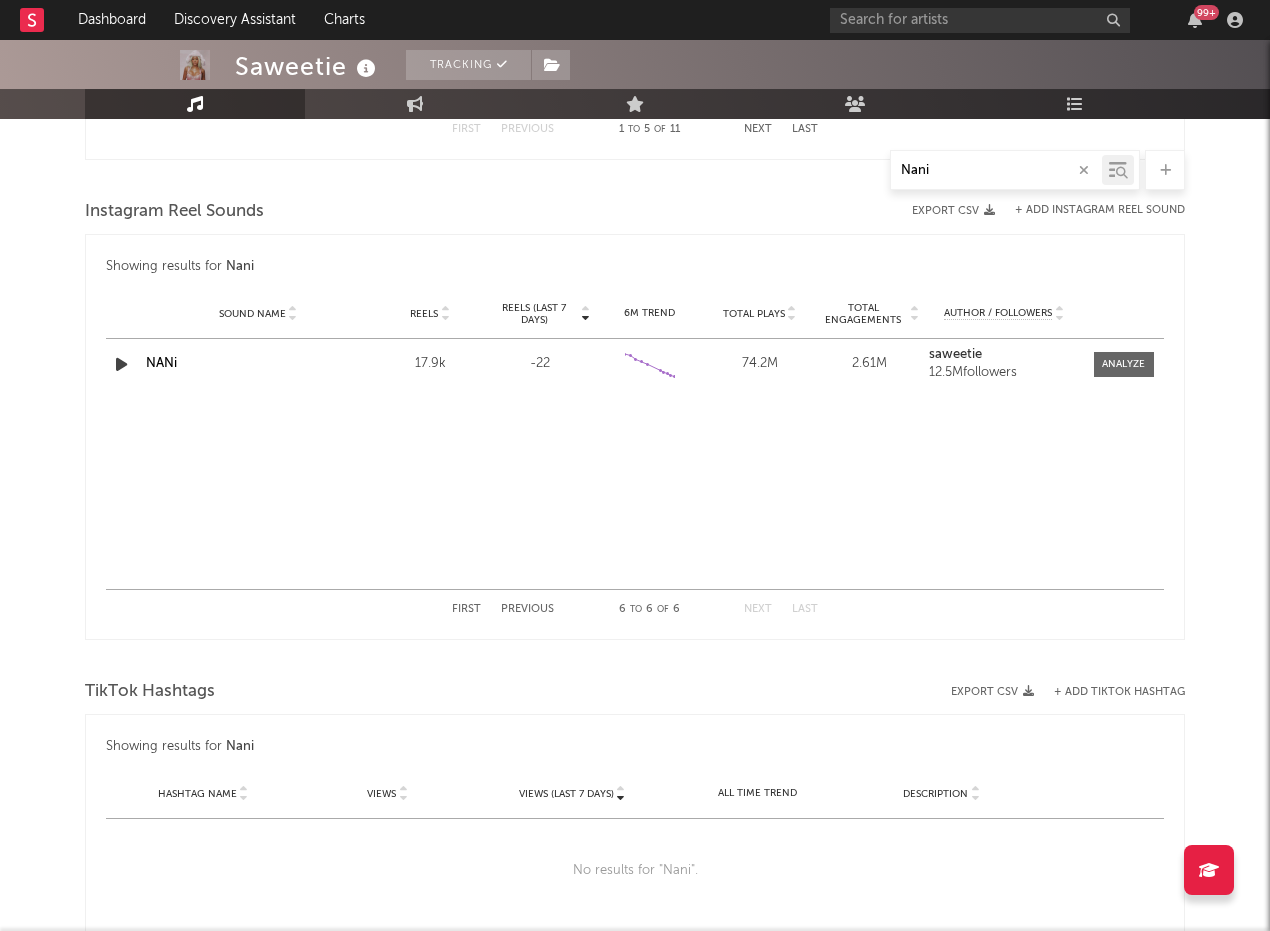 click on "First" at bounding box center (466, 609) 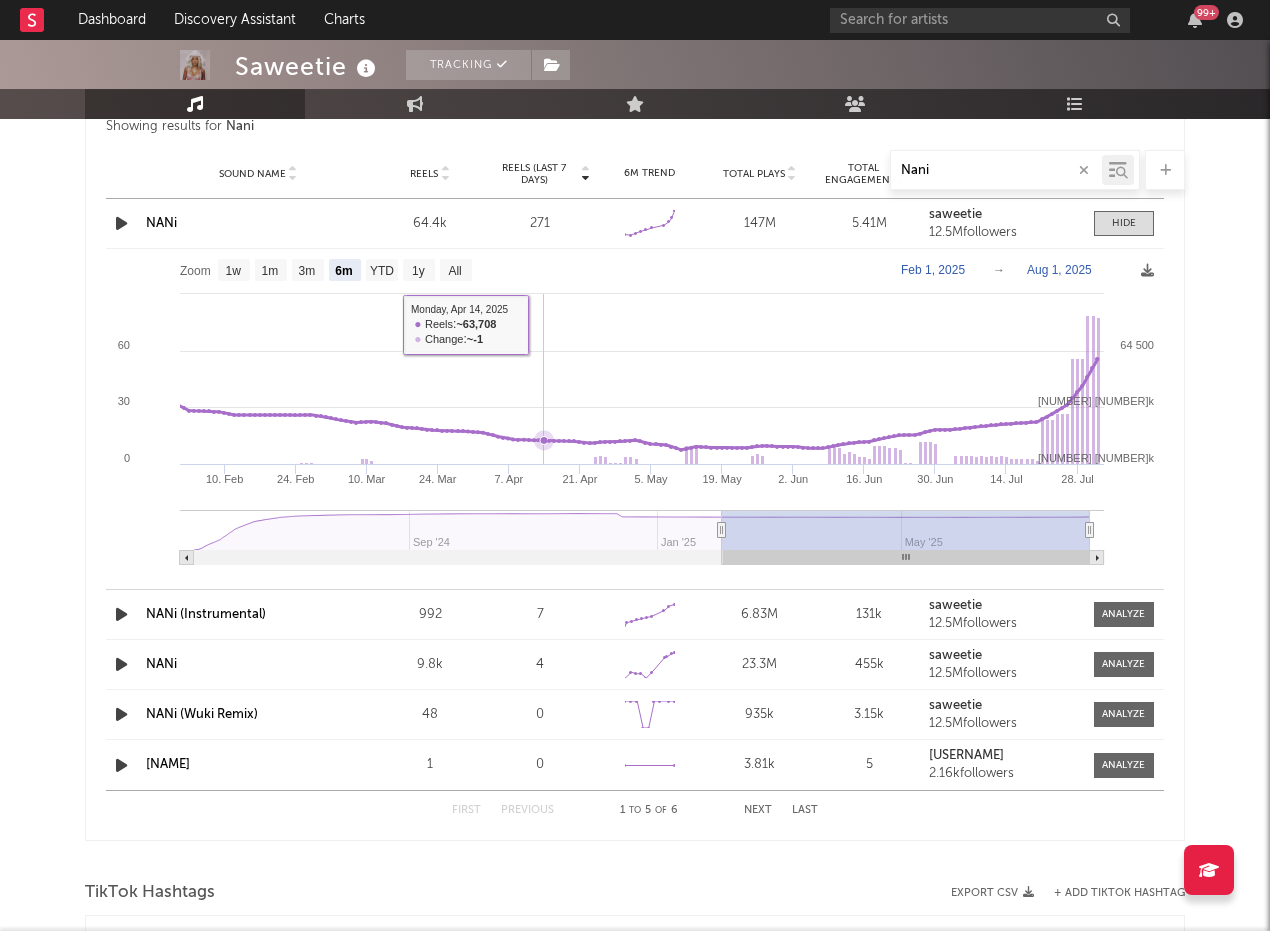 scroll, scrollTop: 1914, scrollLeft: 0, axis: vertical 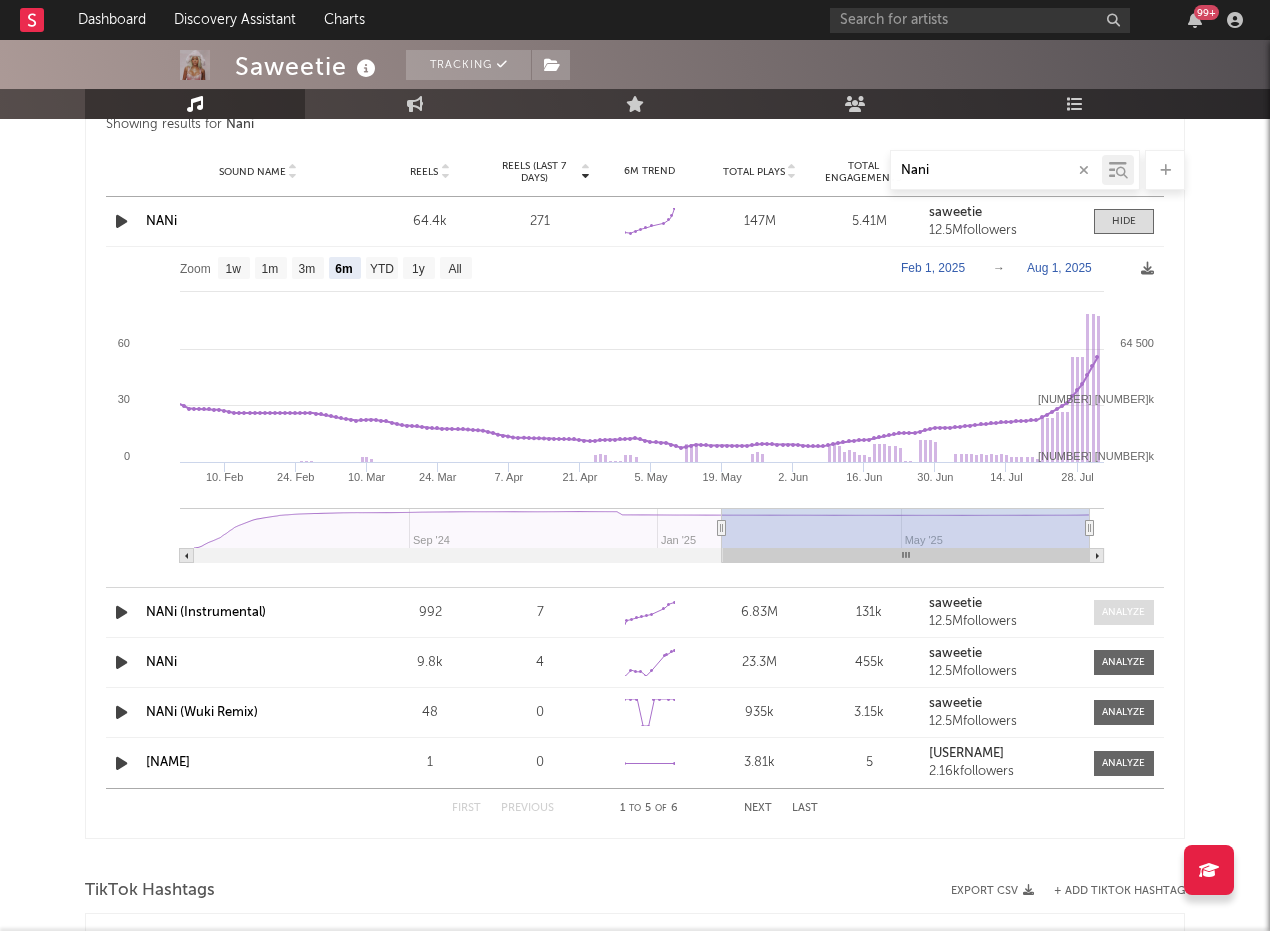 click at bounding box center (1123, 612) 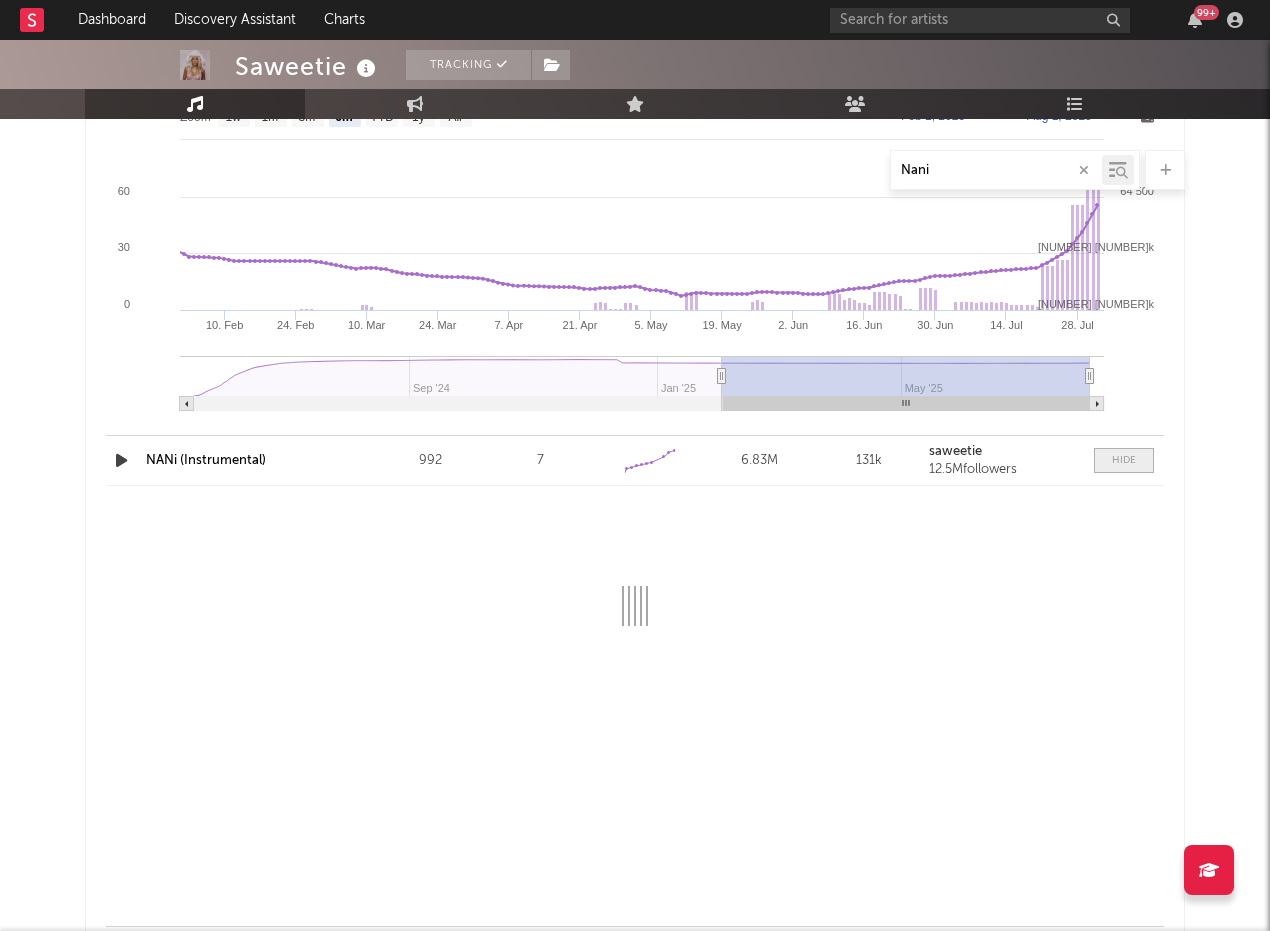select on "6m" 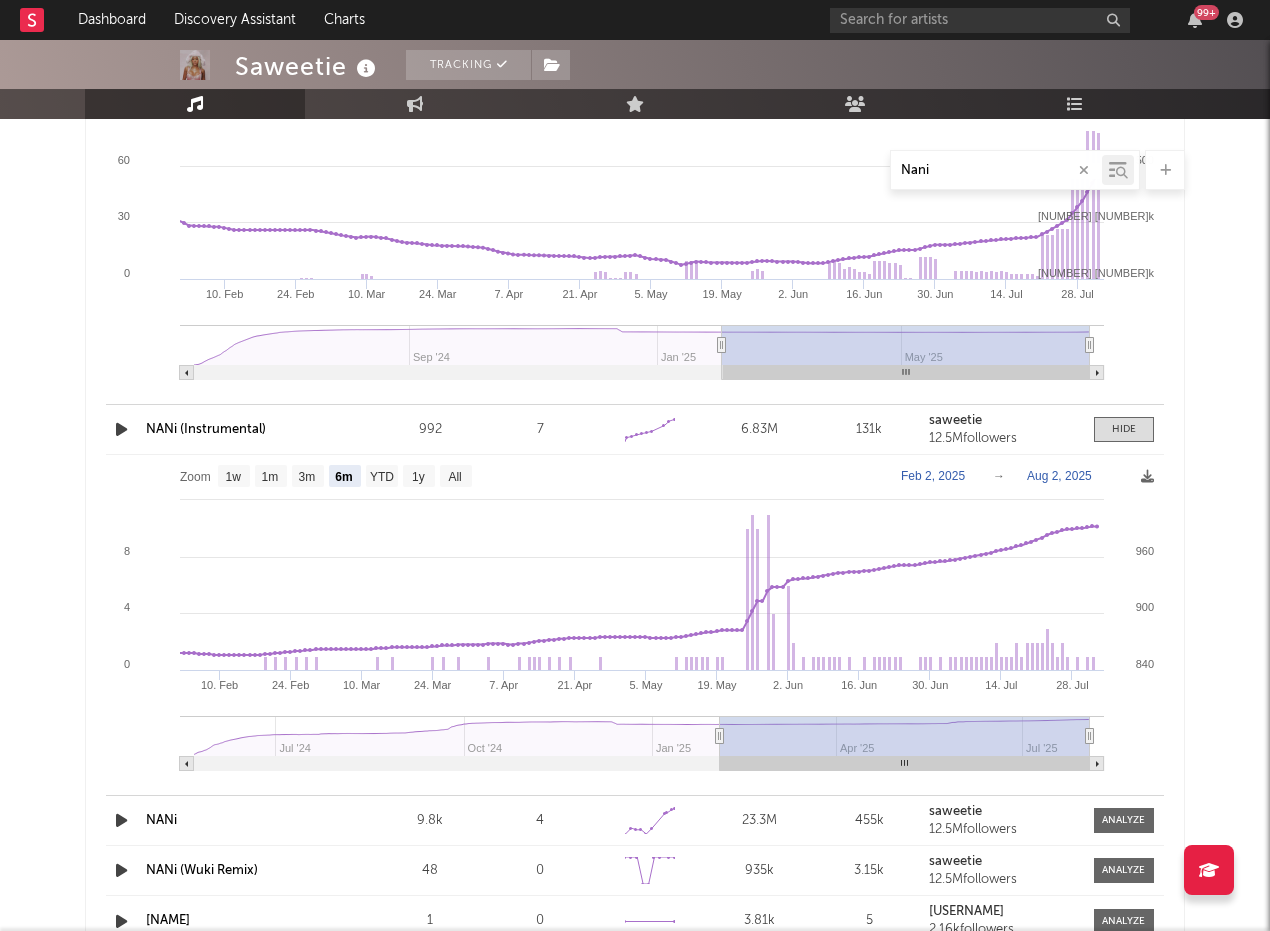 scroll, scrollTop: 2106, scrollLeft: 0, axis: vertical 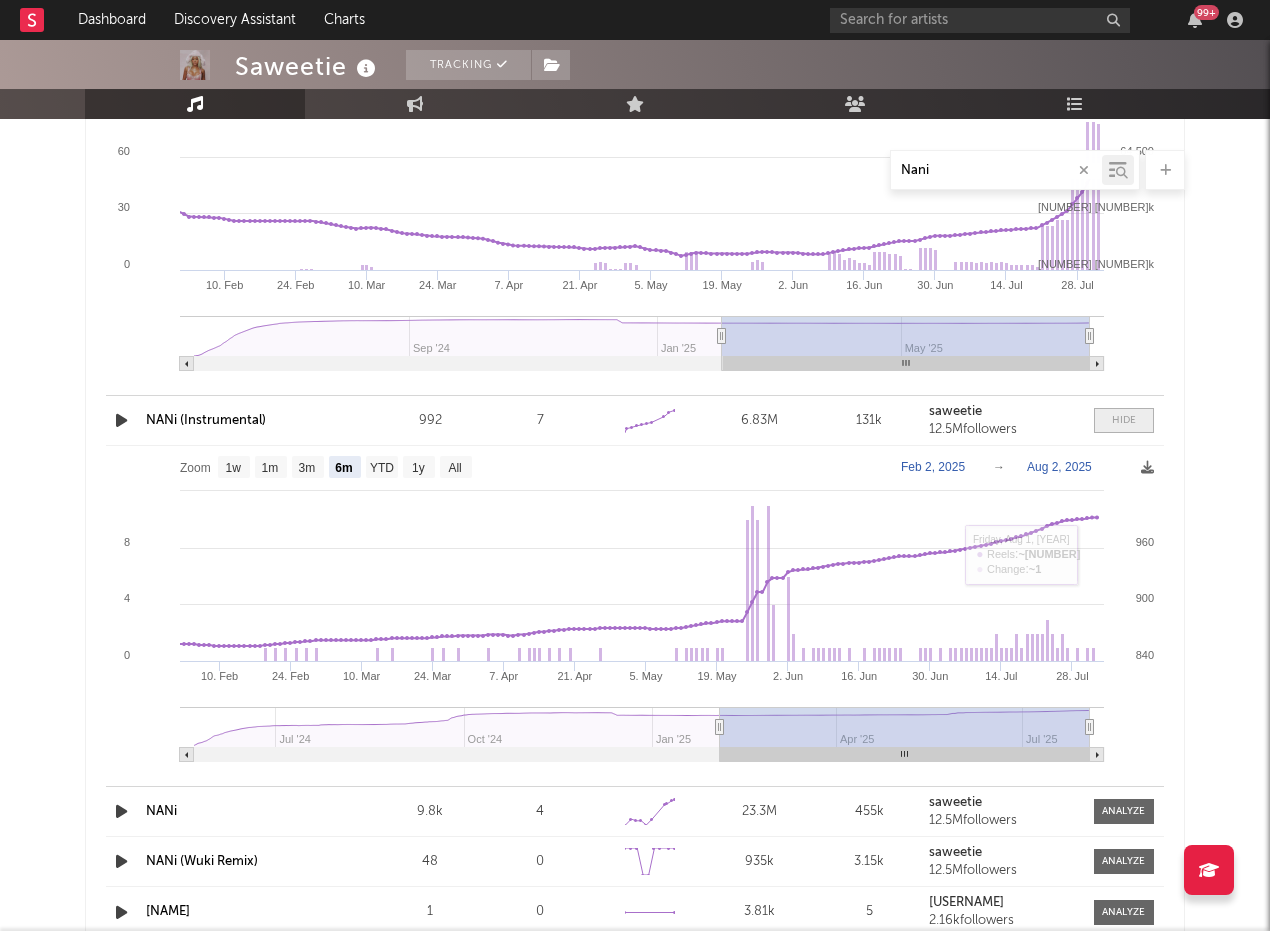 click at bounding box center (1124, 420) 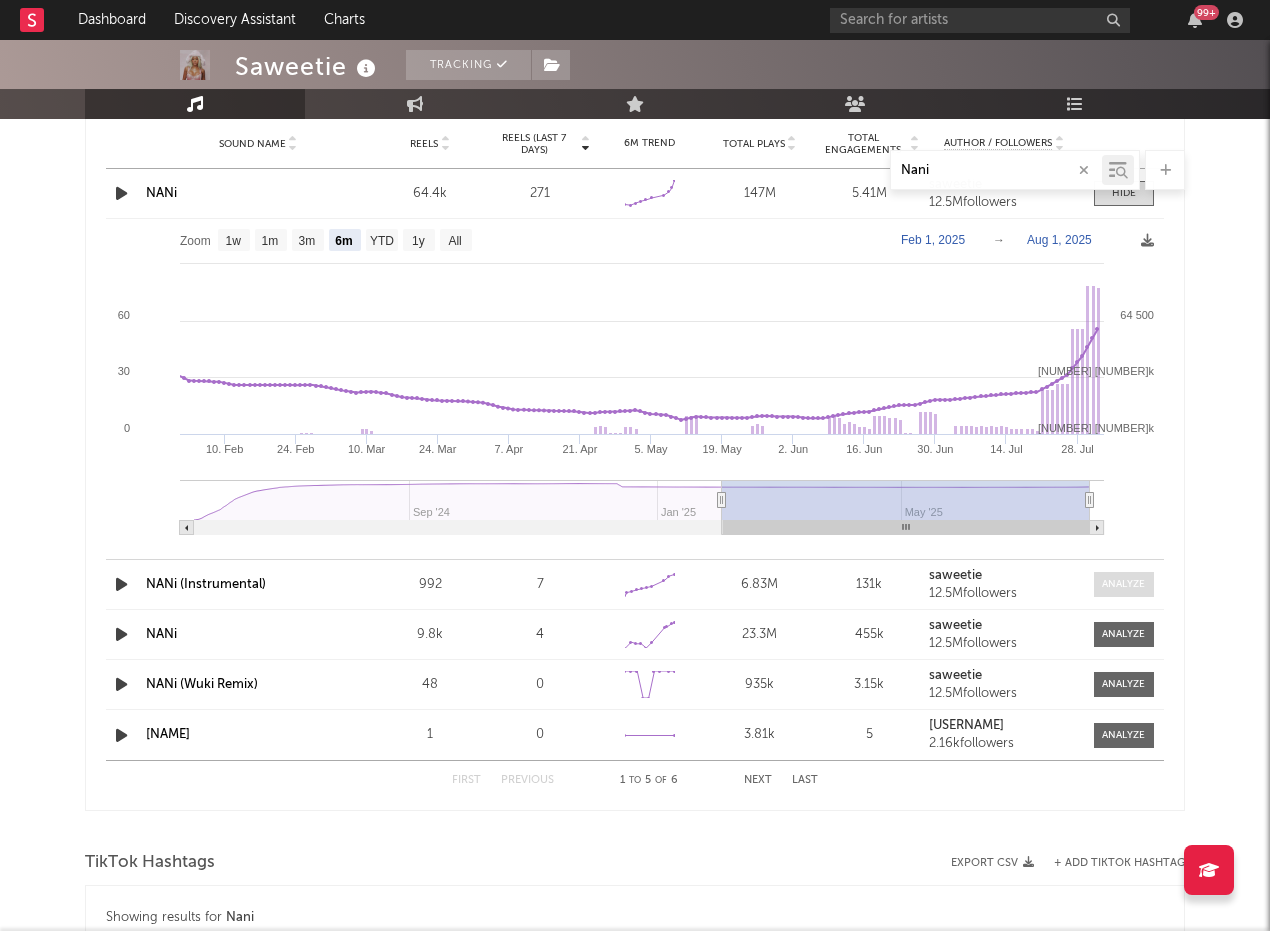 scroll, scrollTop: 1944, scrollLeft: 0, axis: vertical 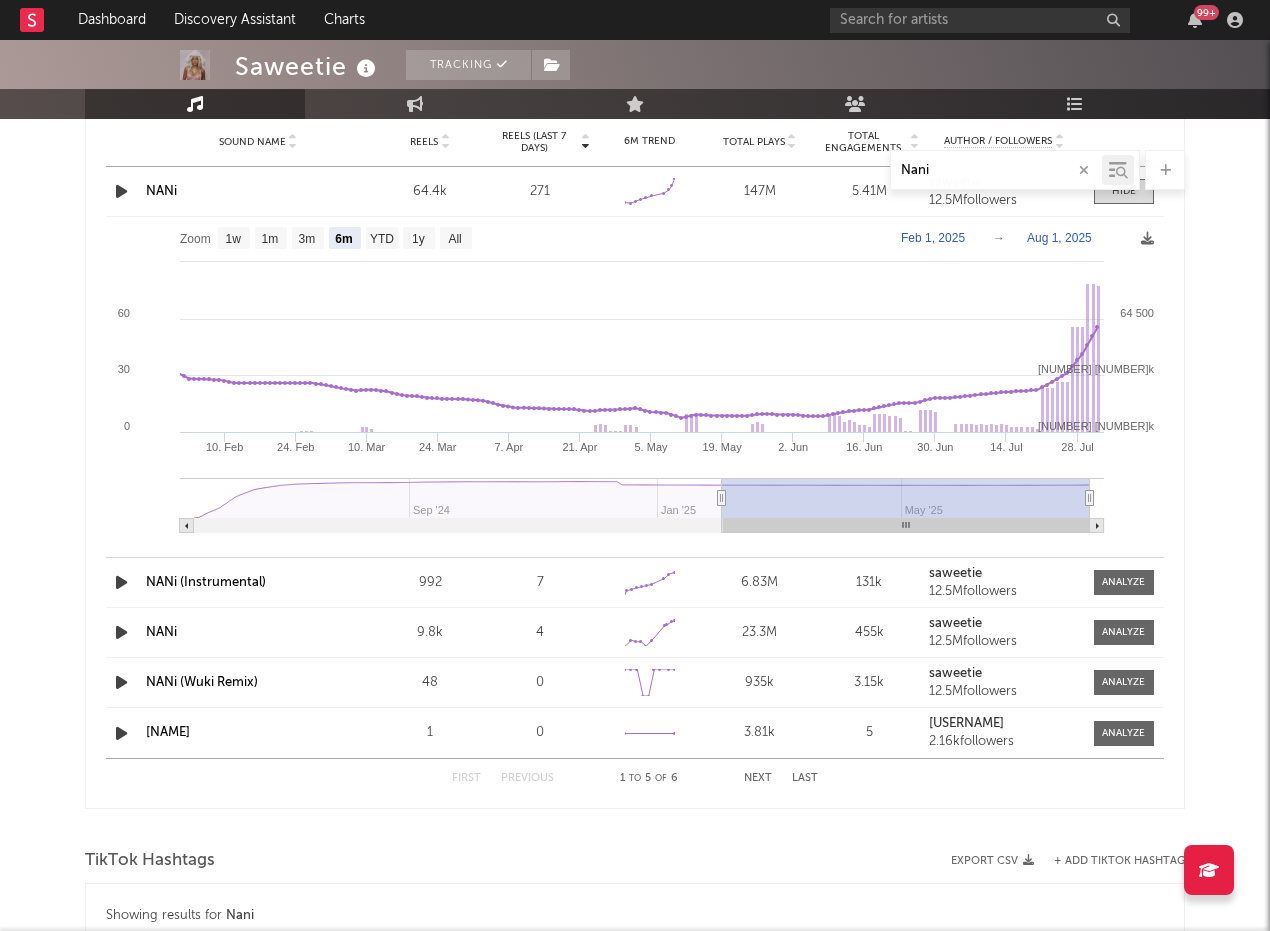 click on "Nani" at bounding box center [996, 171] 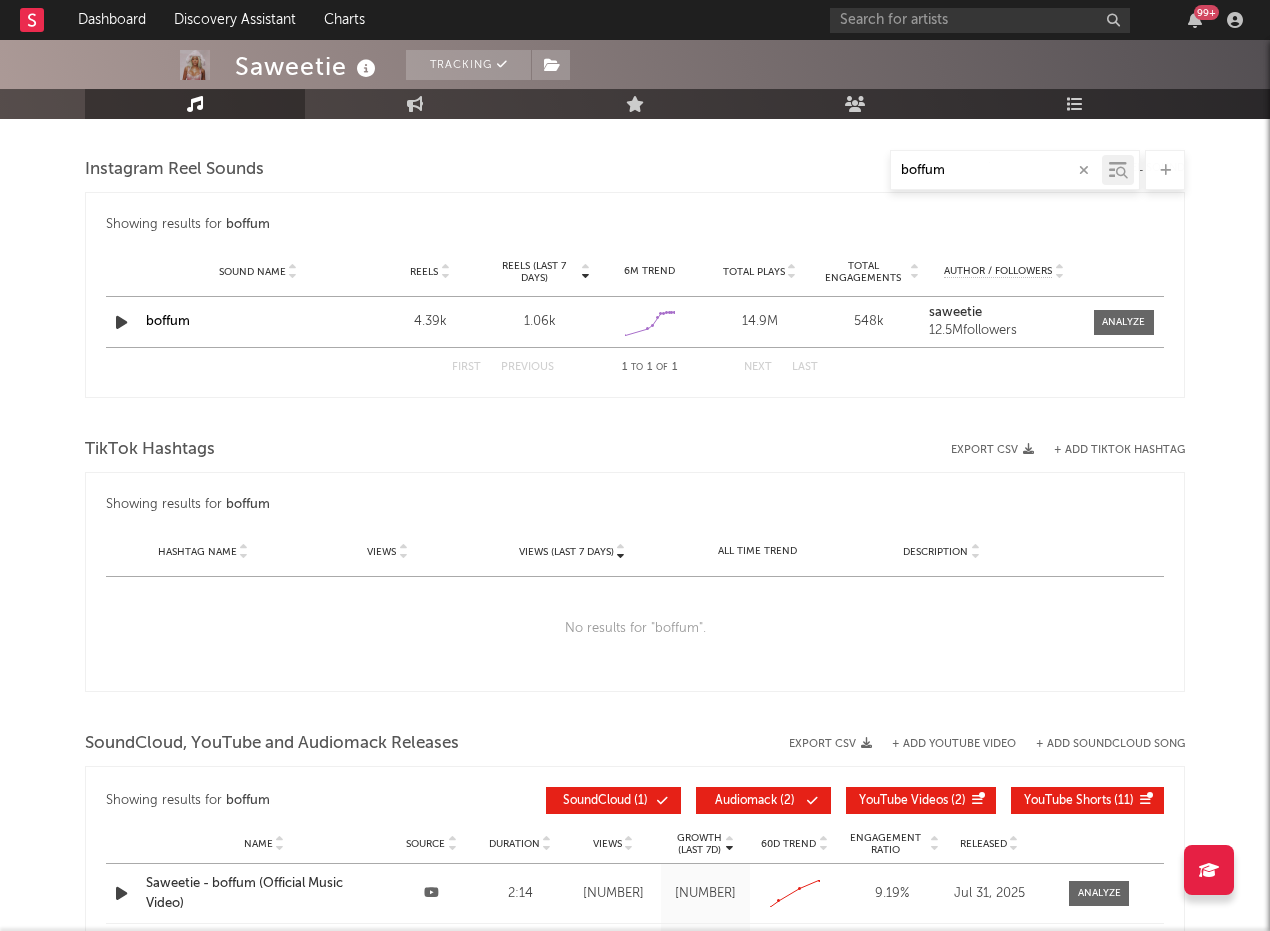 scroll, scrollTop: 1414, scrollLeft: 0, axis: vertical 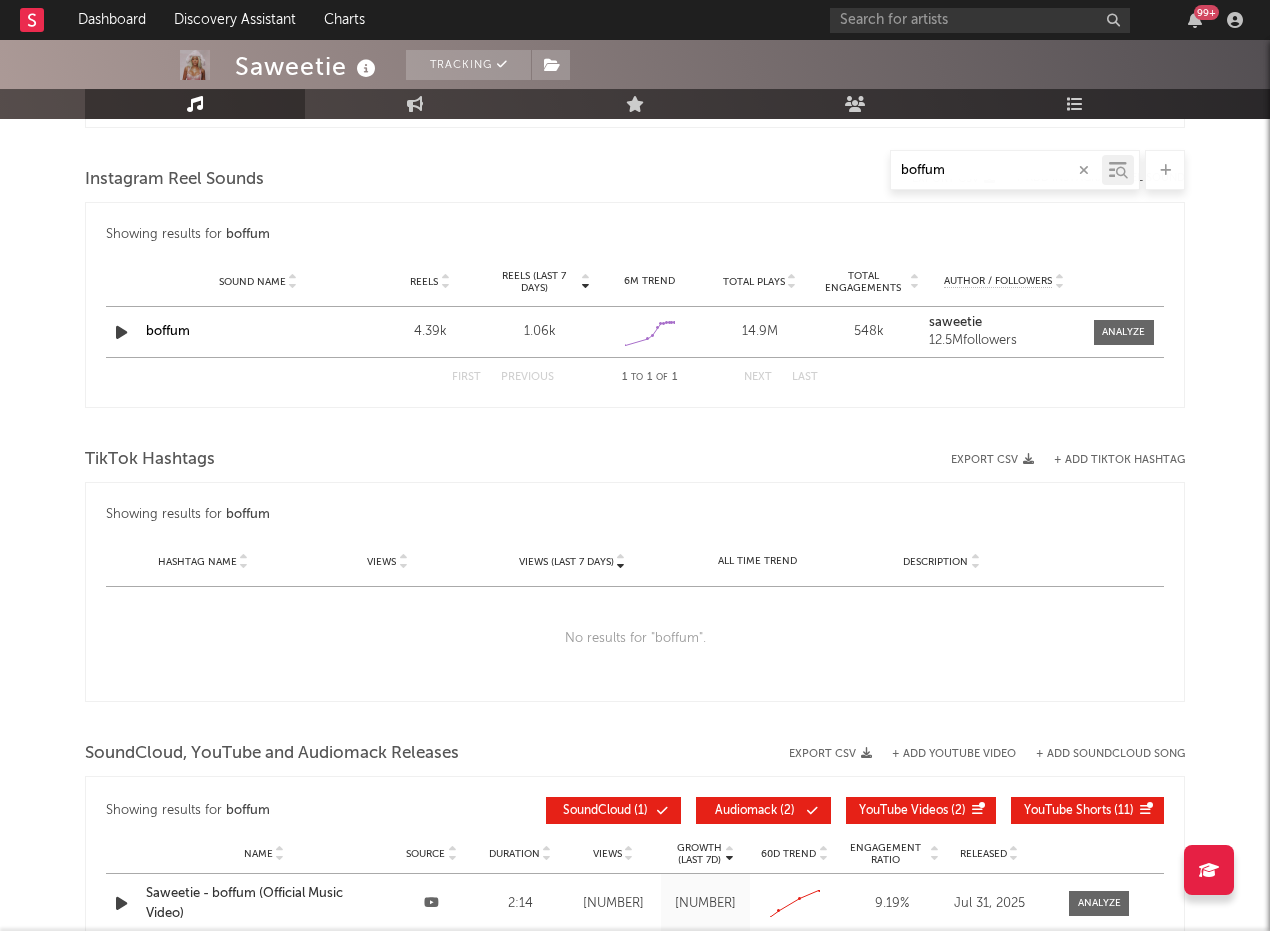 type on "boffum" 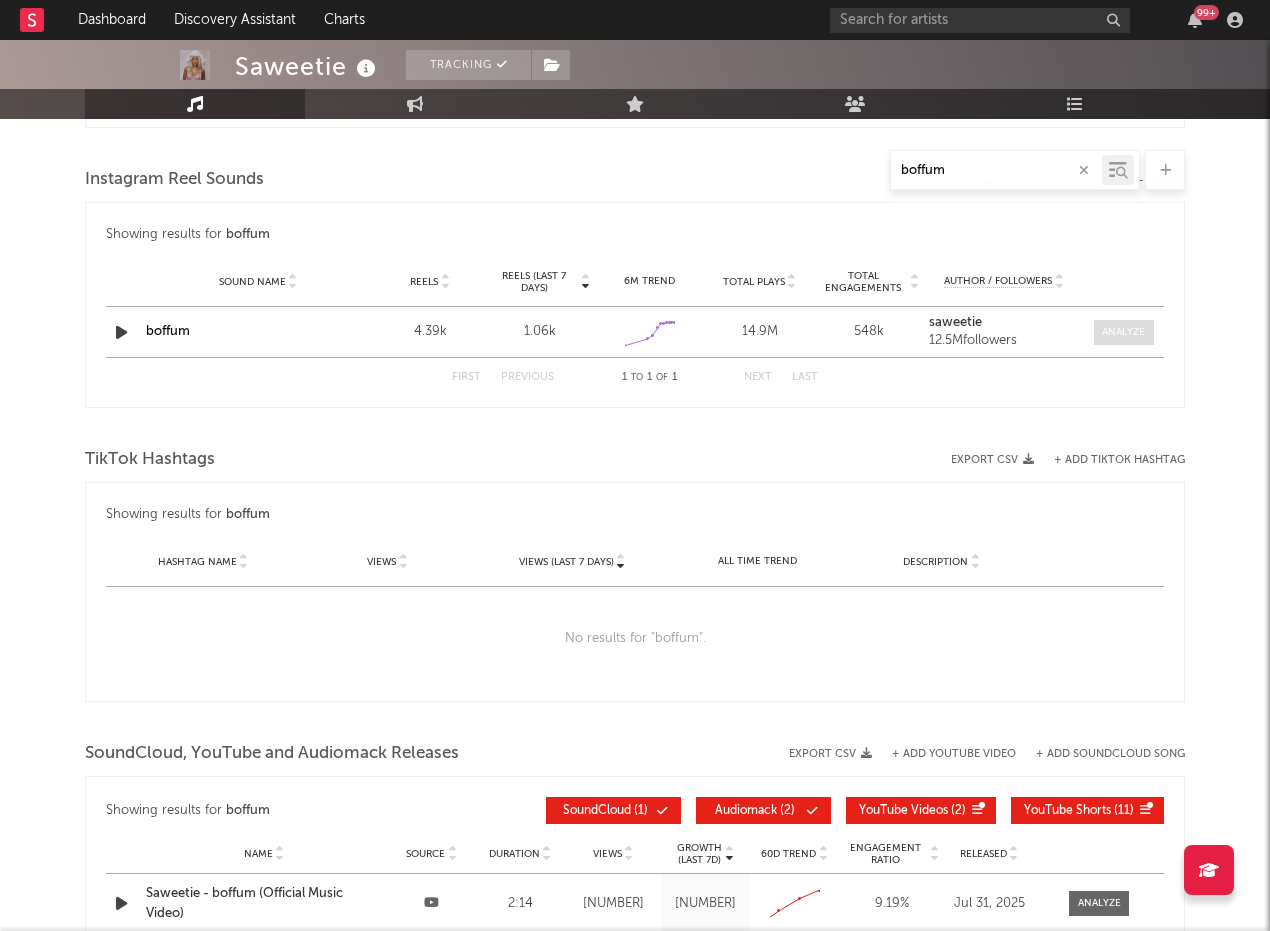 click at bounding box center (1123, 332) 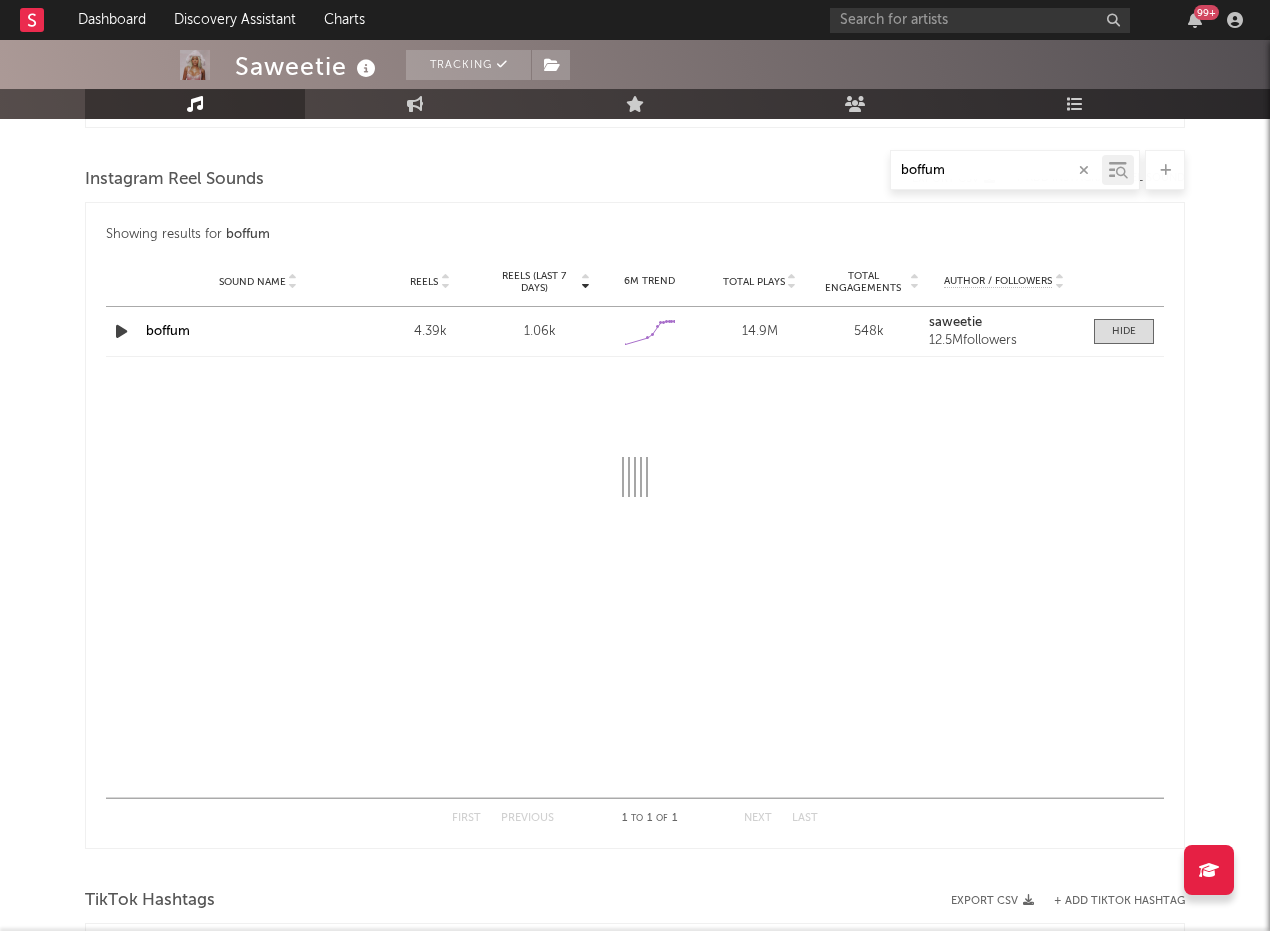 select on "1w" 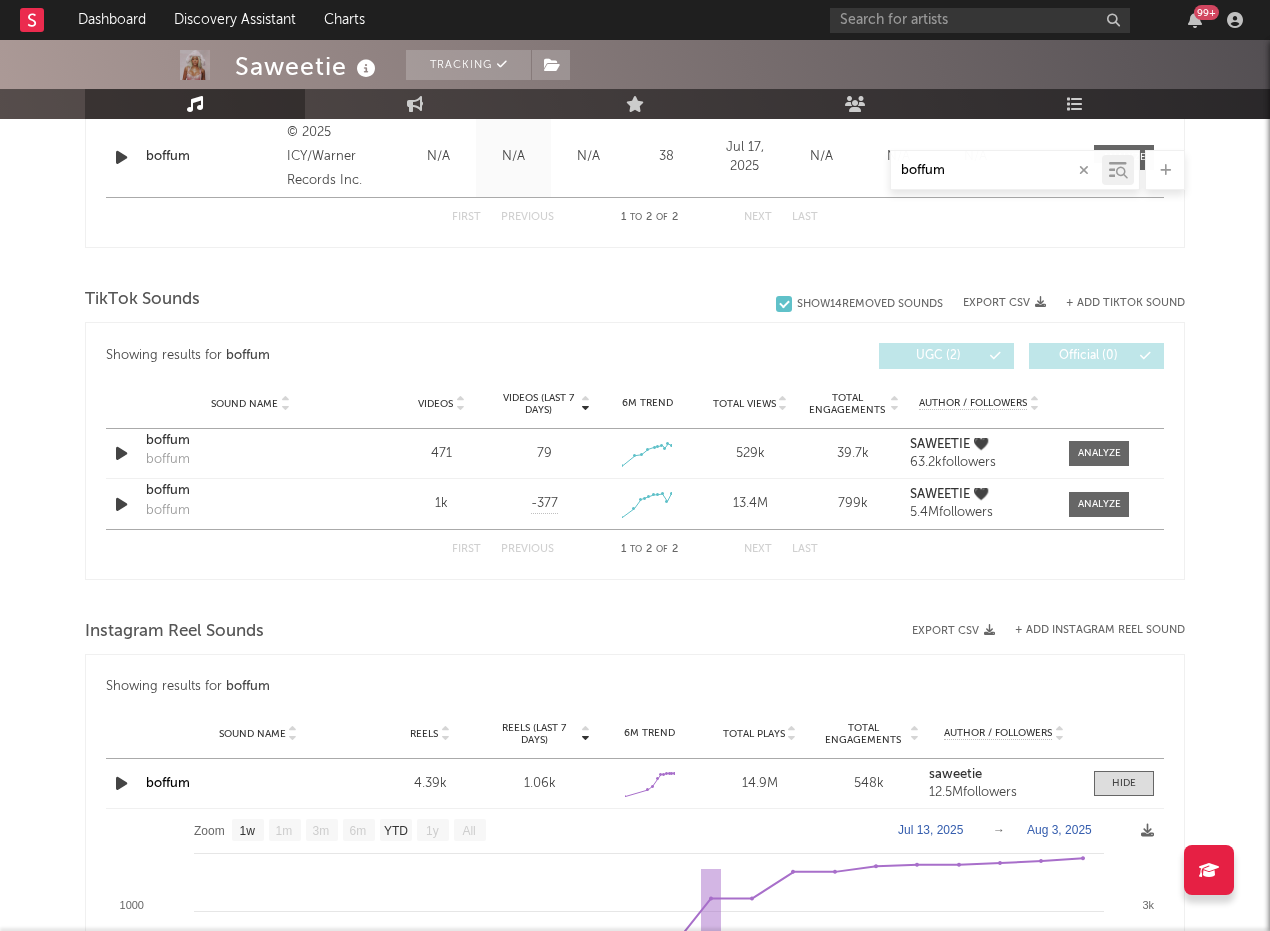 scroll, scrollTop: 964, scrollLeft: 0, axis: vertical 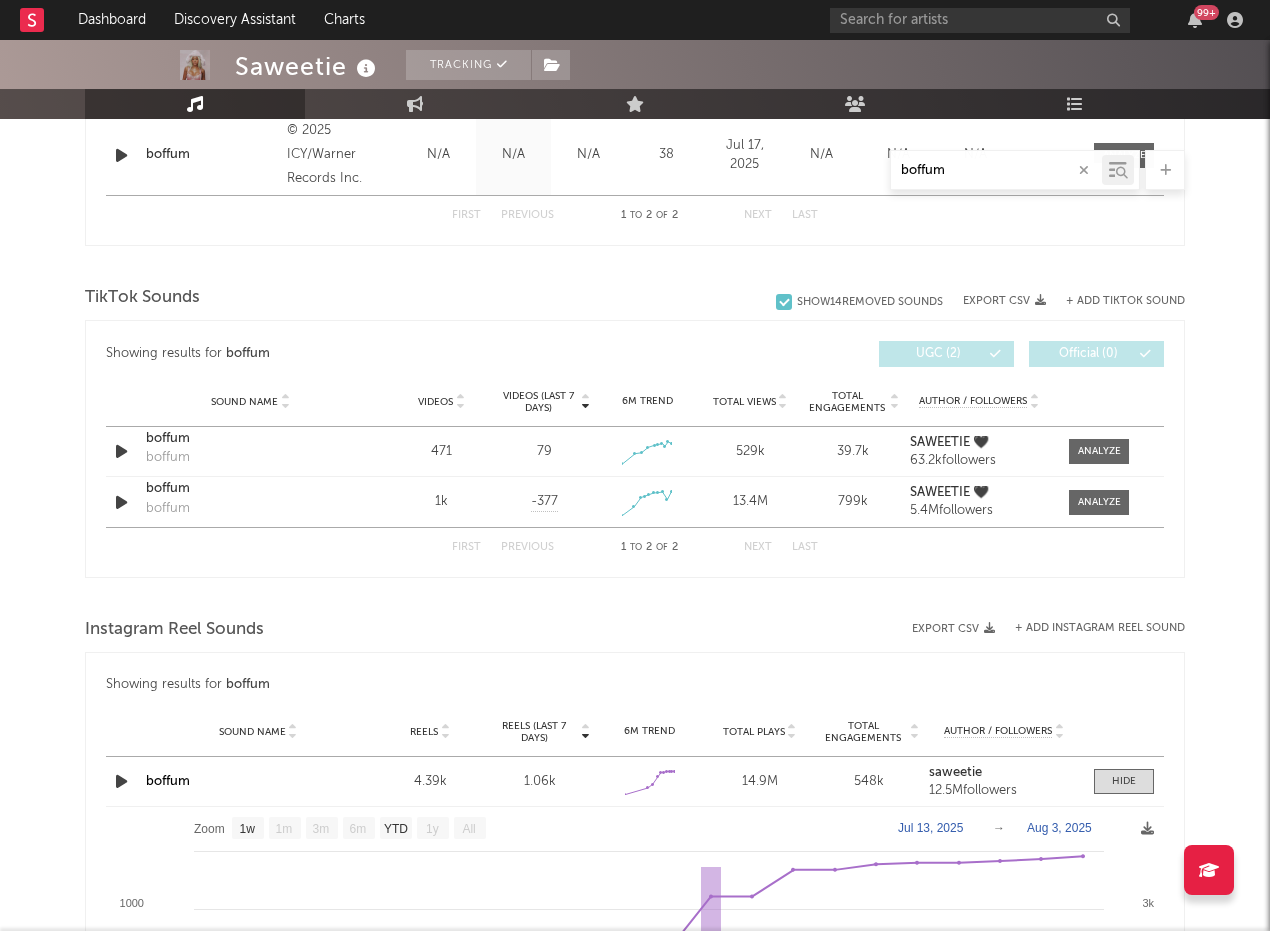 click on "boffum" at bounding box center [1015, 170] 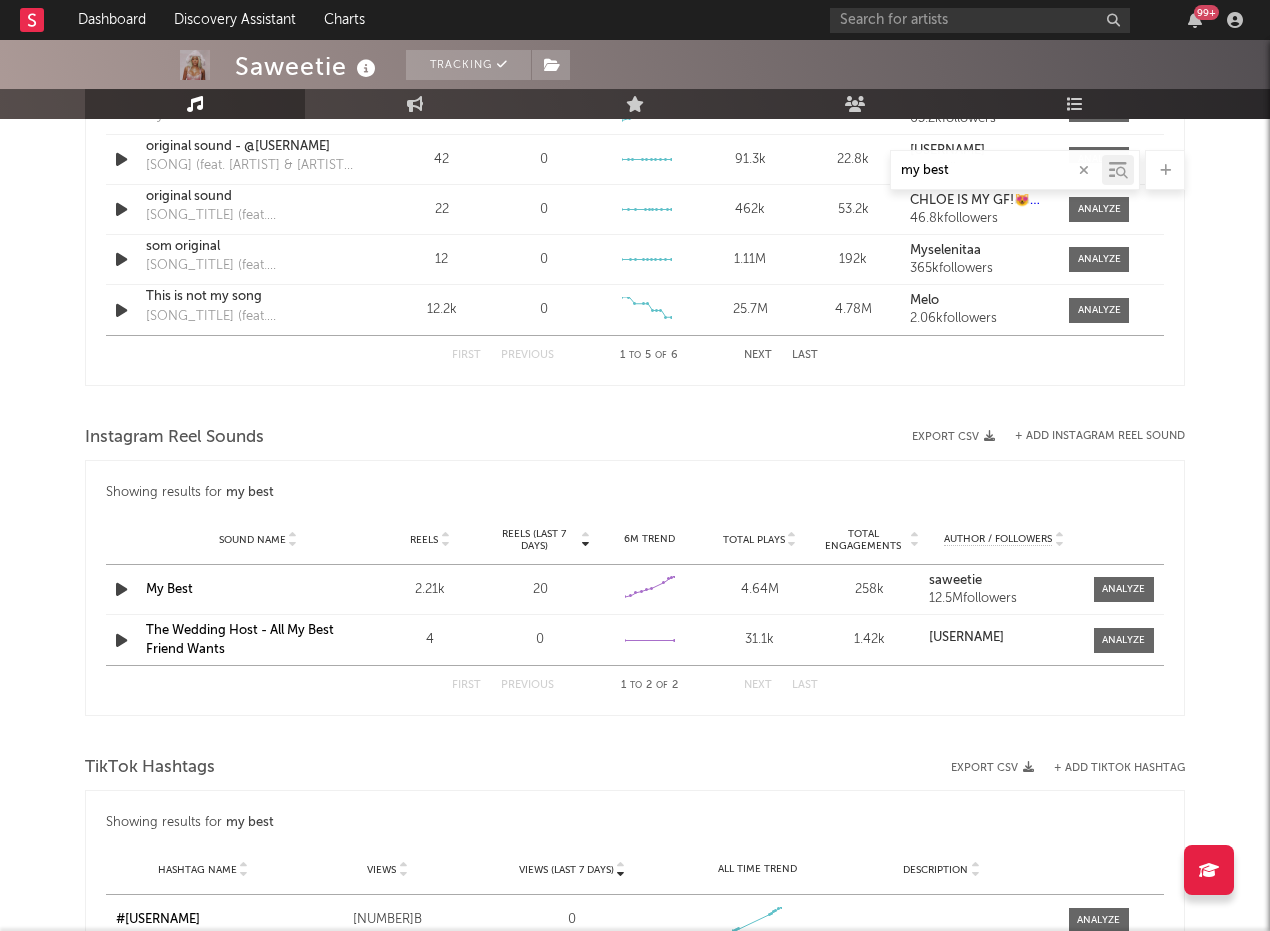 scroll, scrollTop: 1339, scrollLeft: 0, axis: vertical 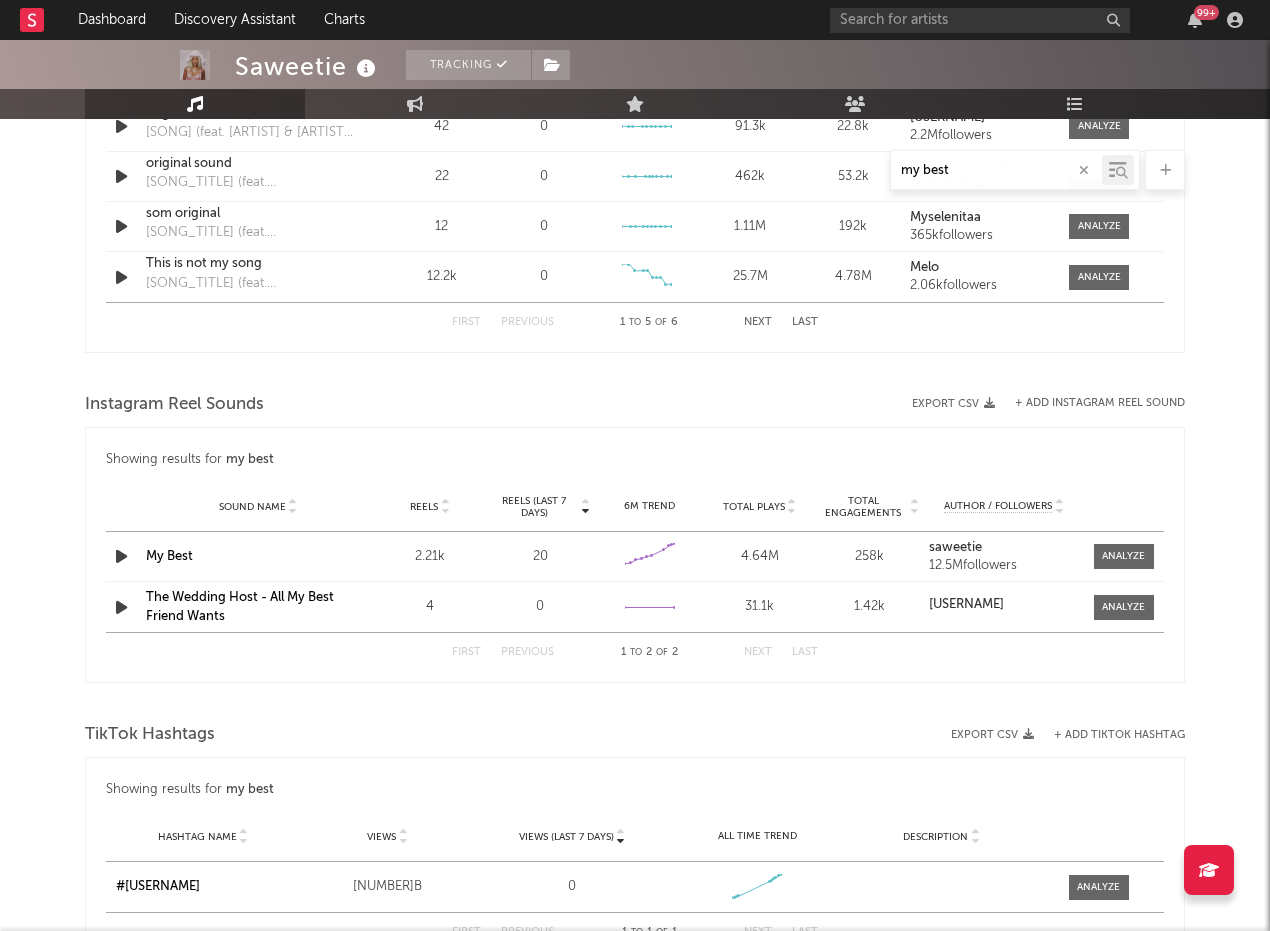 type on "my best" 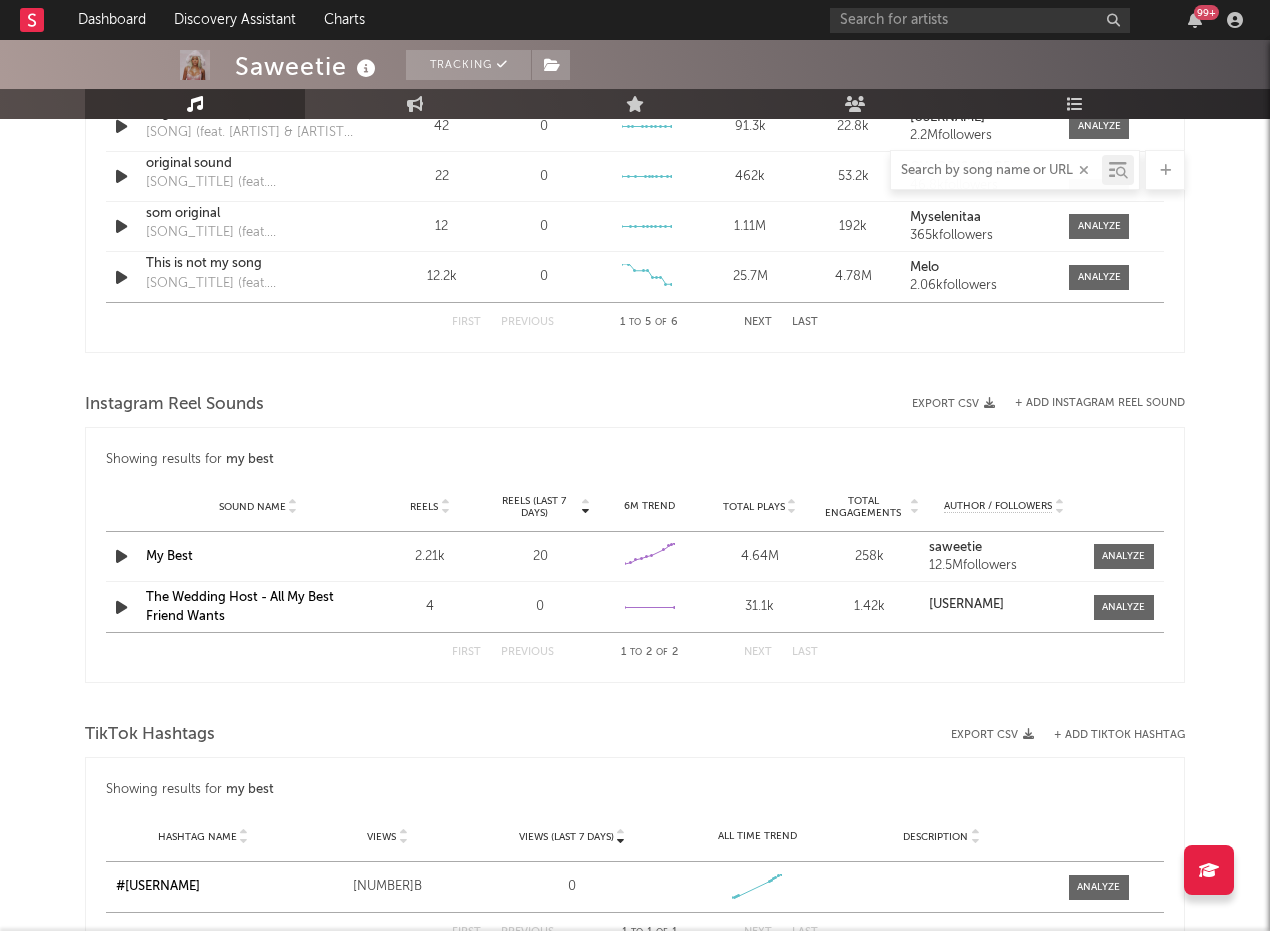 select on "1w" 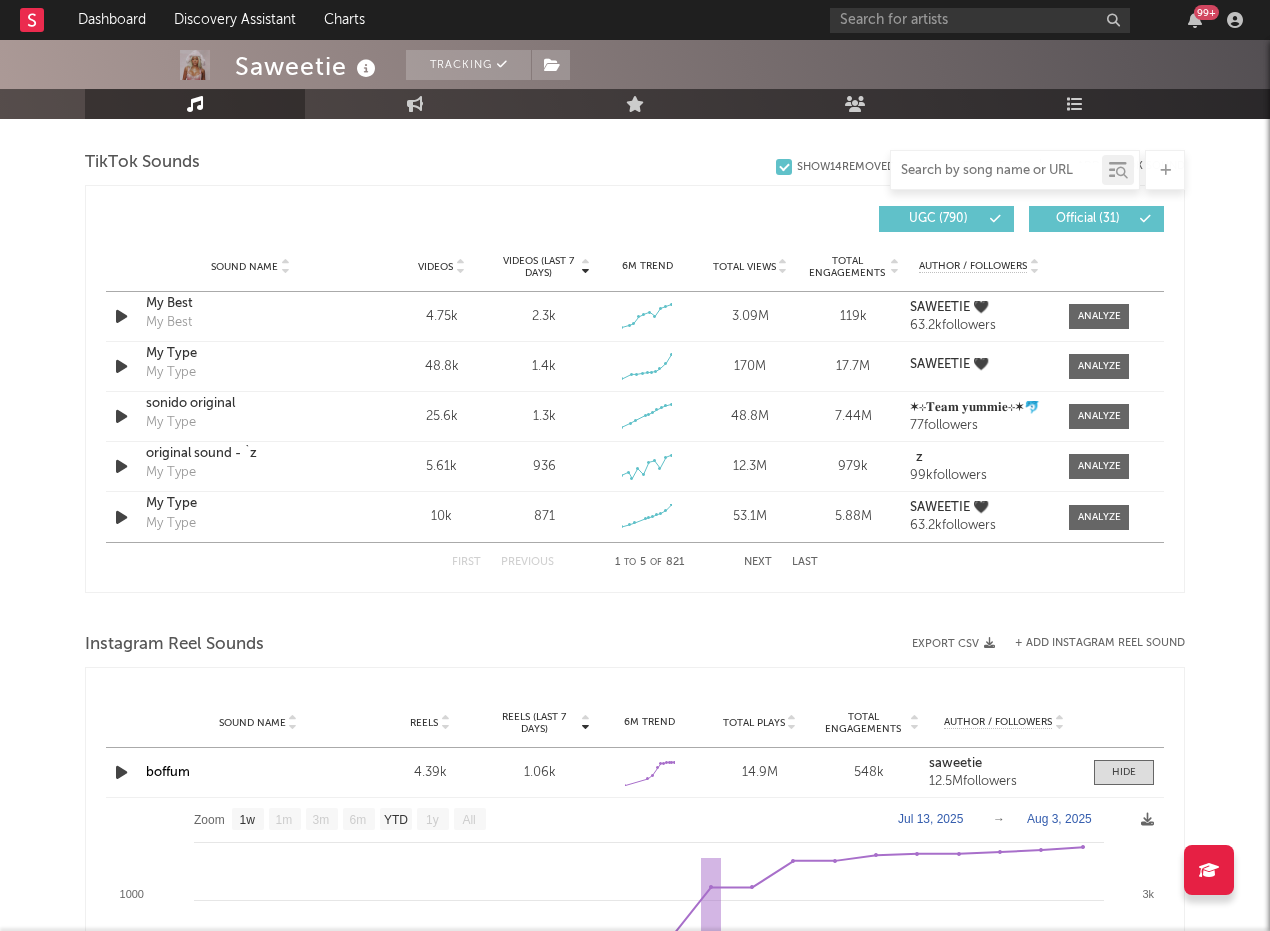 scroll, scrollTop: 1579, scrollLeft: 0, axis: vertical 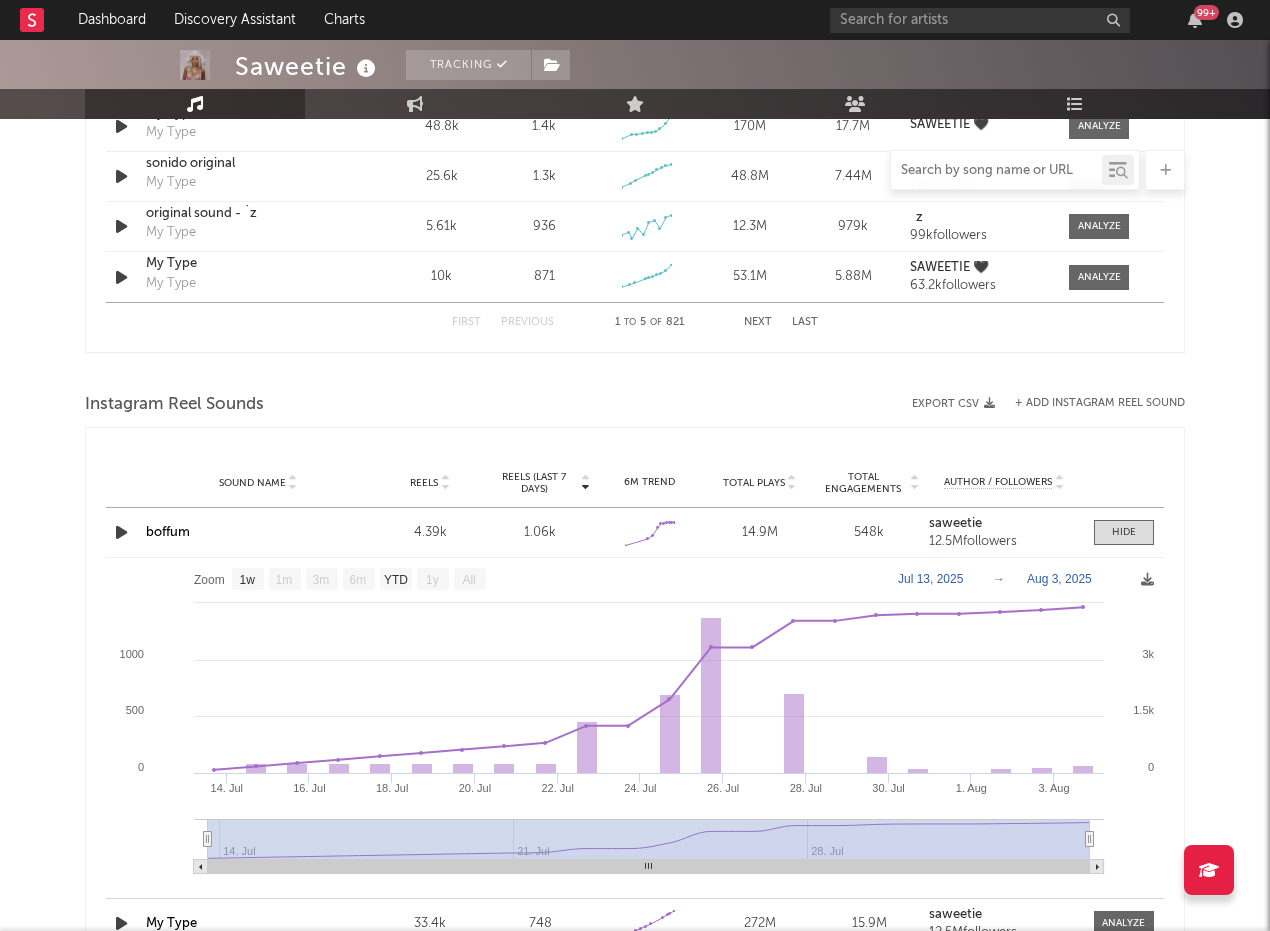 click at bounding box center [996, 171] 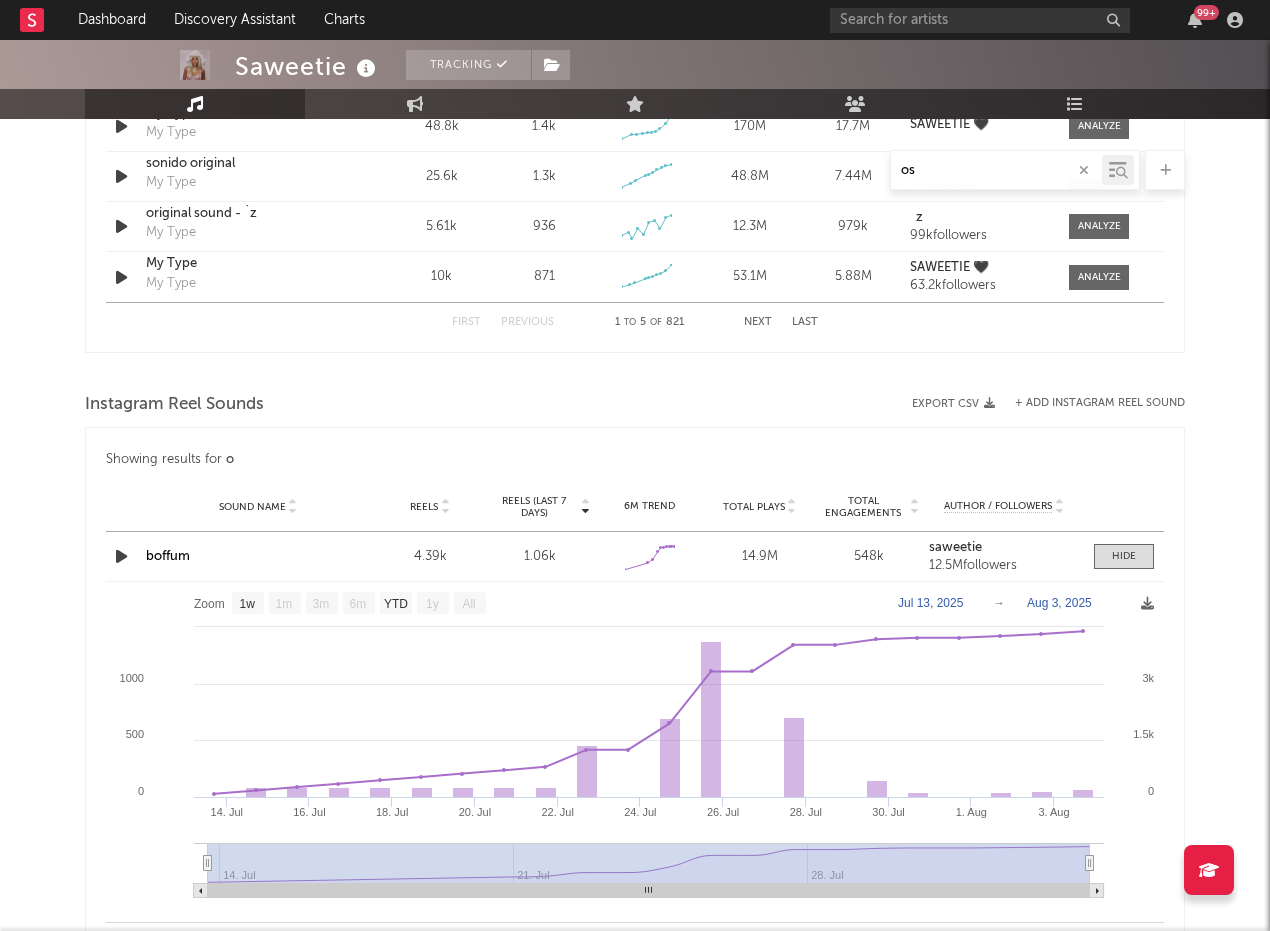 type on "o" 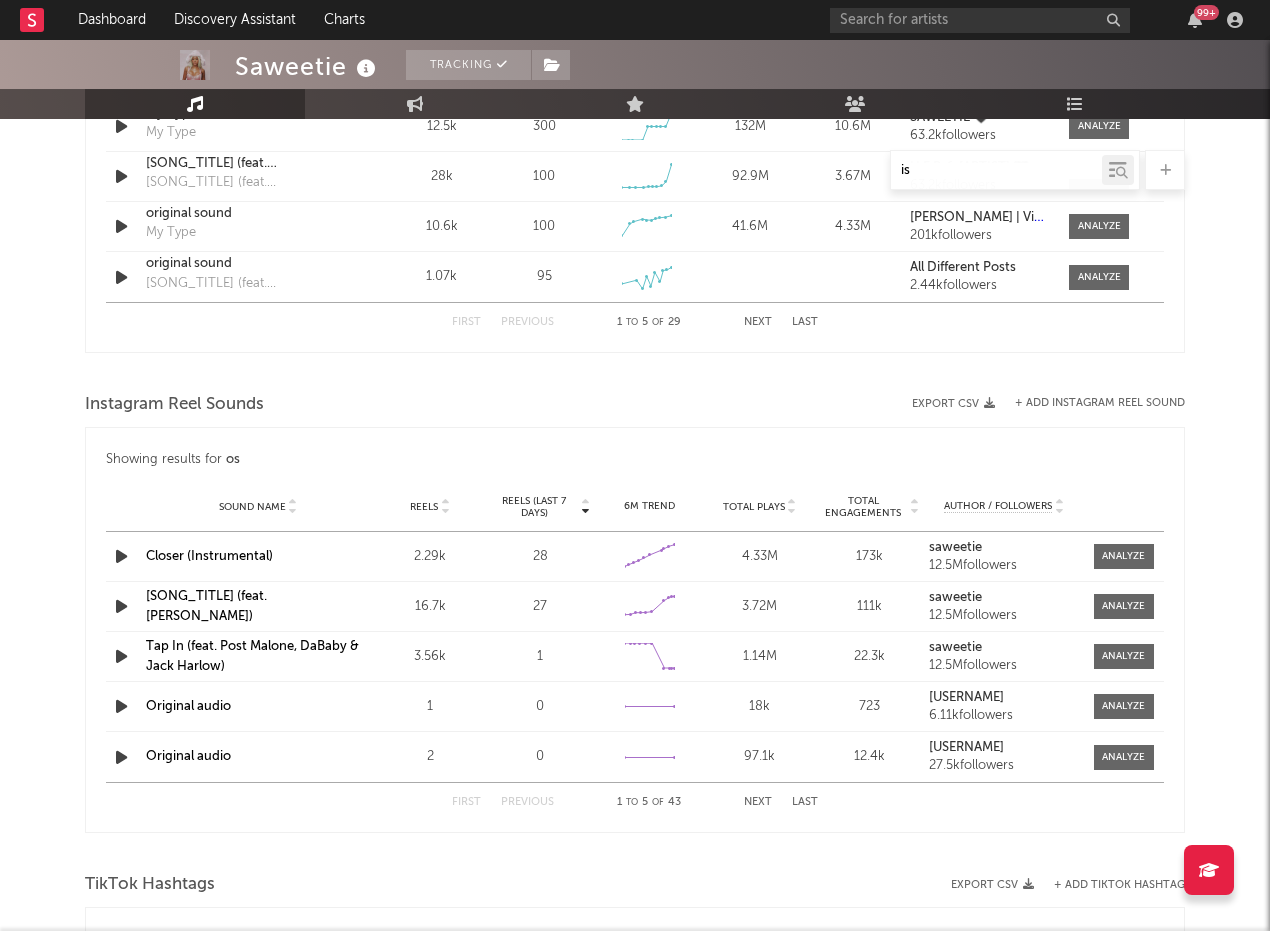 type on "is i" 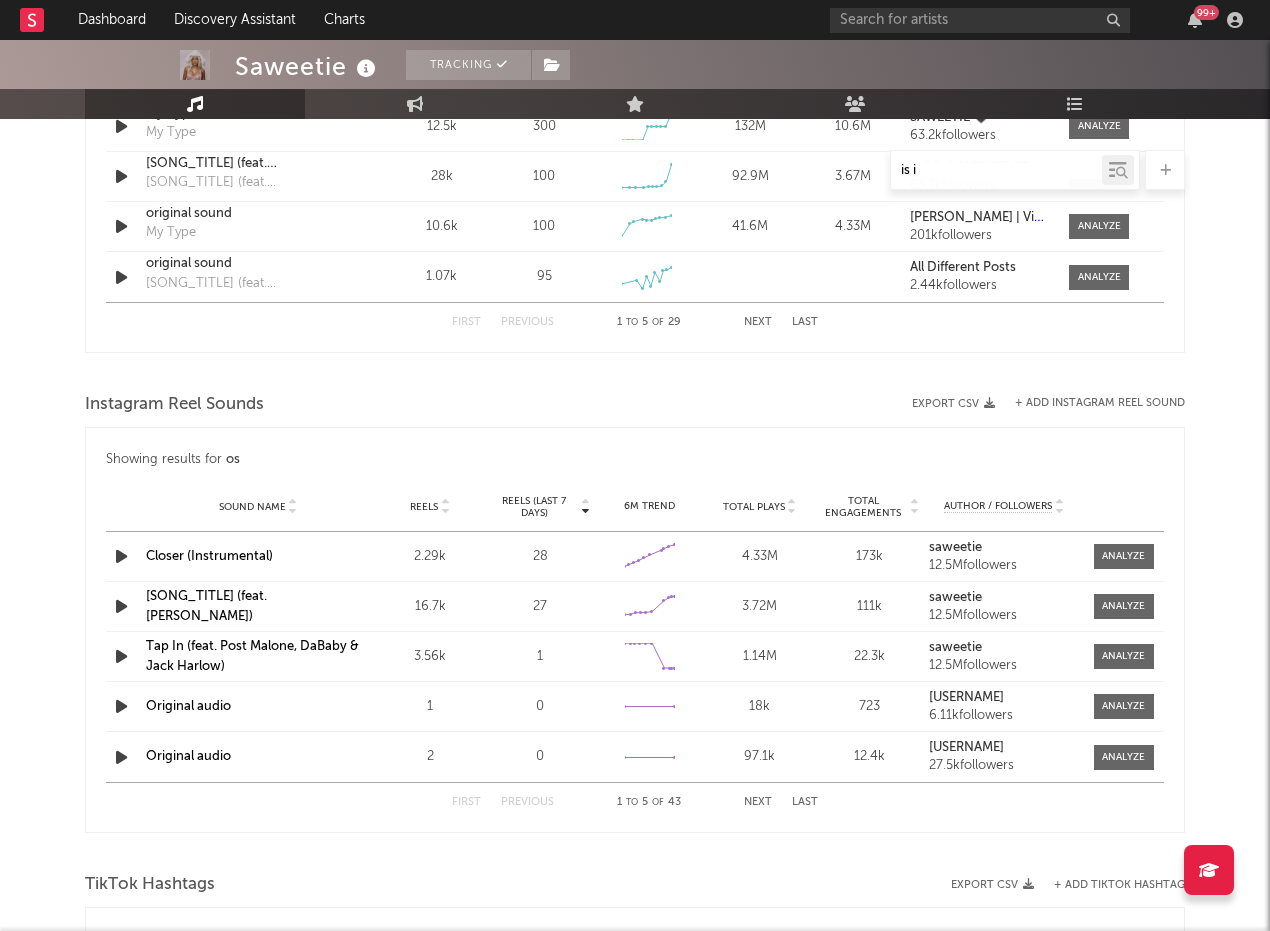 select on "1w" 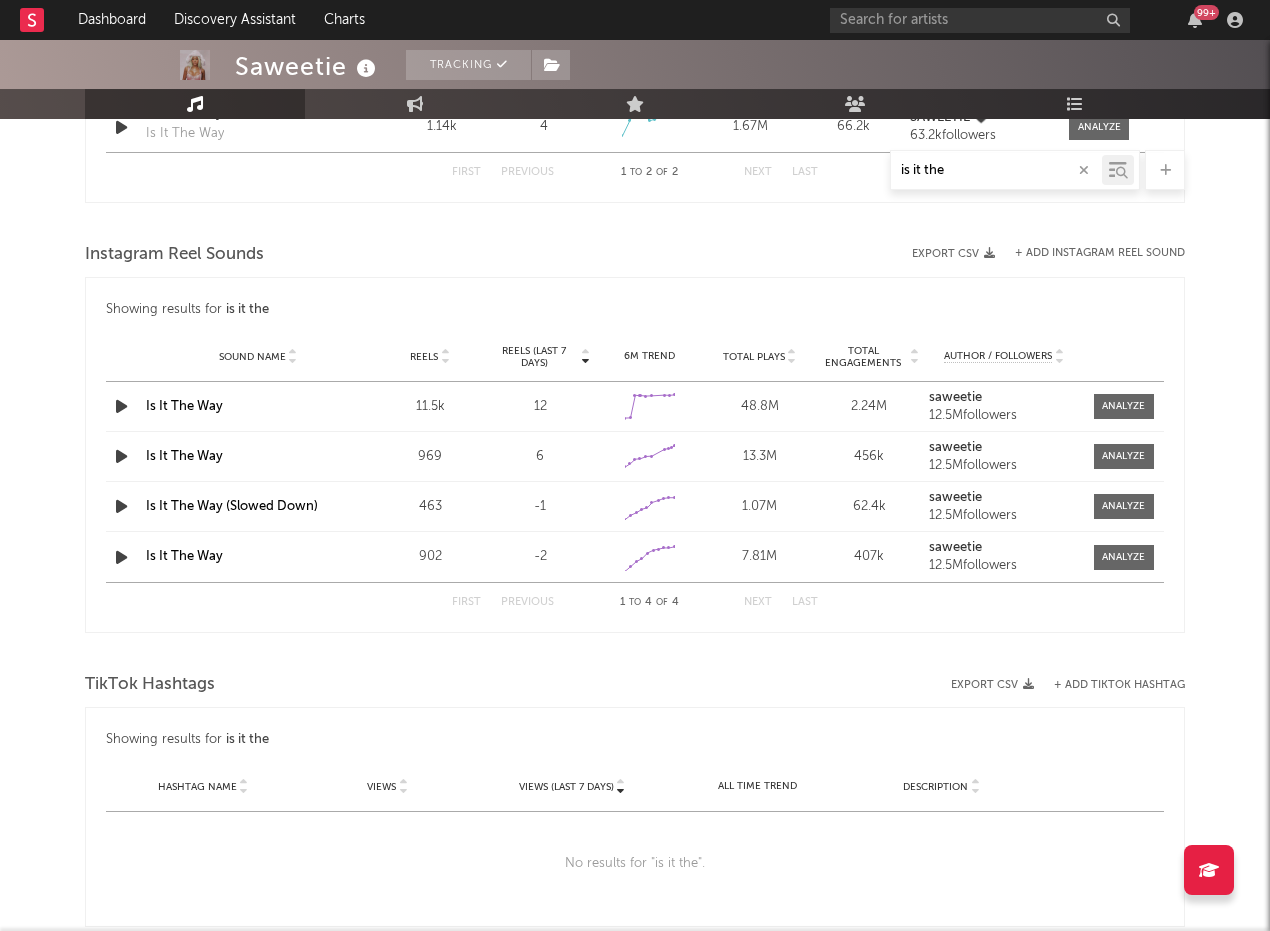 drag, startPoint x: 986, startPoint y: 169, endPoint x: 844, endPoint y: 162, distance: 142.17242 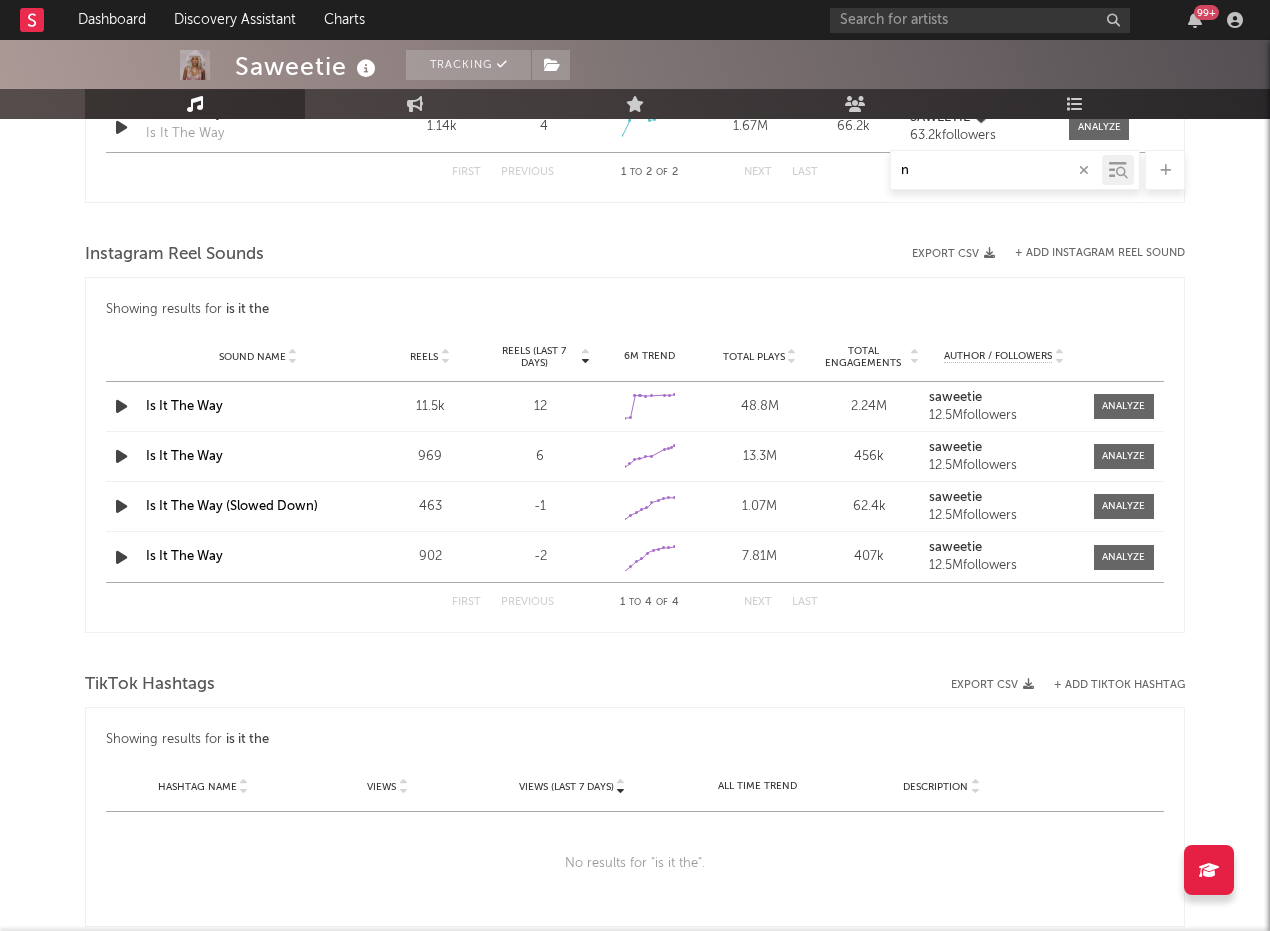type on "na" 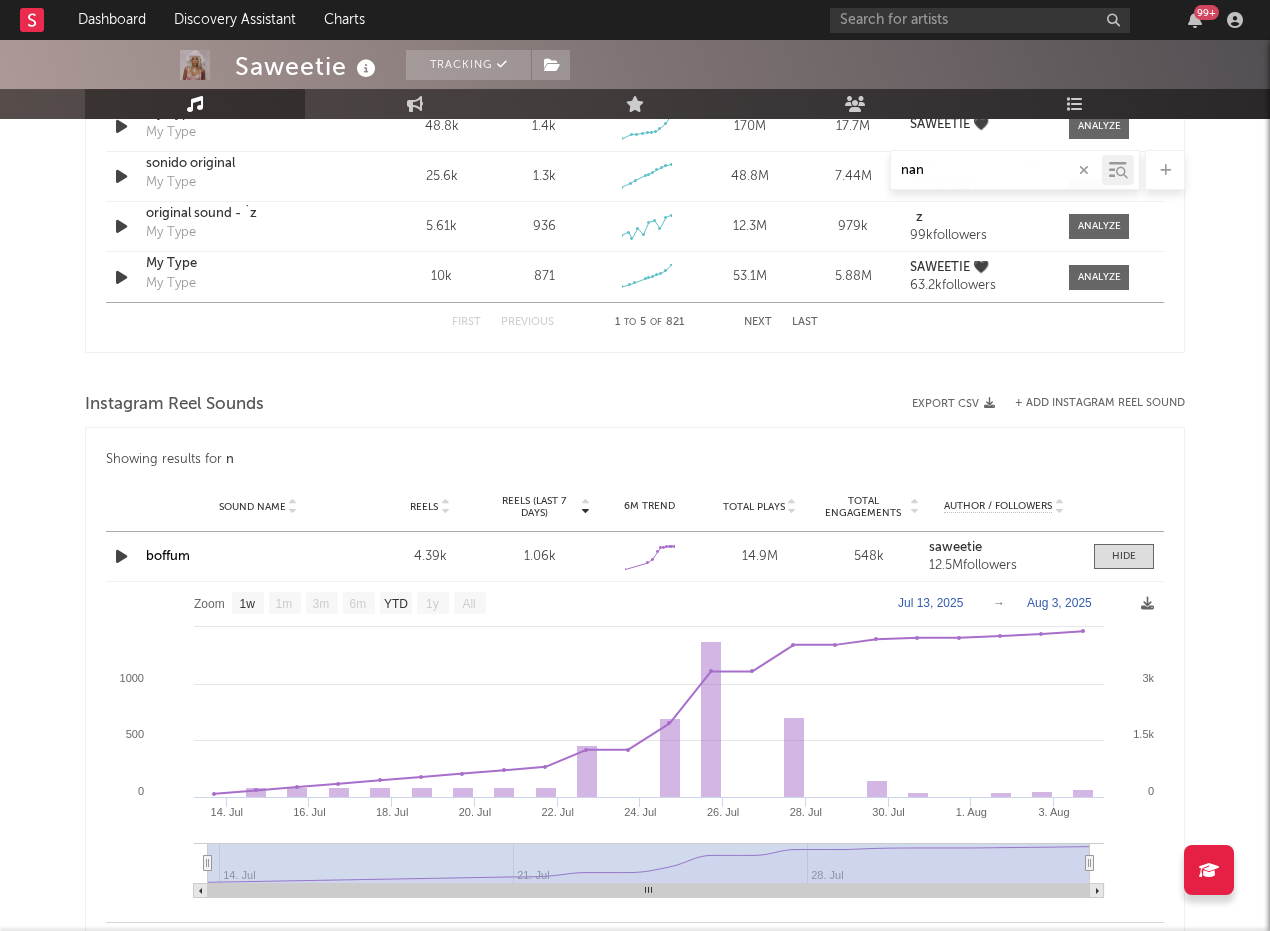 type on "nani" 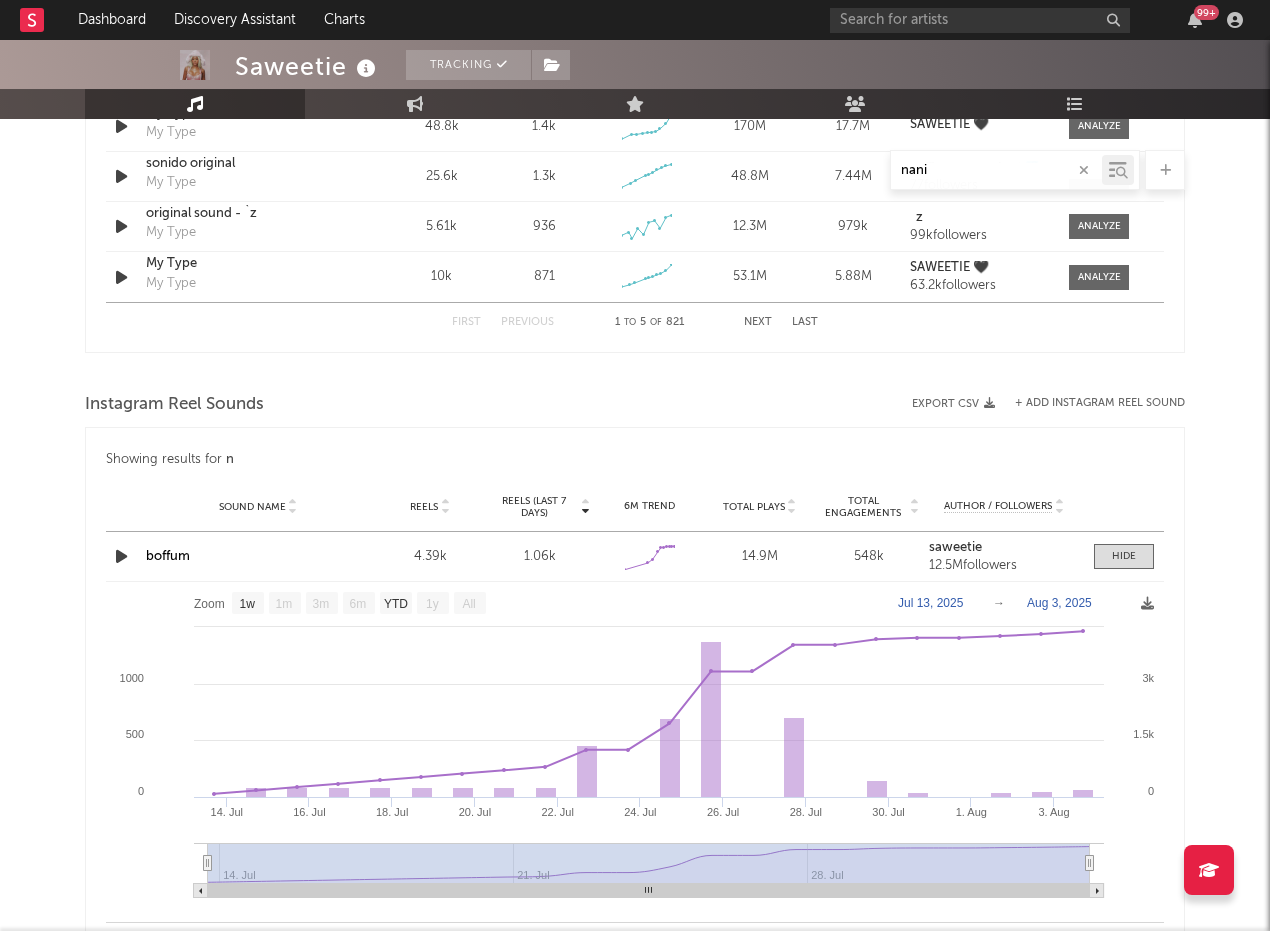 select on "6m" 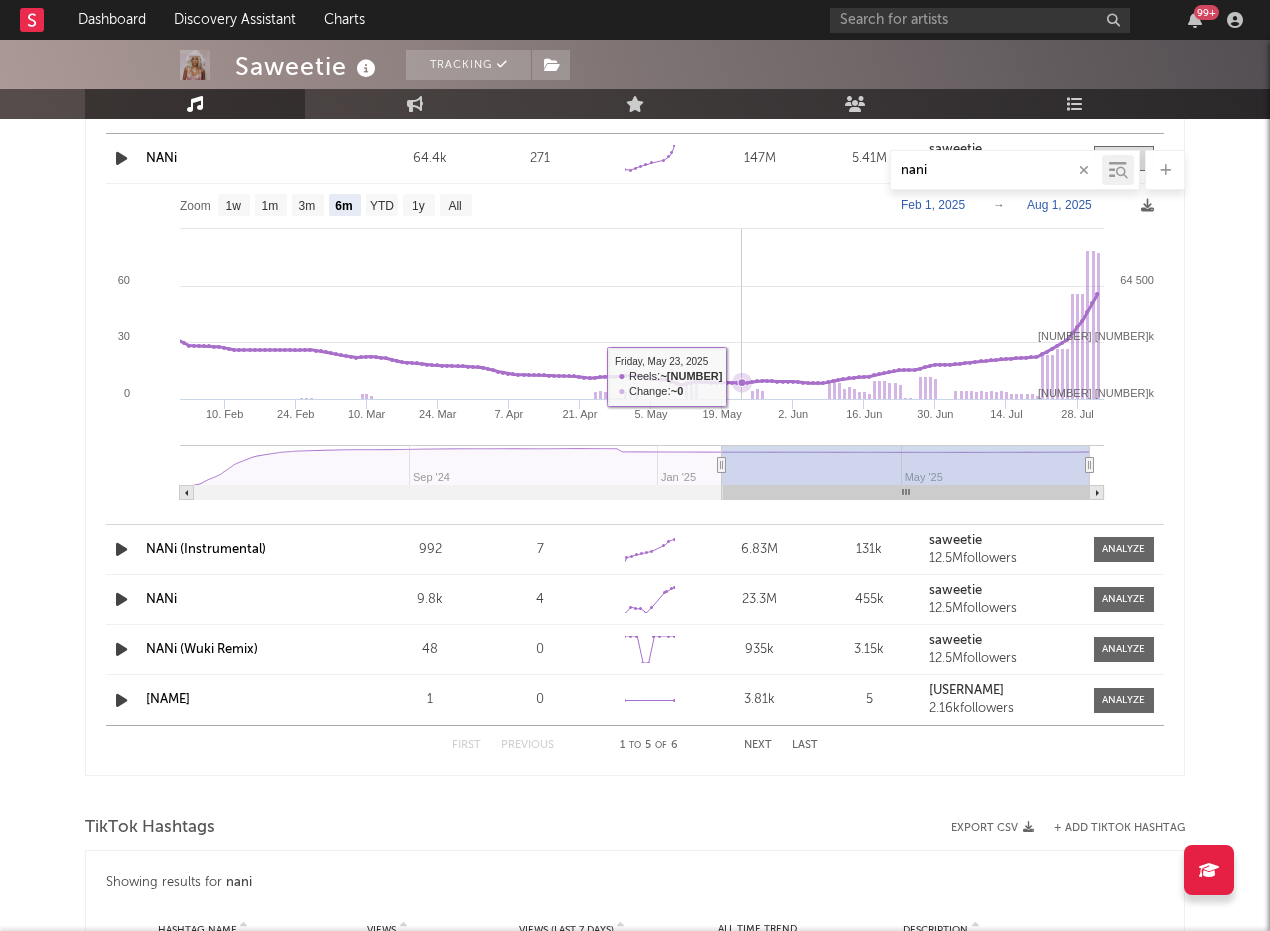 scroll, scrollTop: 1969, scrollLeft: 0, axis: vertical 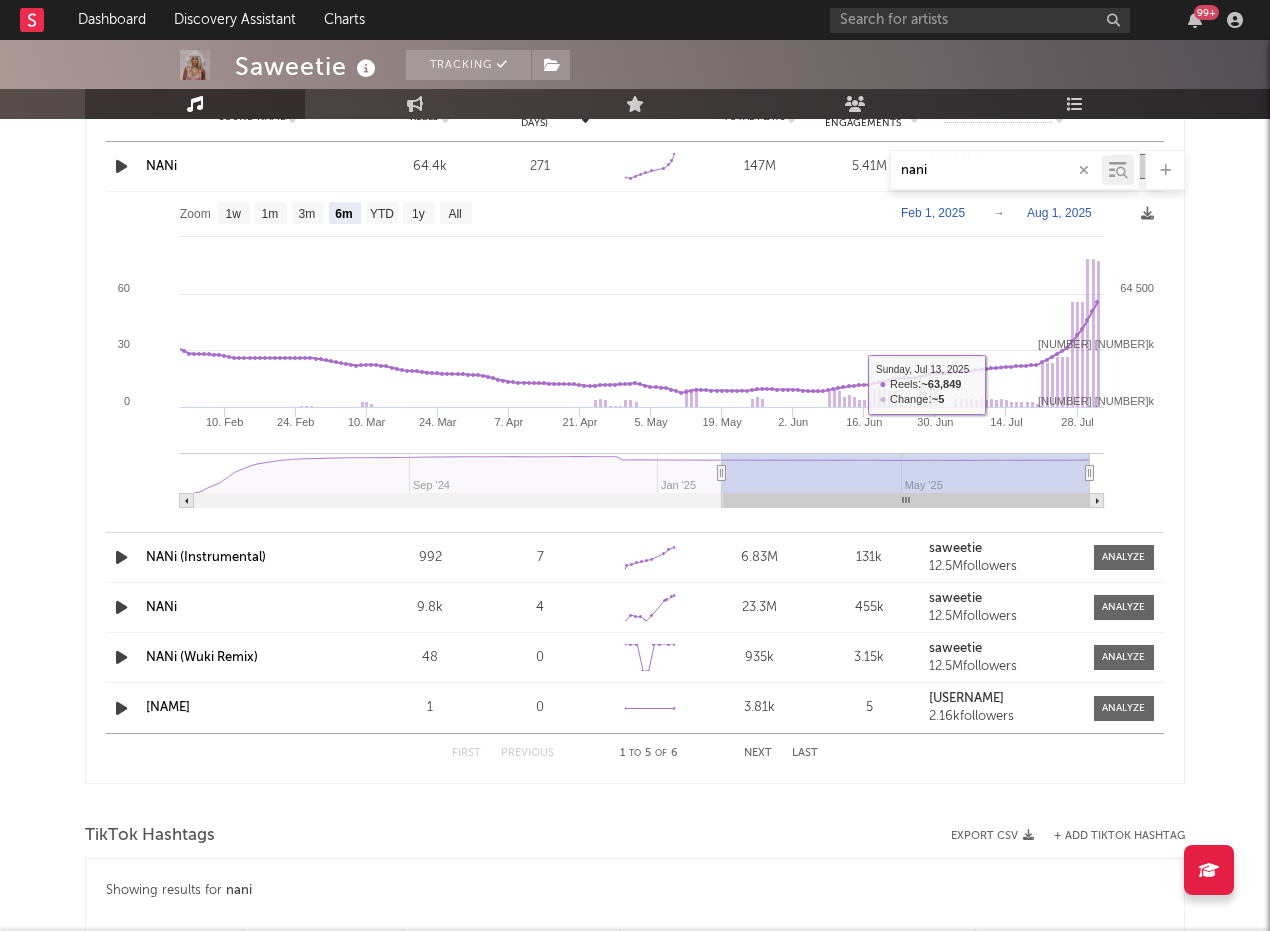click on "Next" at bounding box center [758, 753] 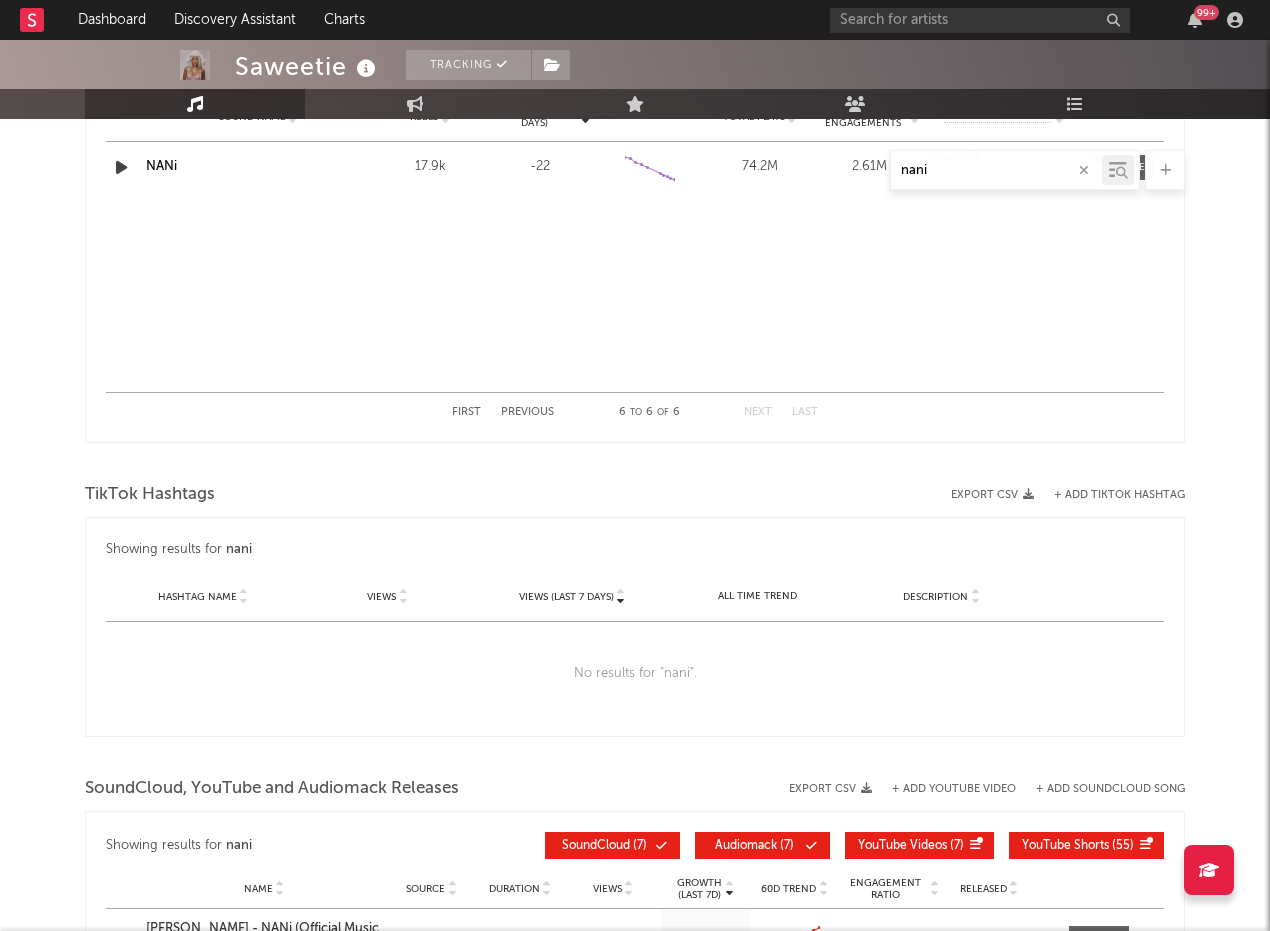 type on "nani" 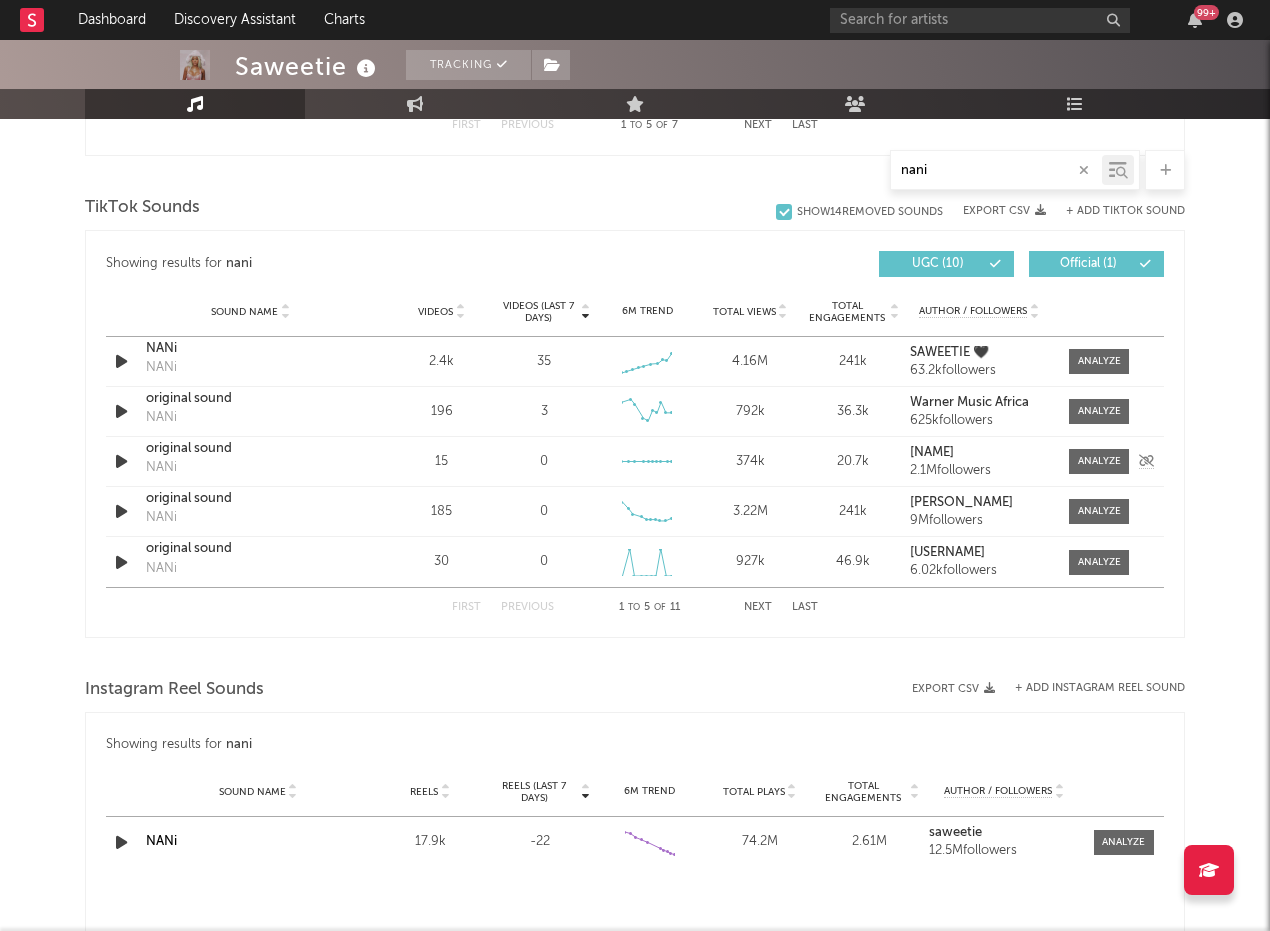 scroll, scrollTop: 0, scrollLeft: 0, axis: both 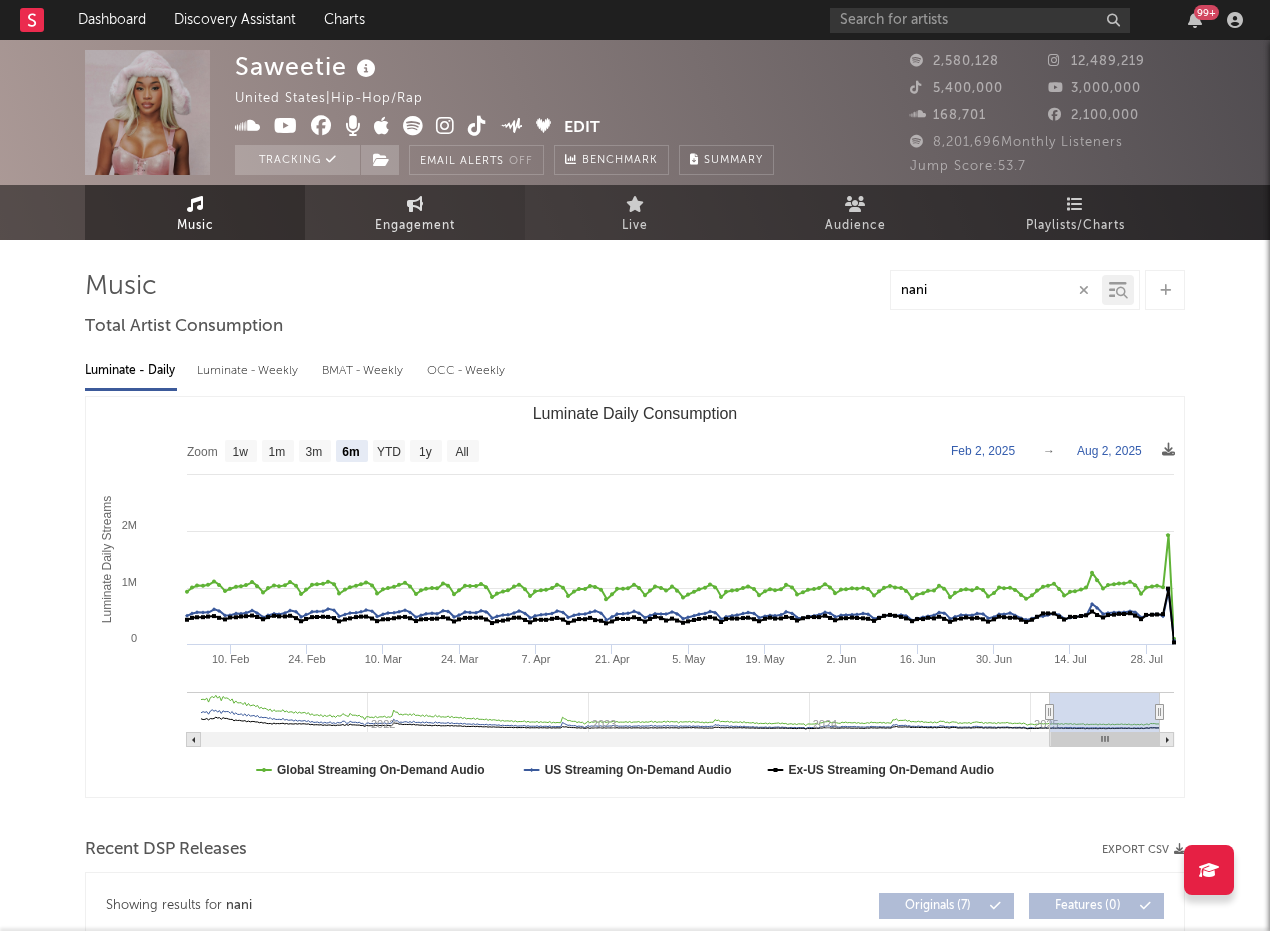 click on "Engagement" at bounding box center (415, 226) 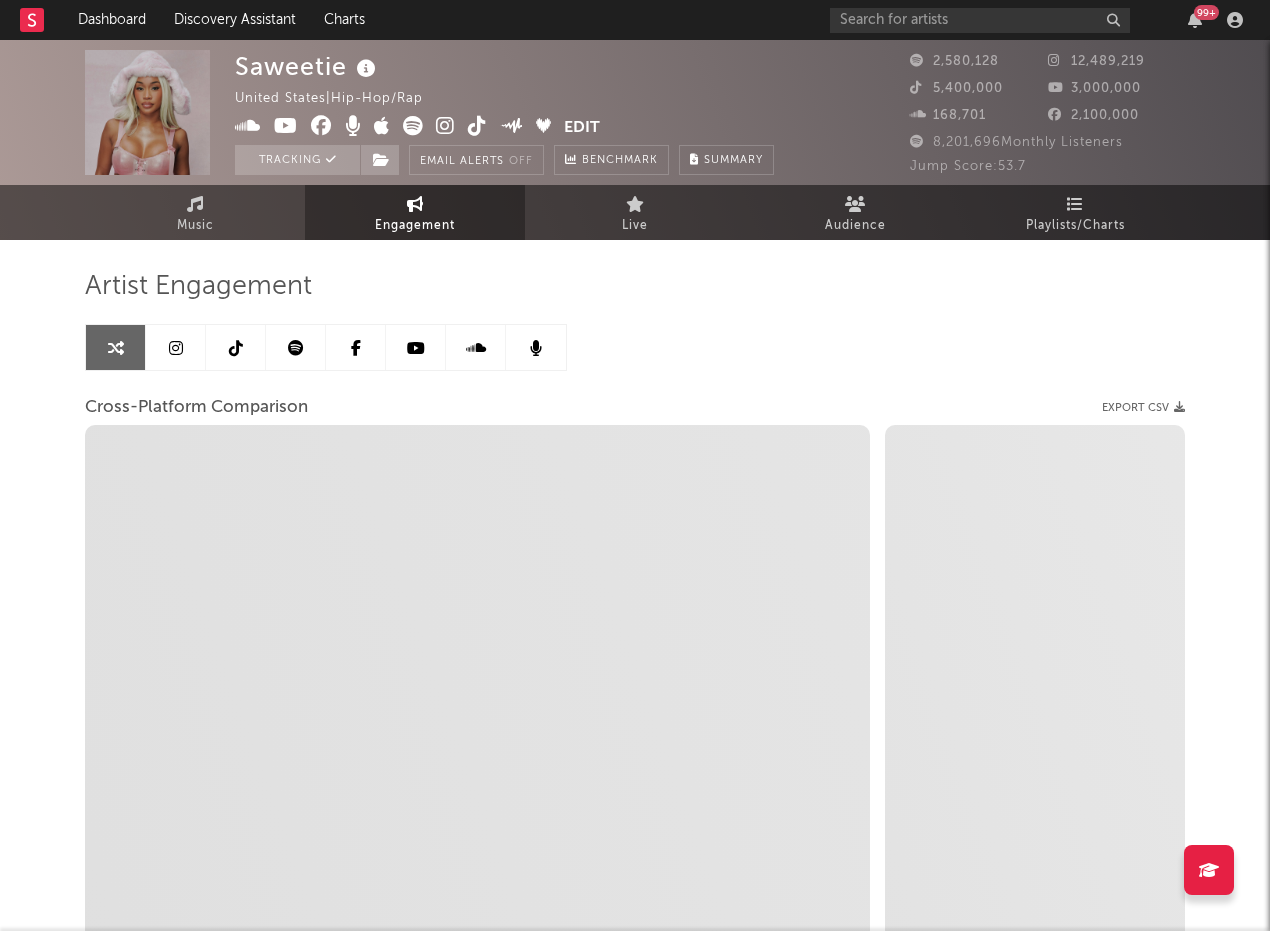 click at bounding box center [236, 348] 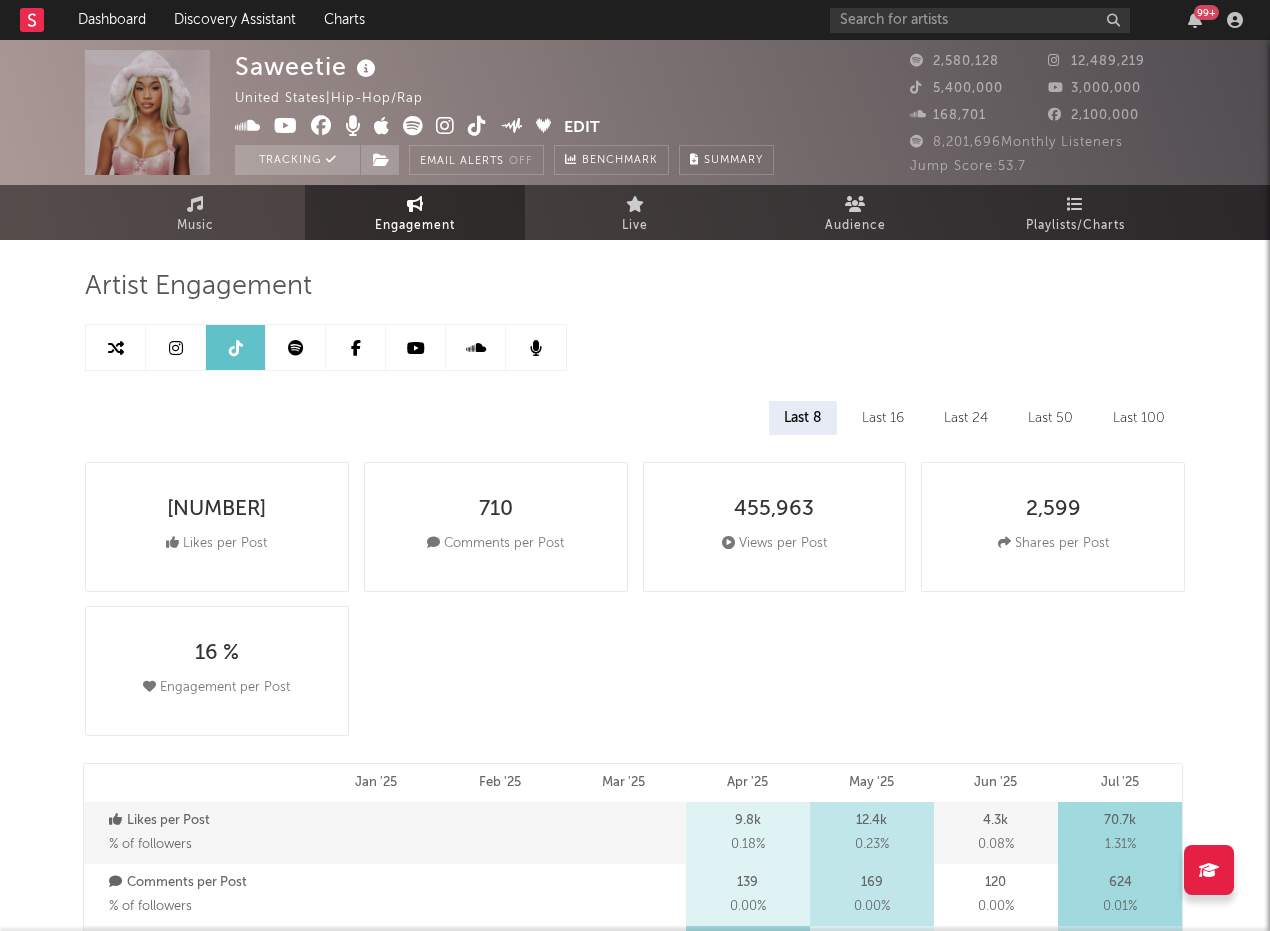 select on "6m" 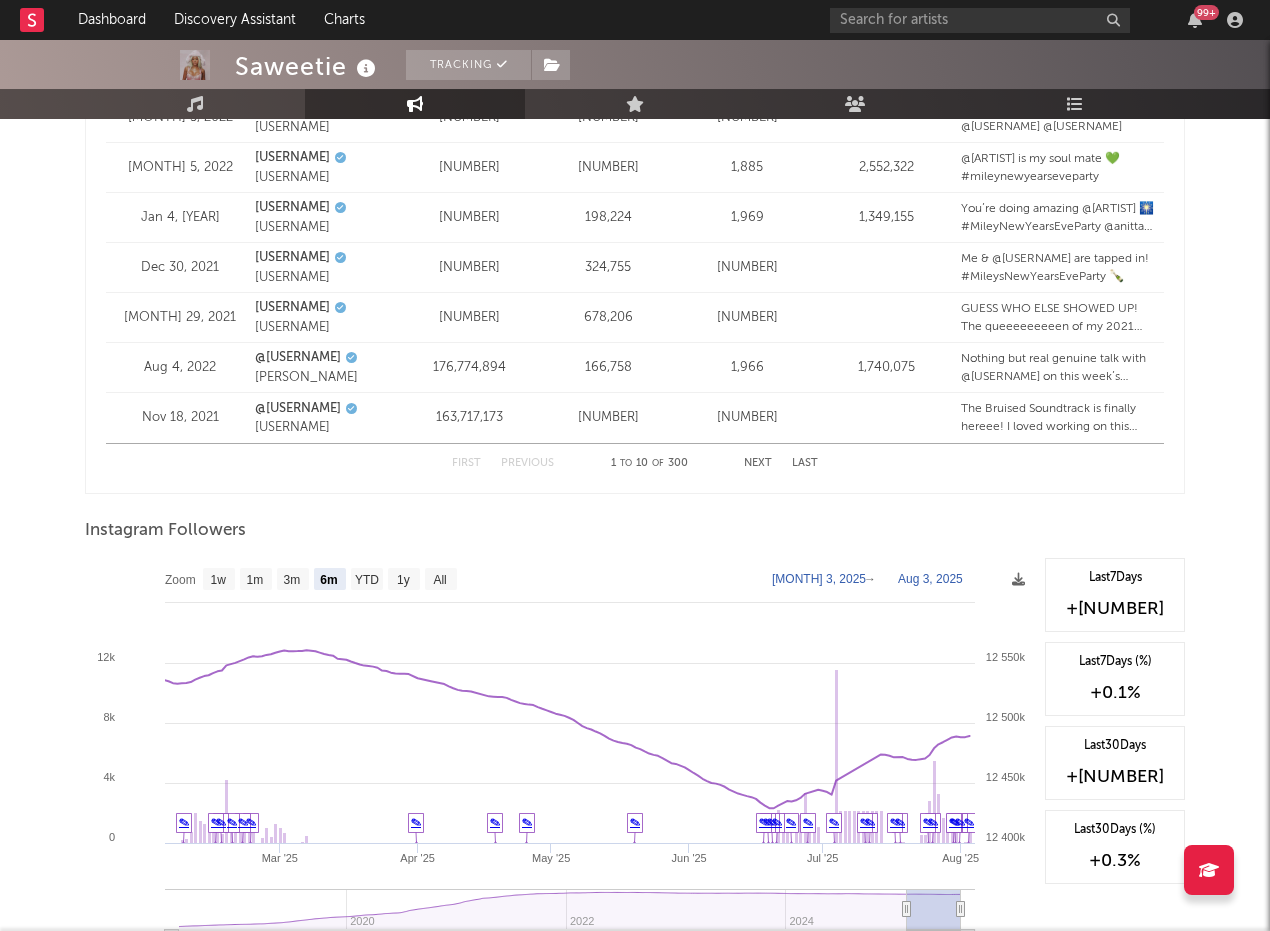 scroll, scrollTop: 2866, scrollLeft: 0, axis: vertical 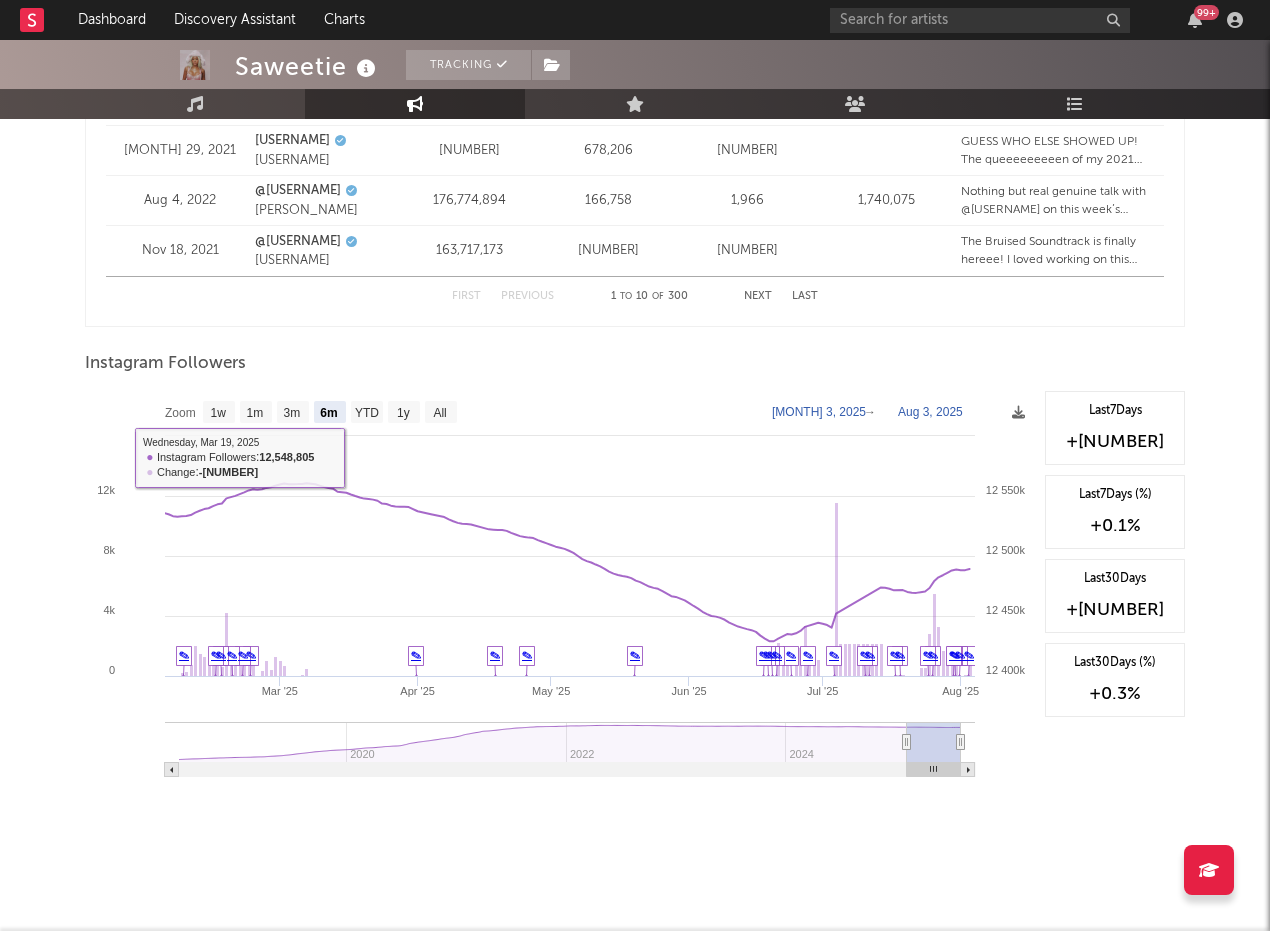 click on "All" 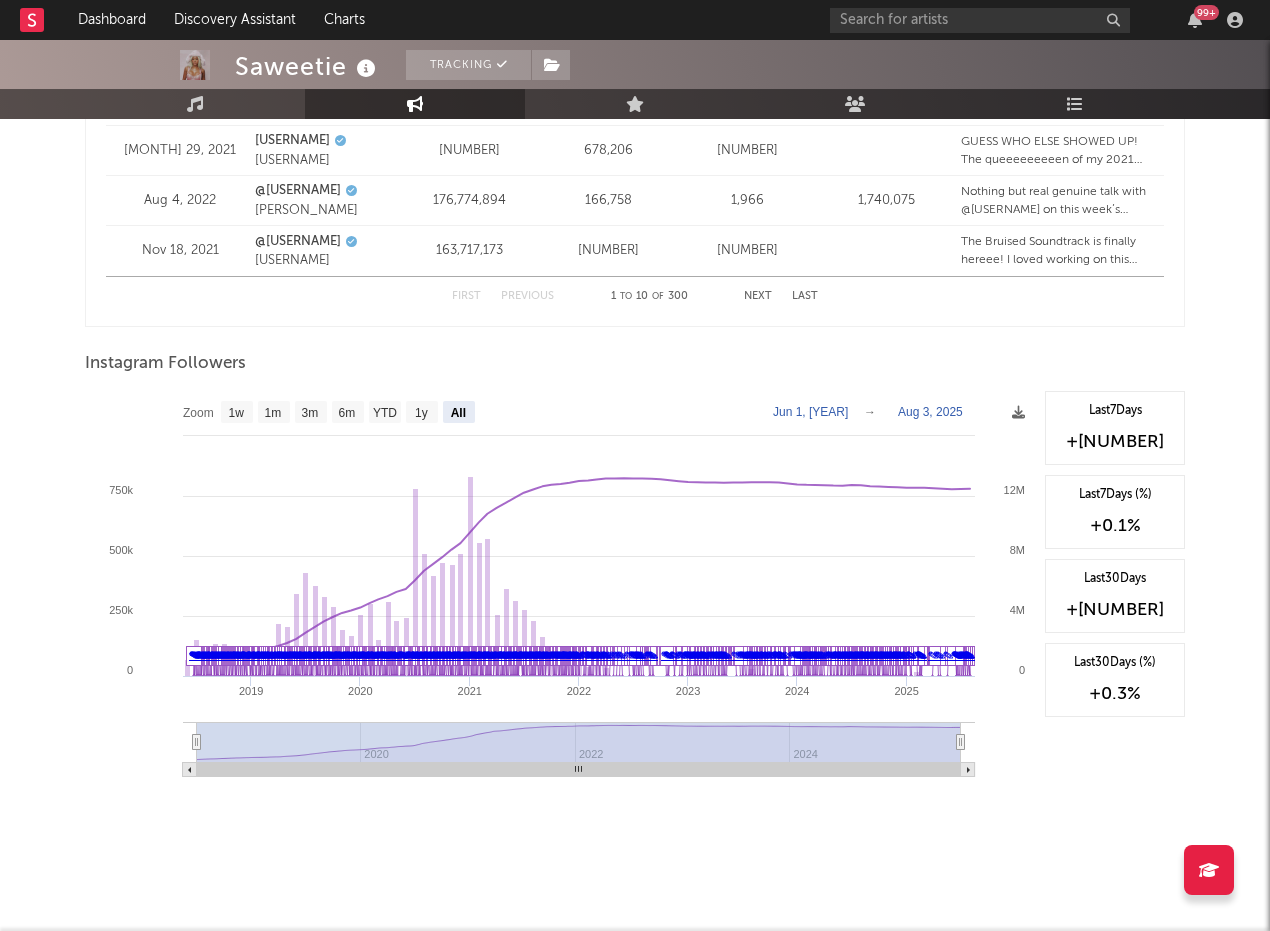 select on "All" 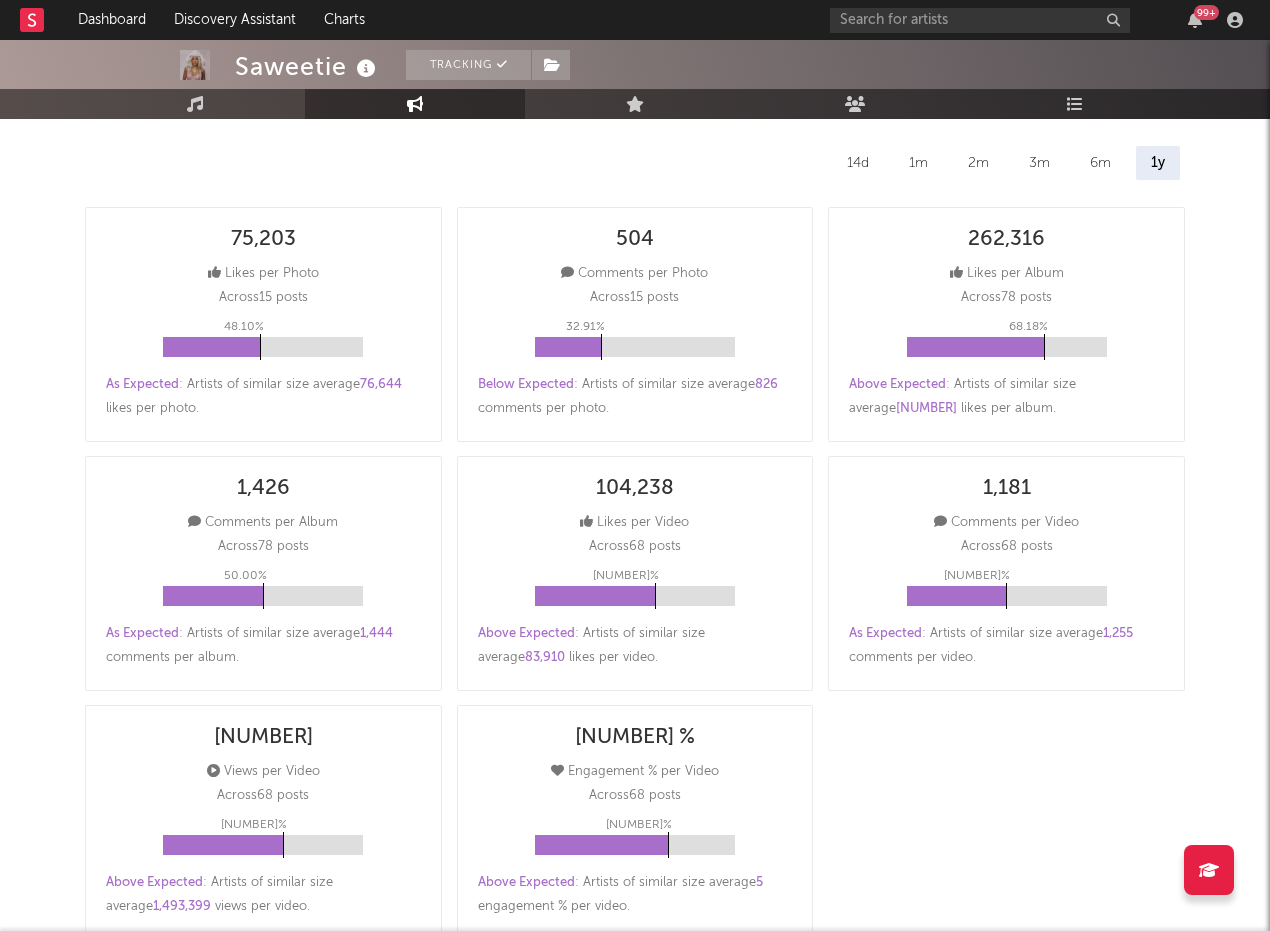 scroll, scrollTop: 0, scrollLeft: 0, axis: both 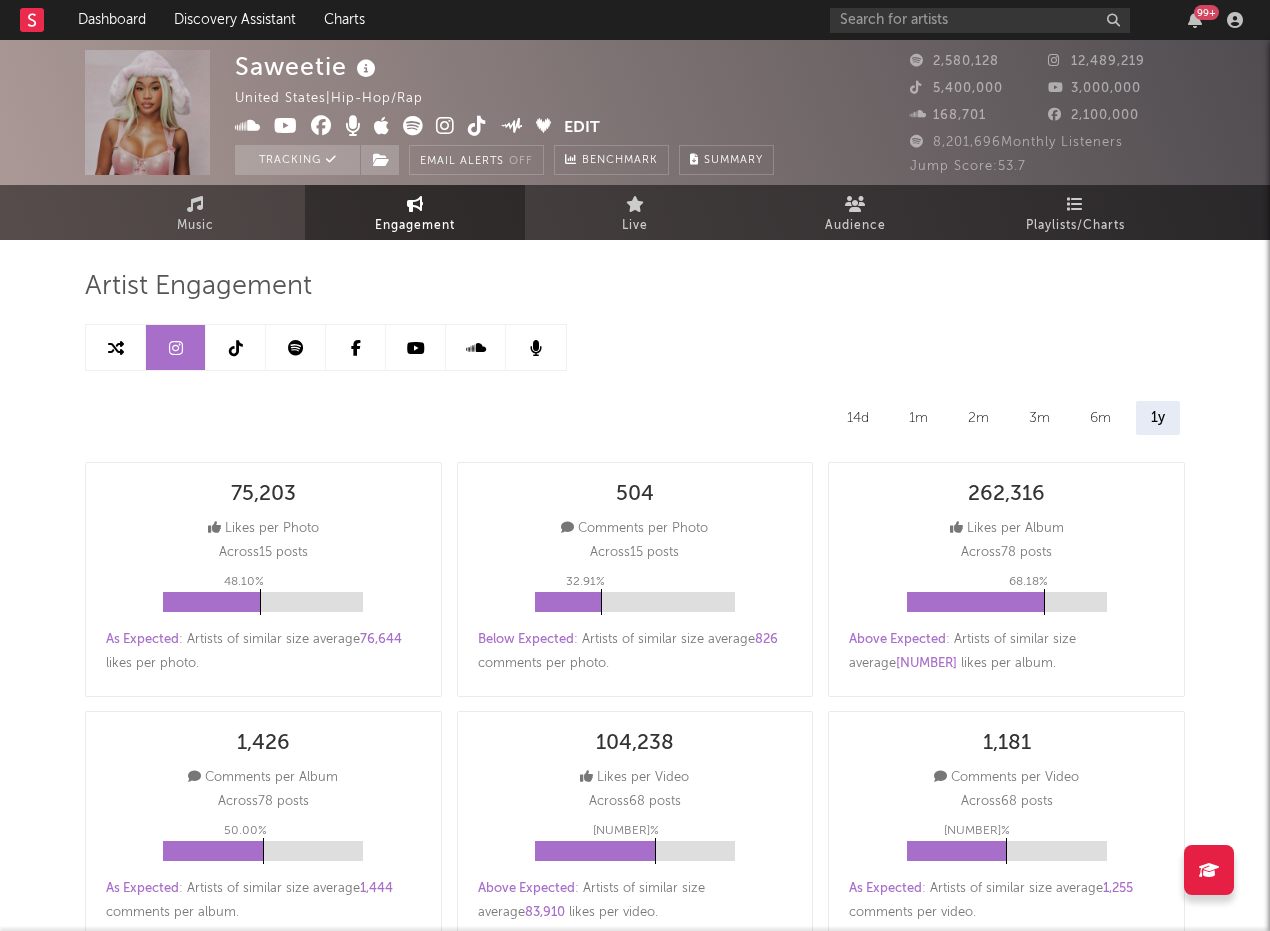 click at bounding box center [236, 348] 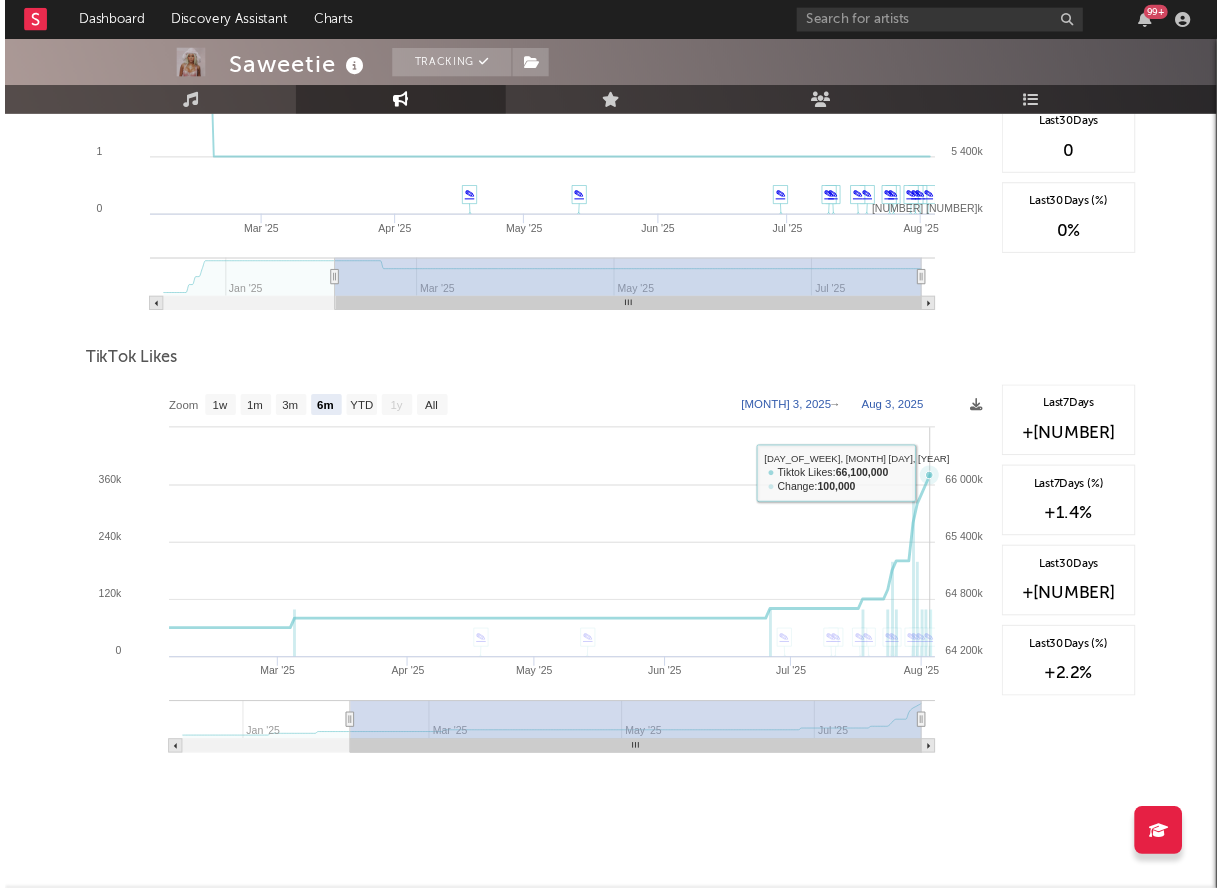 scroll, scrollTop: 2175, scrollLeft: 0, axis: vertical 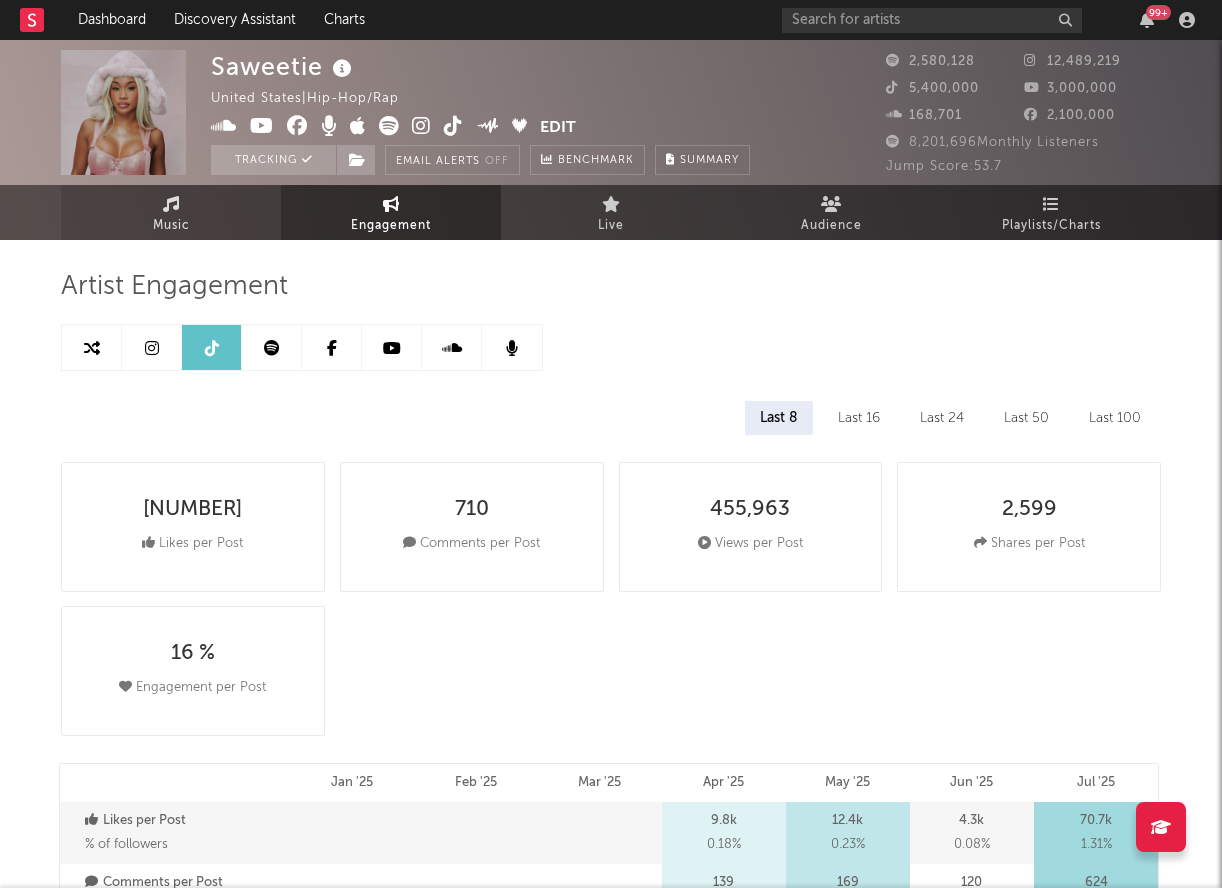 click on "Music" at bounding box center [171, 212] 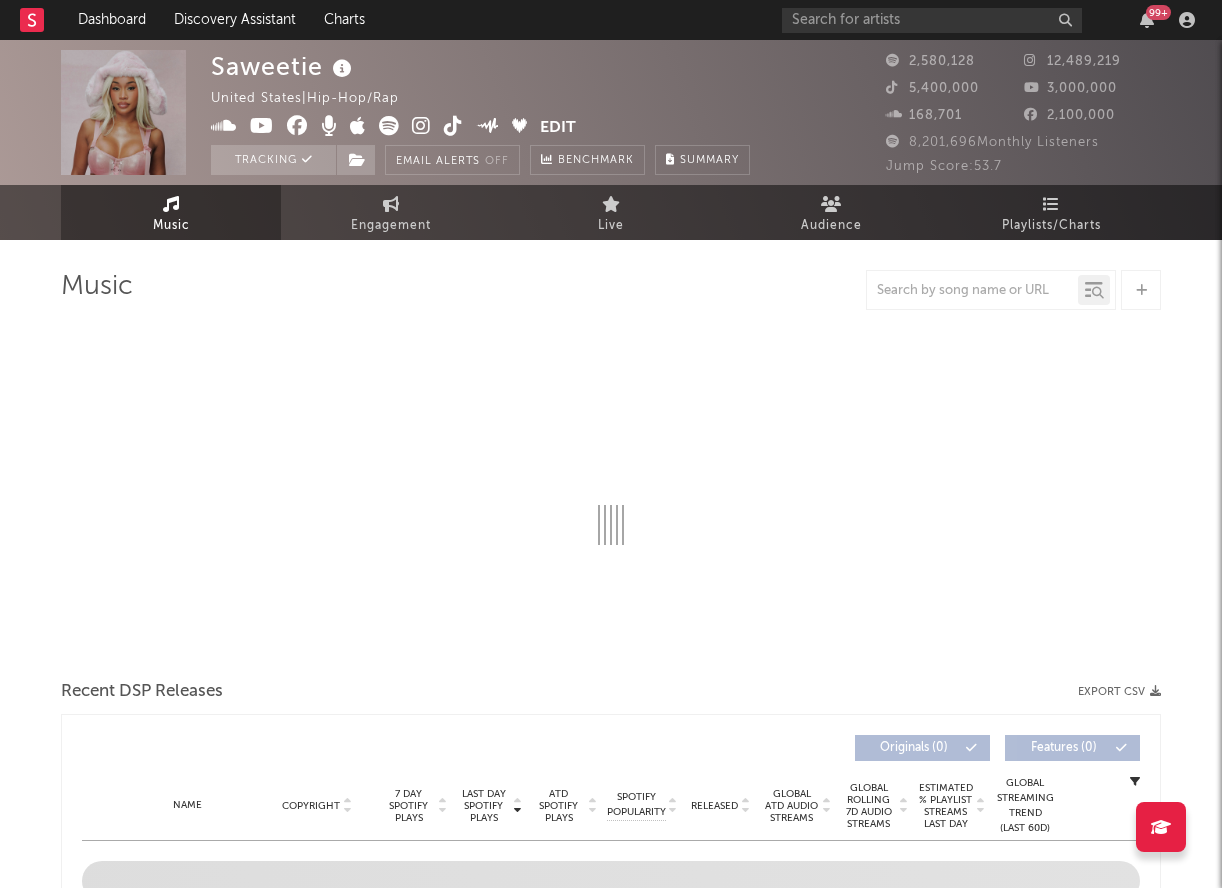 select on "6m" 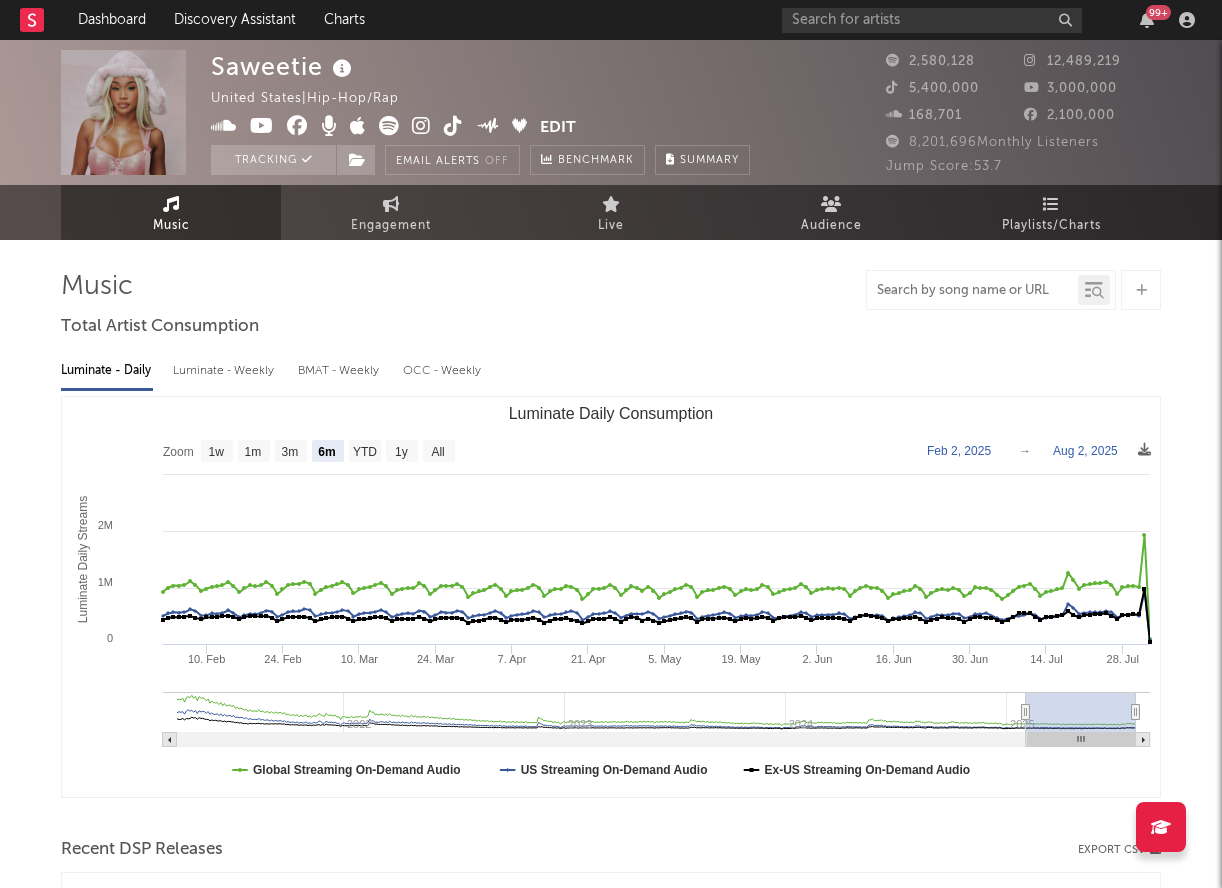 click at bounding box center (972, 291) 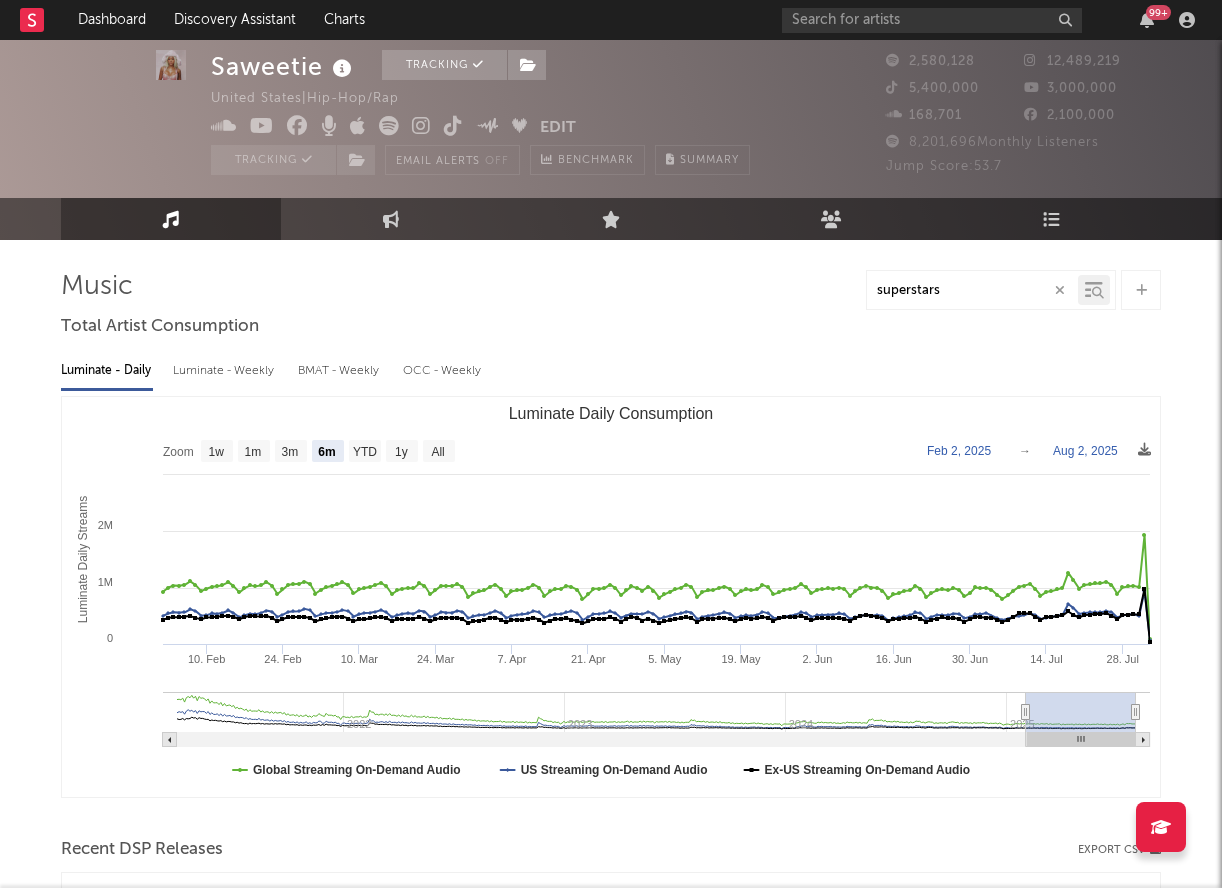 scroll, scrollTop: 169, scrollLeft: 0, axis: vertical 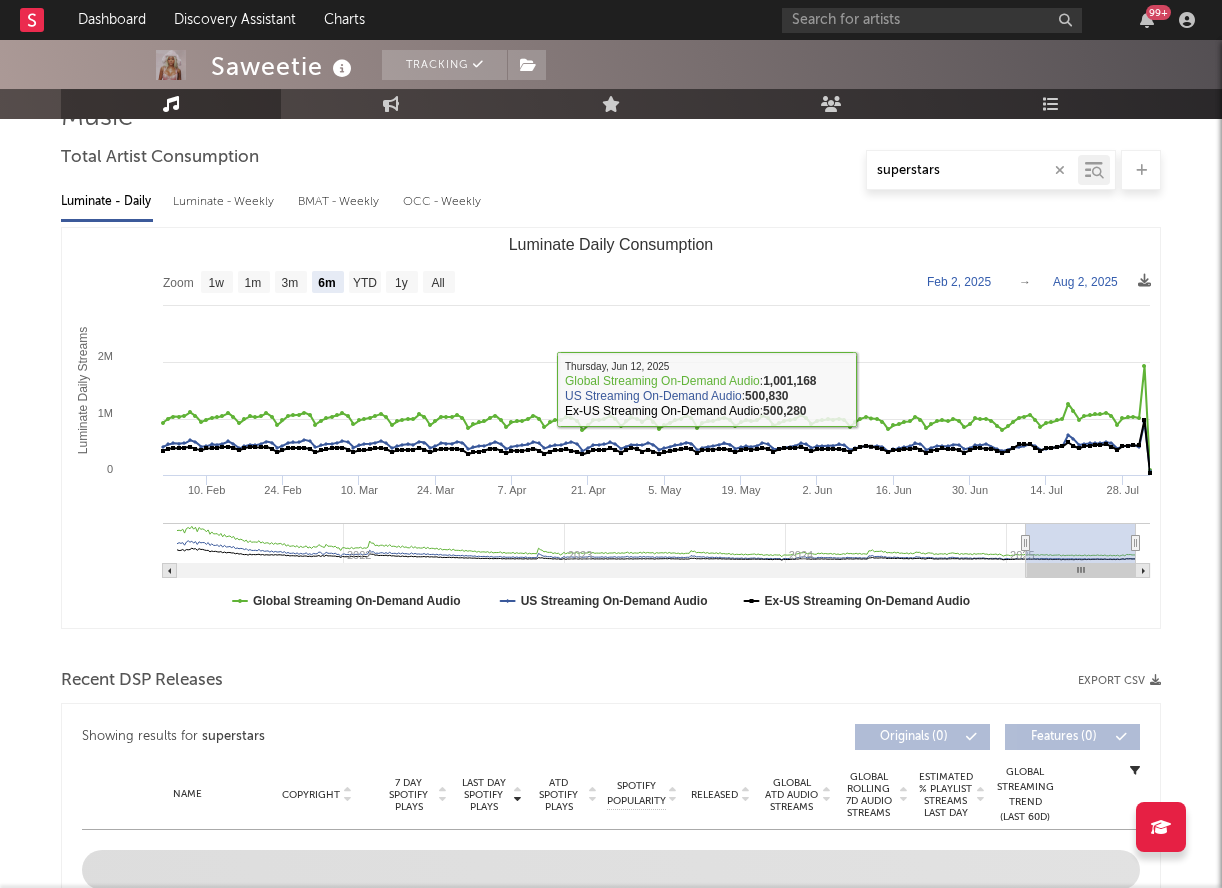 type on "superstars" 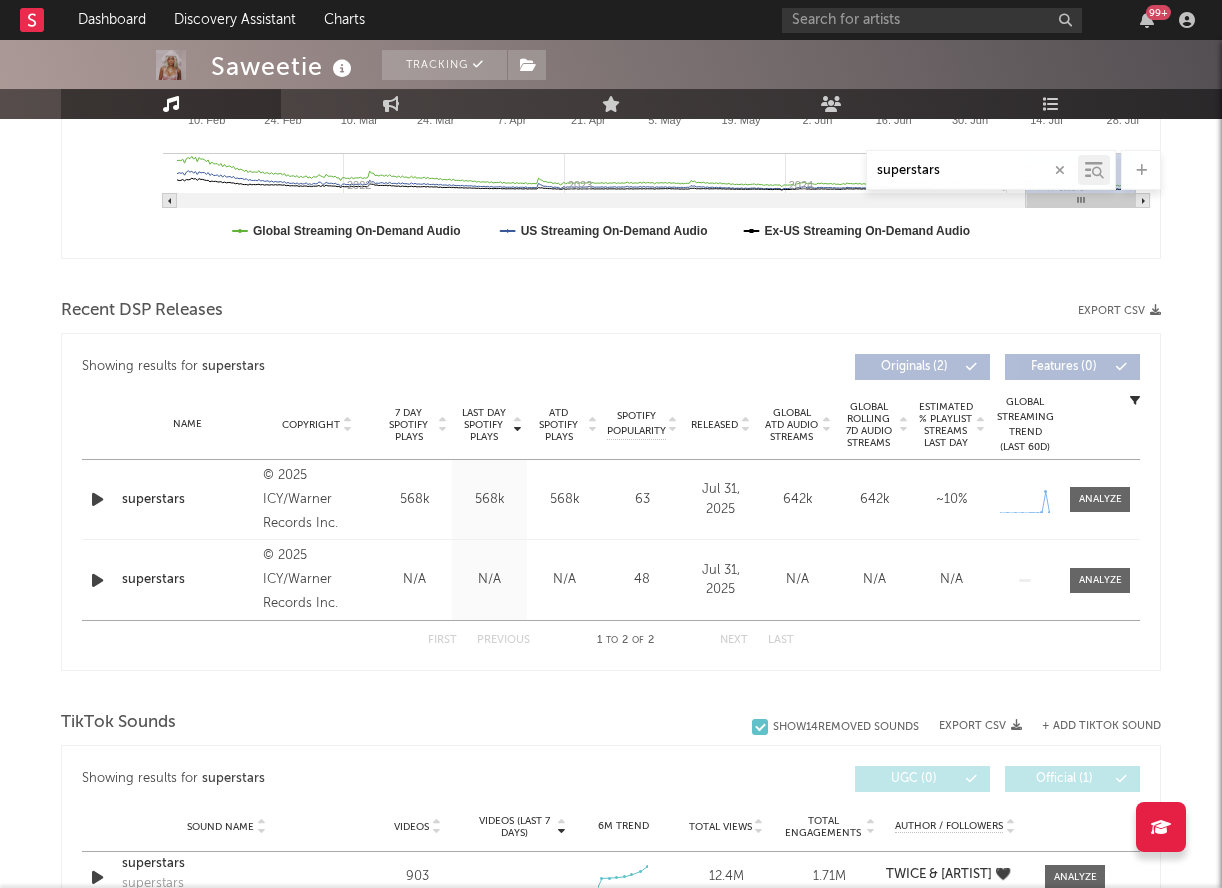 scroll, scrollTop: 541, scrollLeft: 0, axis: vertical 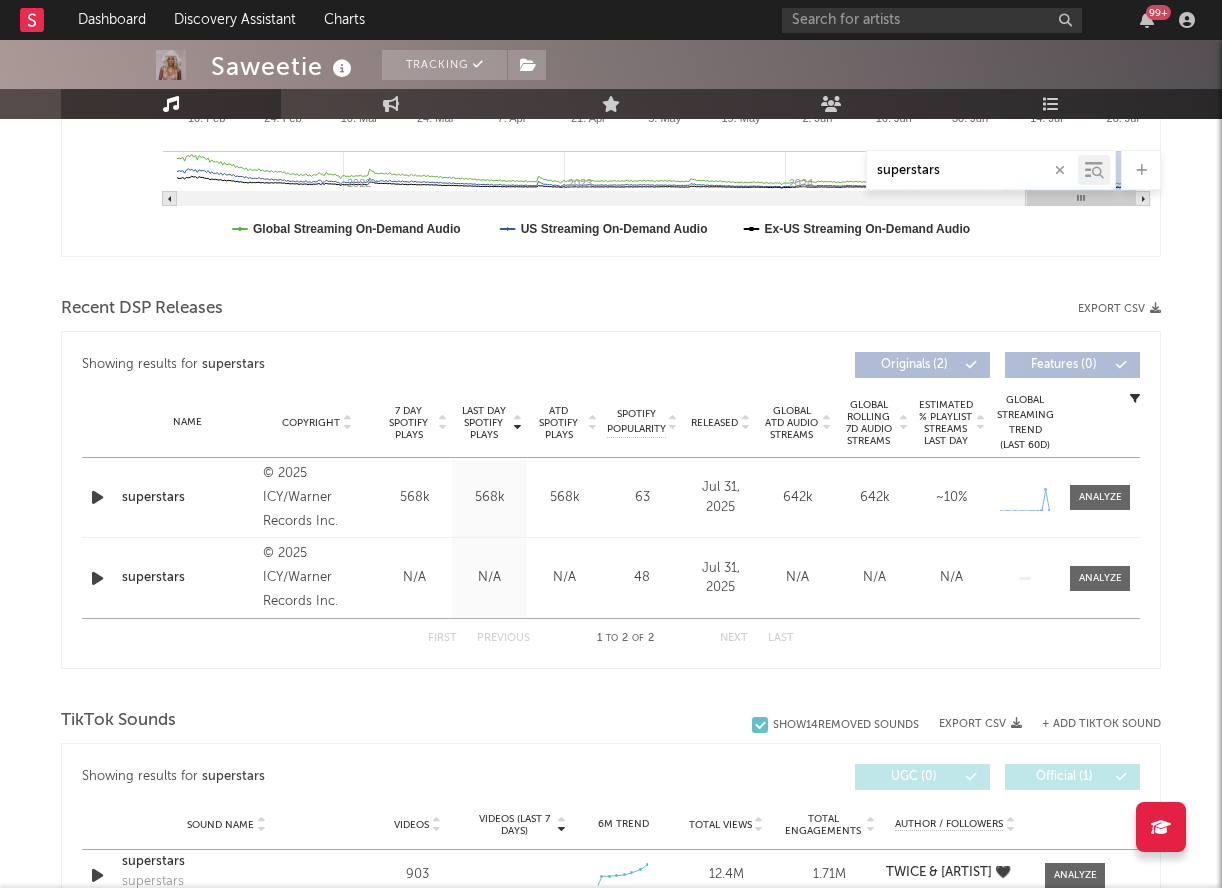 click at bounding box center [1098, 173] 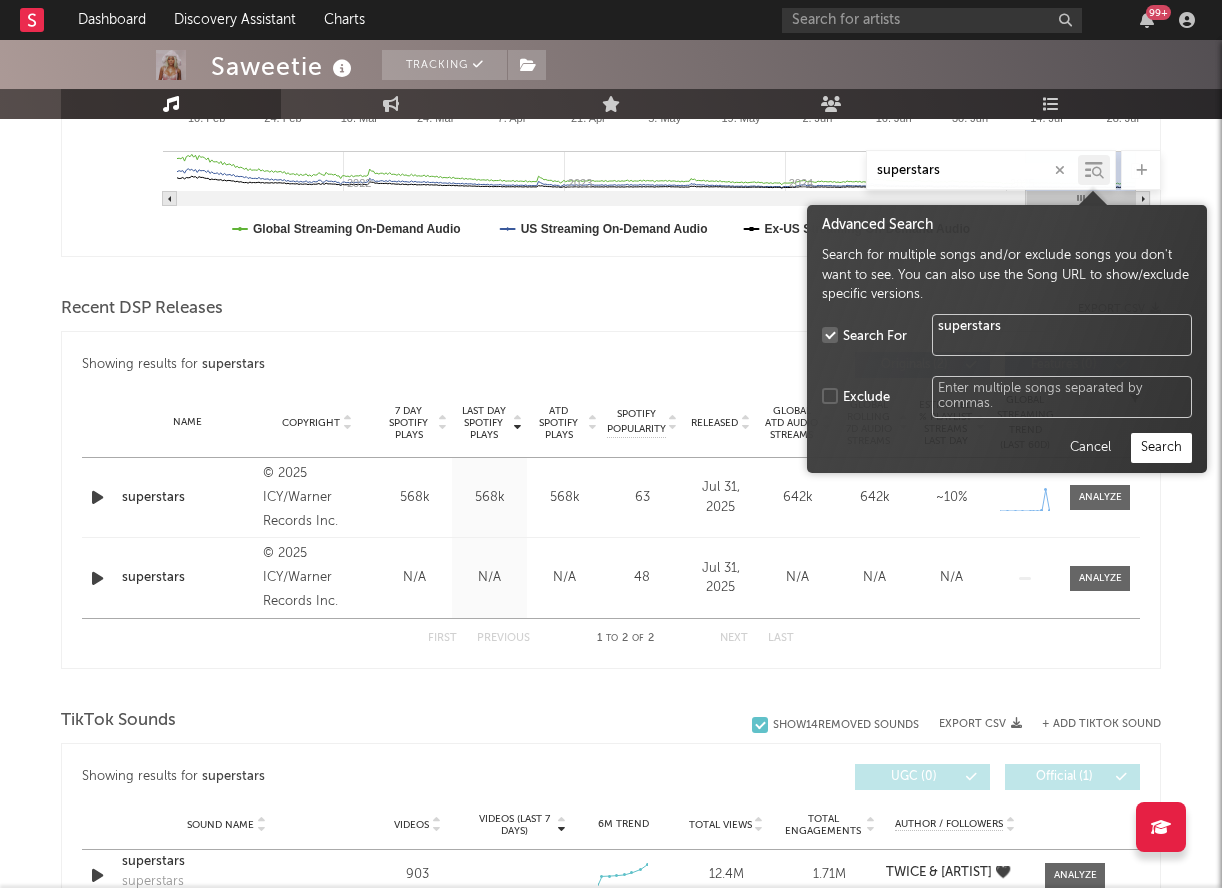 click 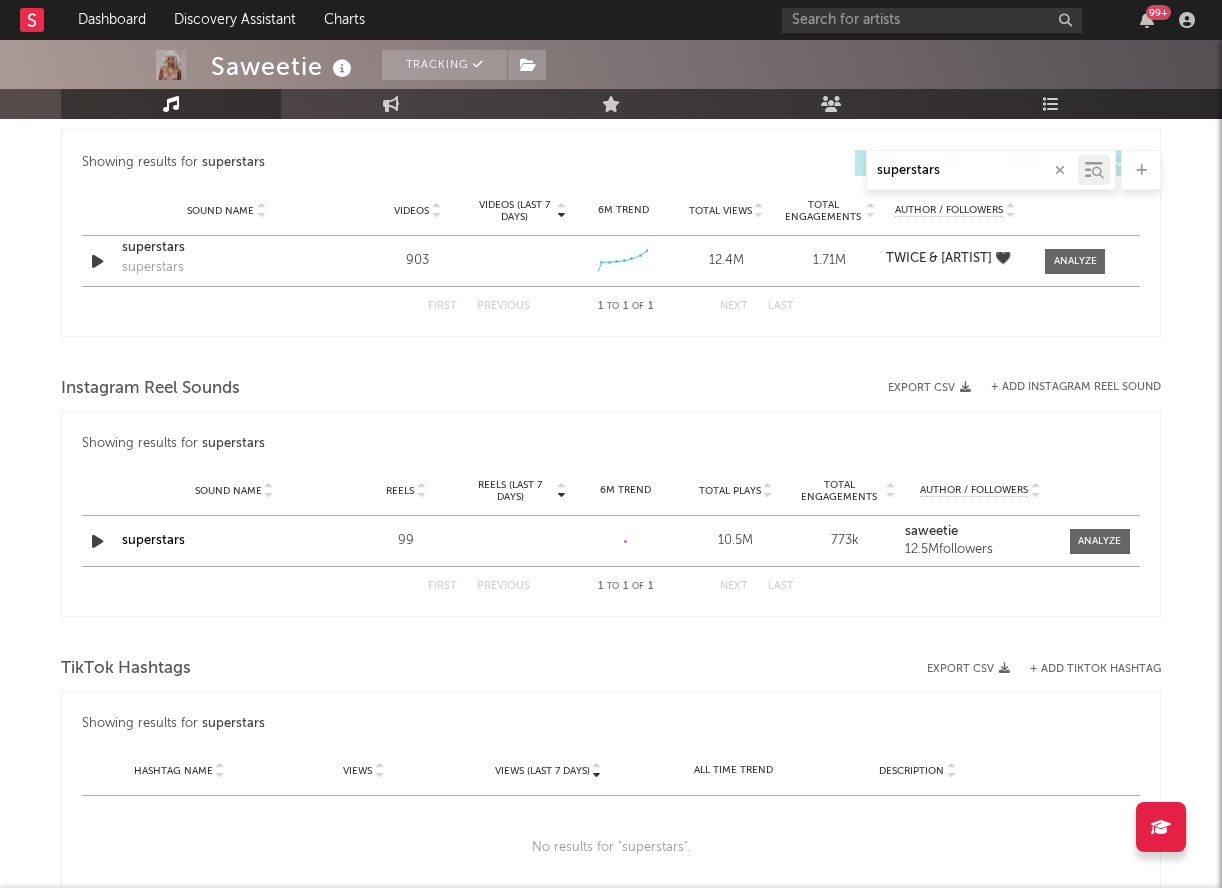 scroll, scrollTop: 1063, scrollLeft: 0, axis: vertical 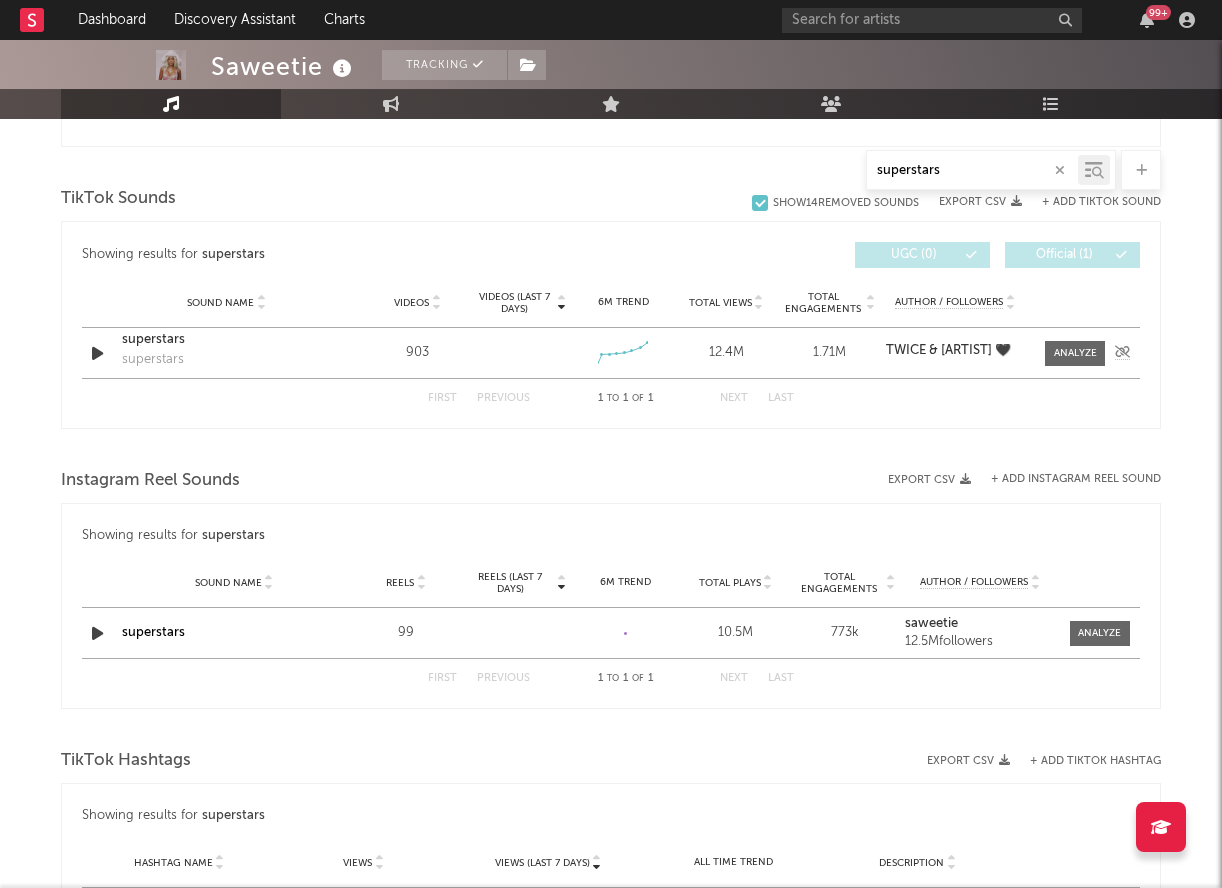 click on "TWICE & [ARTIST] 🖤" at bounding box center (948, 350) 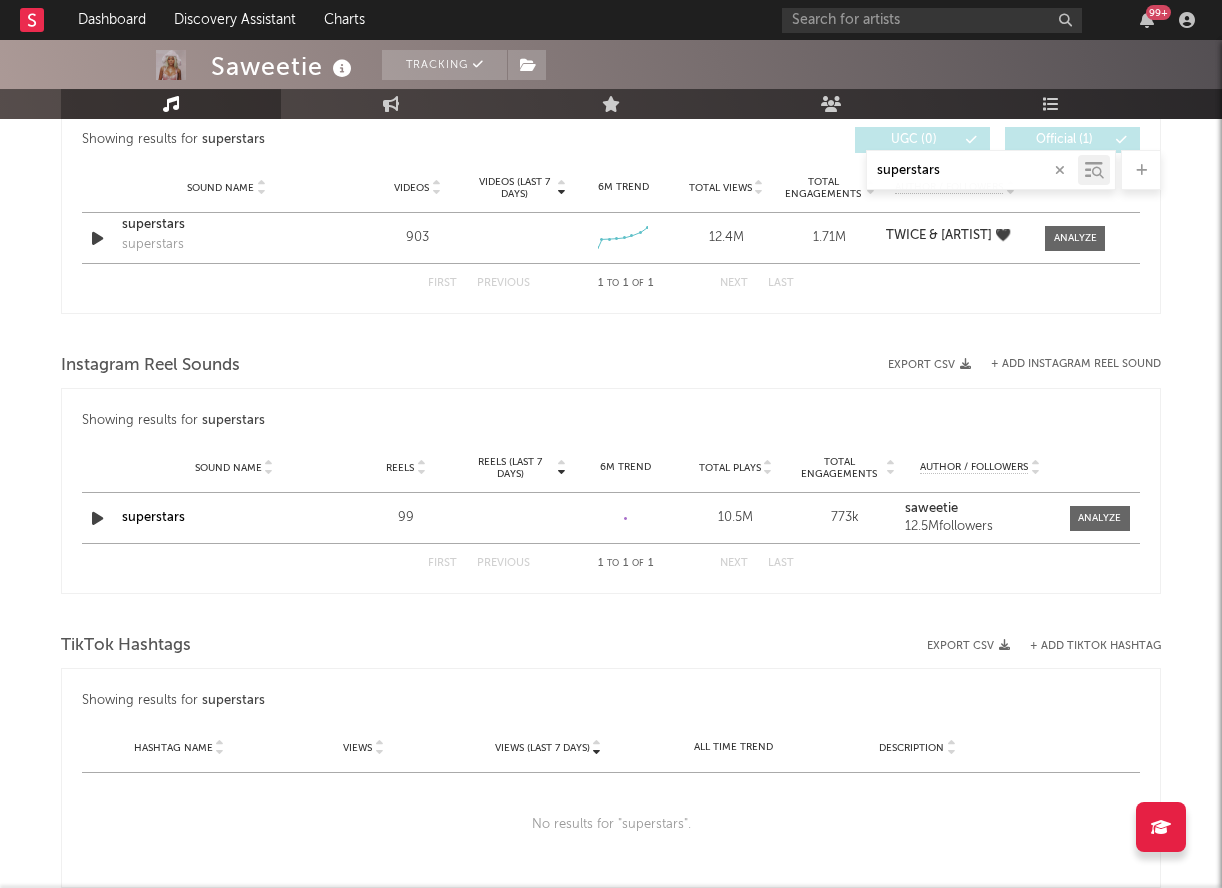 scroll, scrollTop: 1154, scrollLeft: 0, axis: vertical 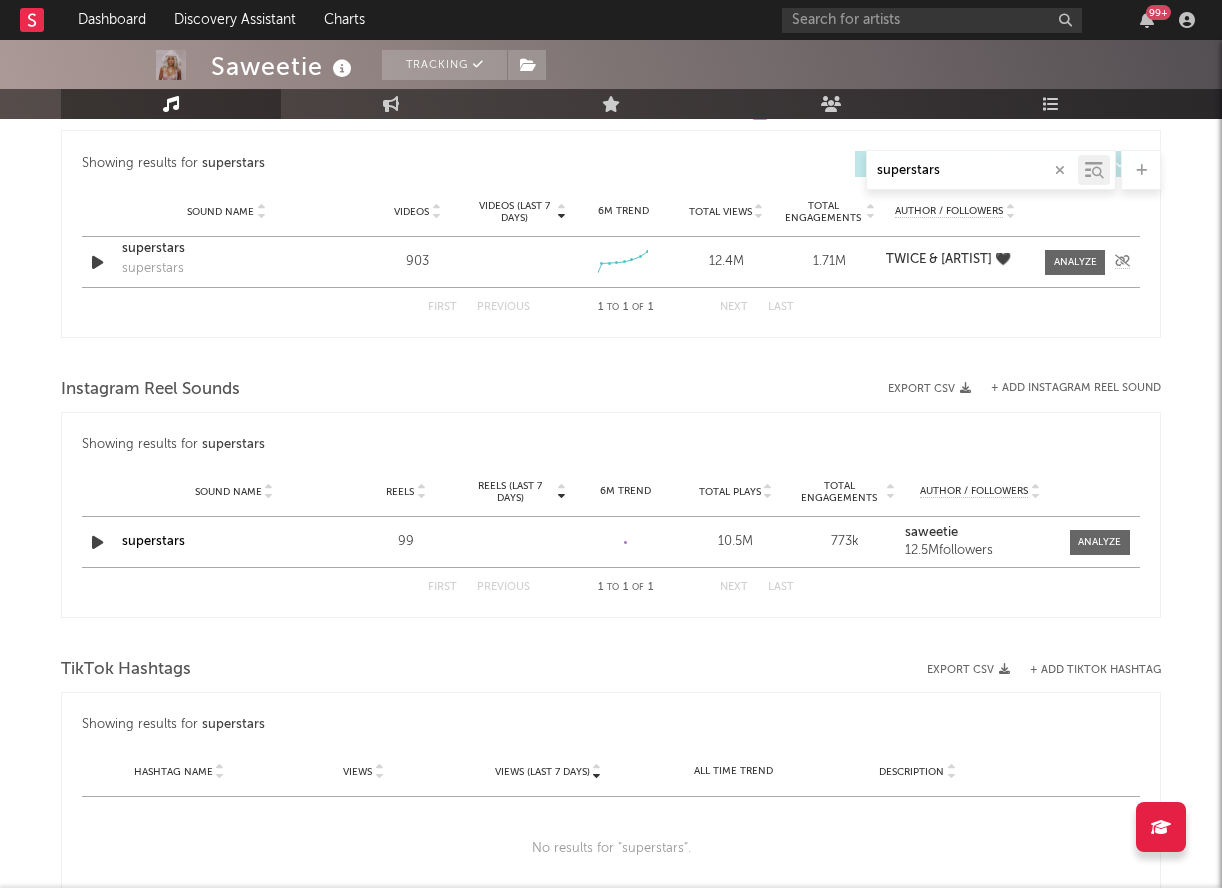 click on "superstars" at bounding box center [226, 249] 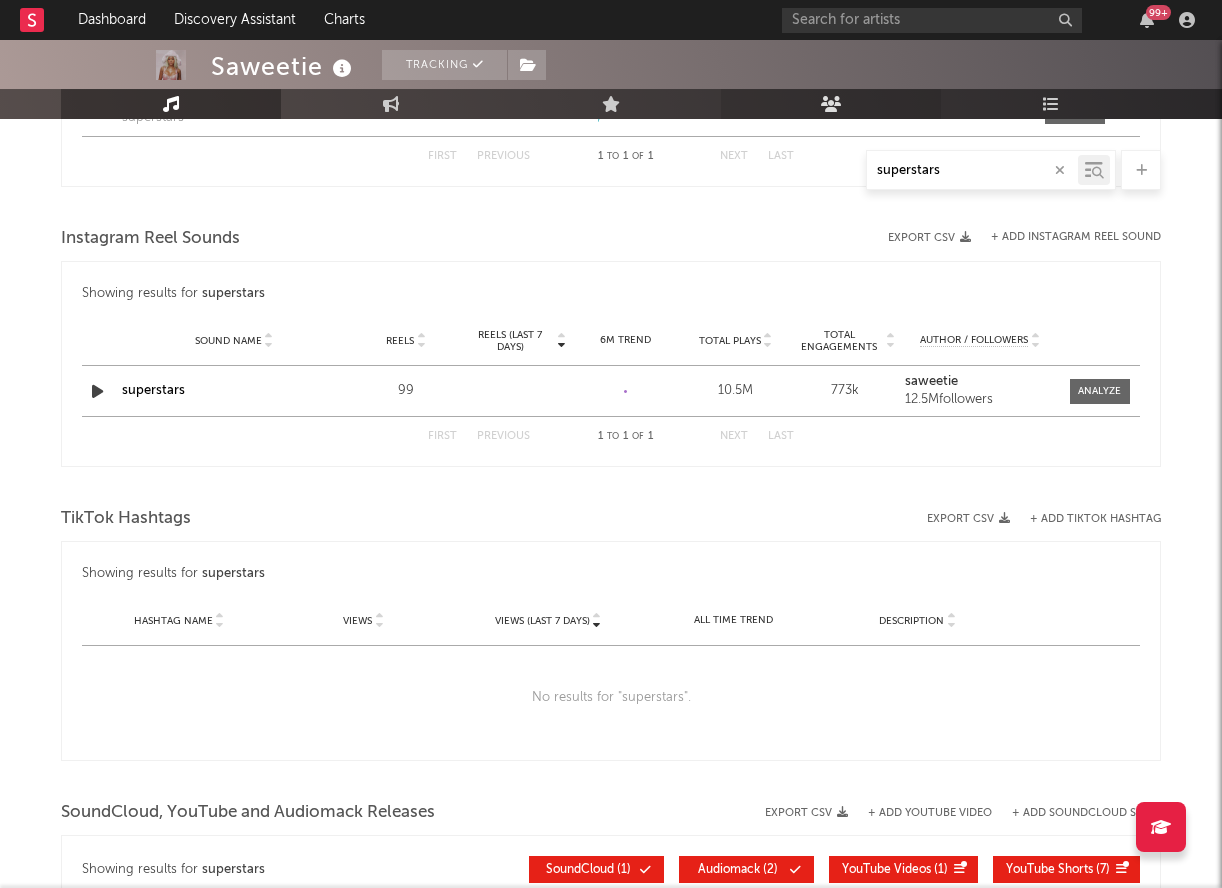 scroll, scrollTop: 1851, scrollLeft: 0, axis: vertical 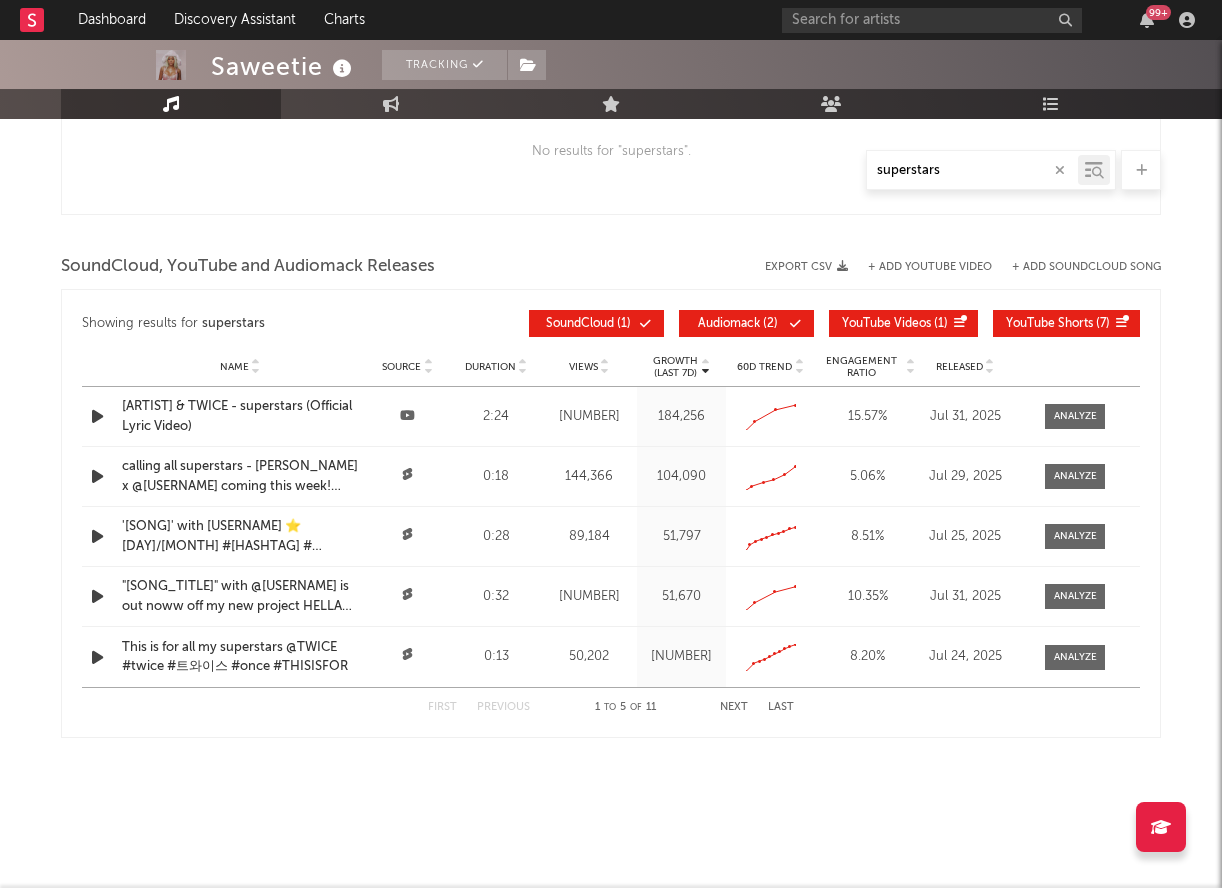 drag, startPoint x: 945, startPoint y: 170, endPoint x: 784, endPoint y: 170, distance: 161 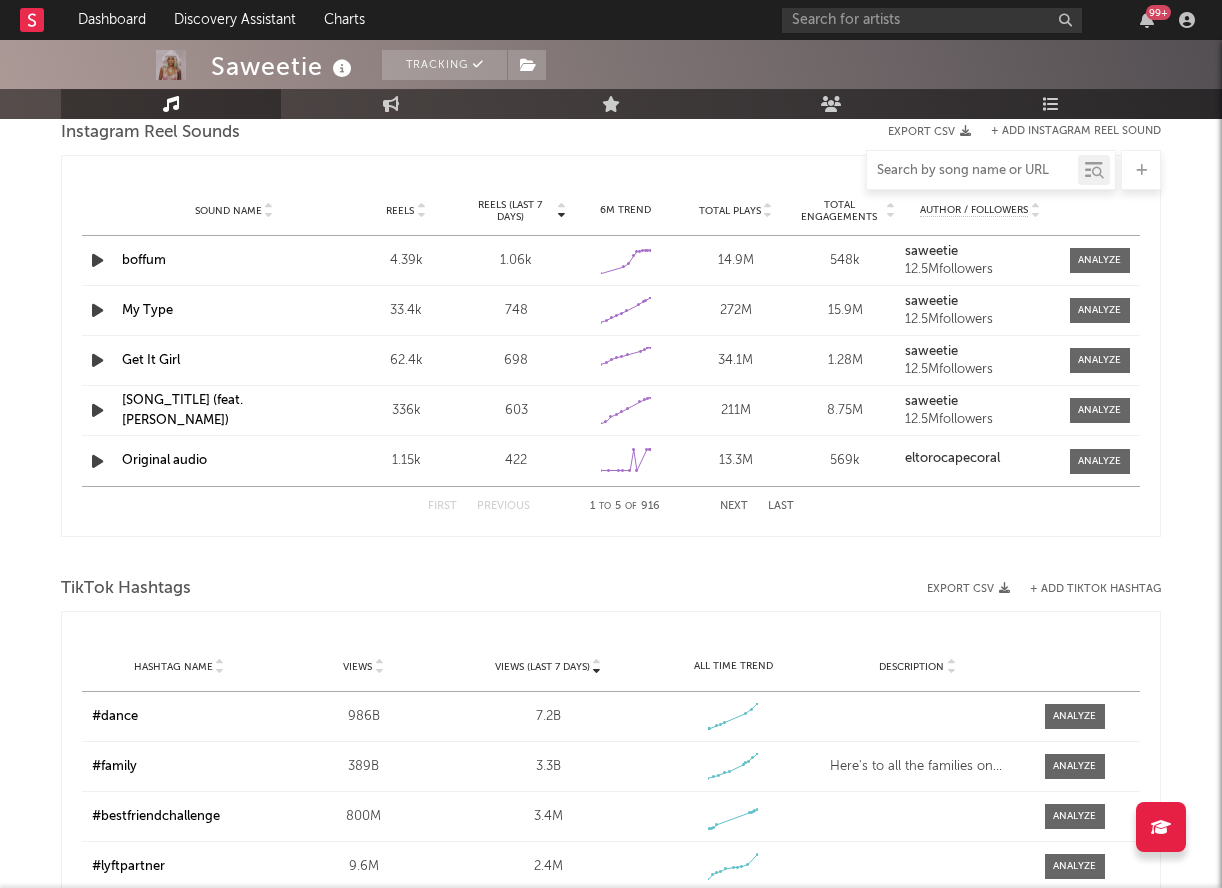 scroll, scrollTop: 2467, scrollLeft: 0, axis: vertical 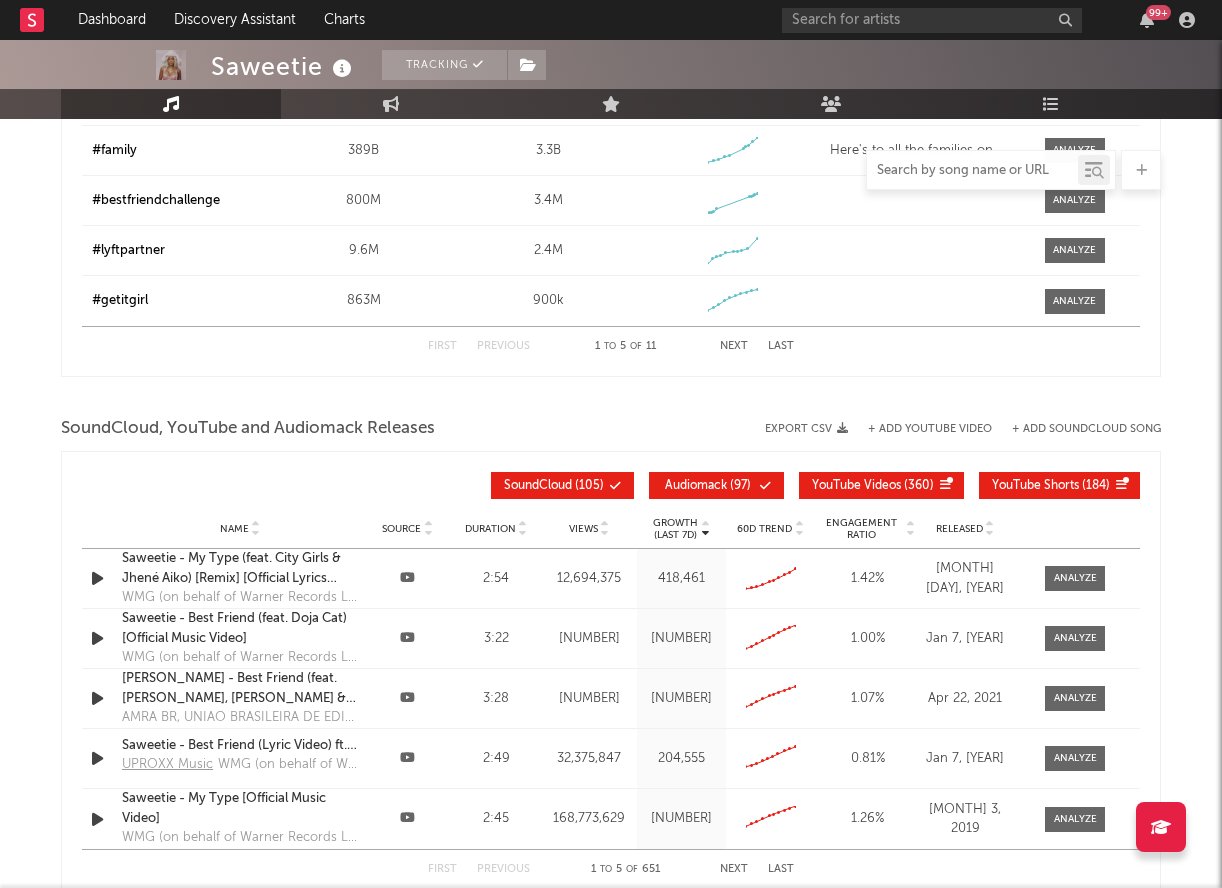 click at bounding box center [972, 171] 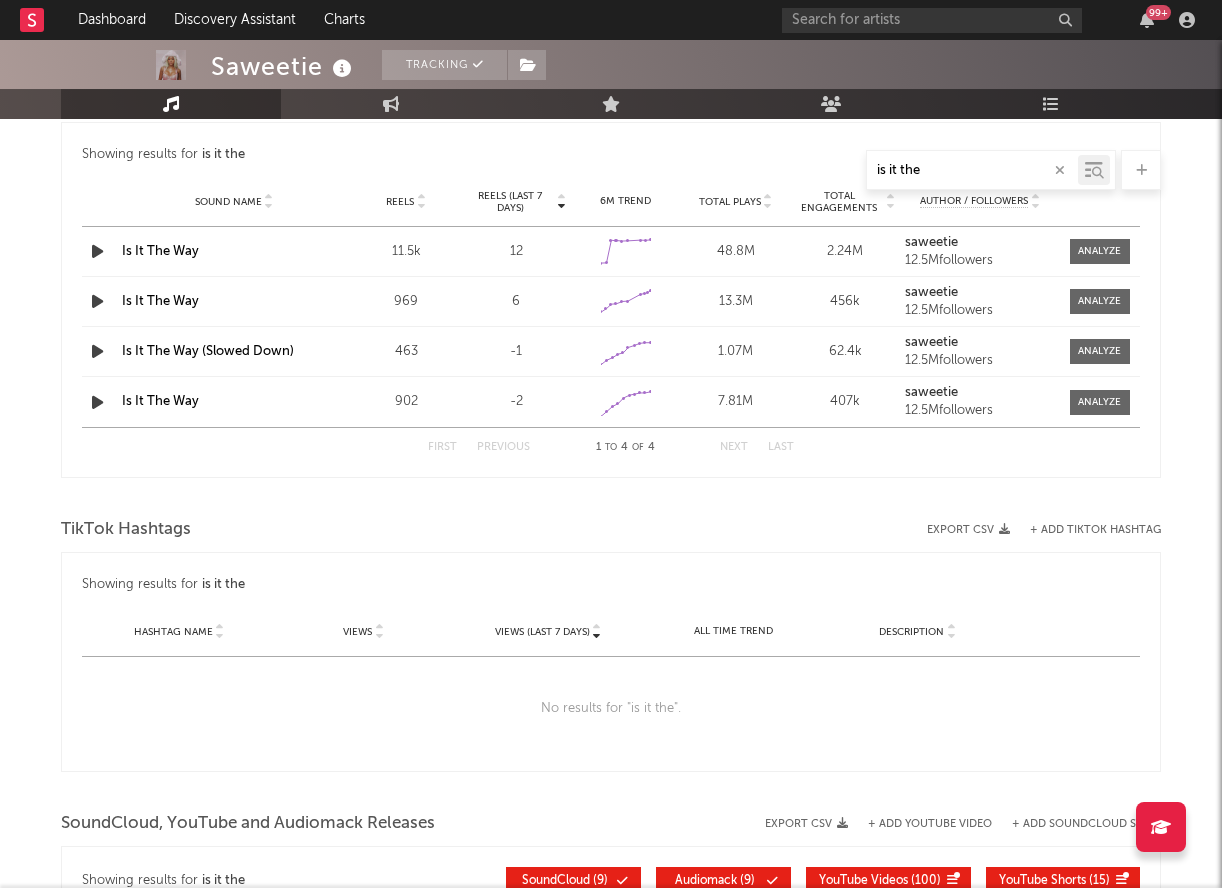 scroll, scrollTop: 1697, scrollLeft: 0, axis: vertical 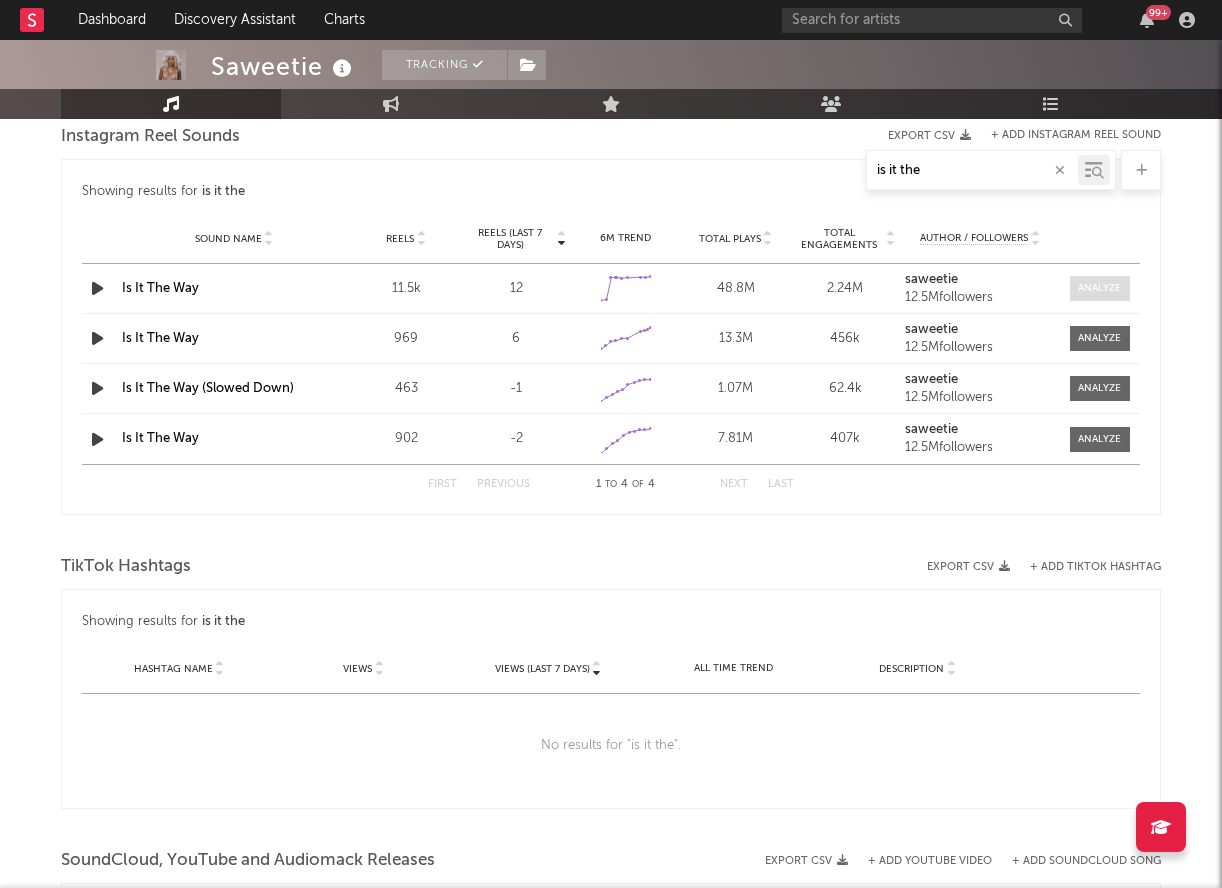 type on "is it the" 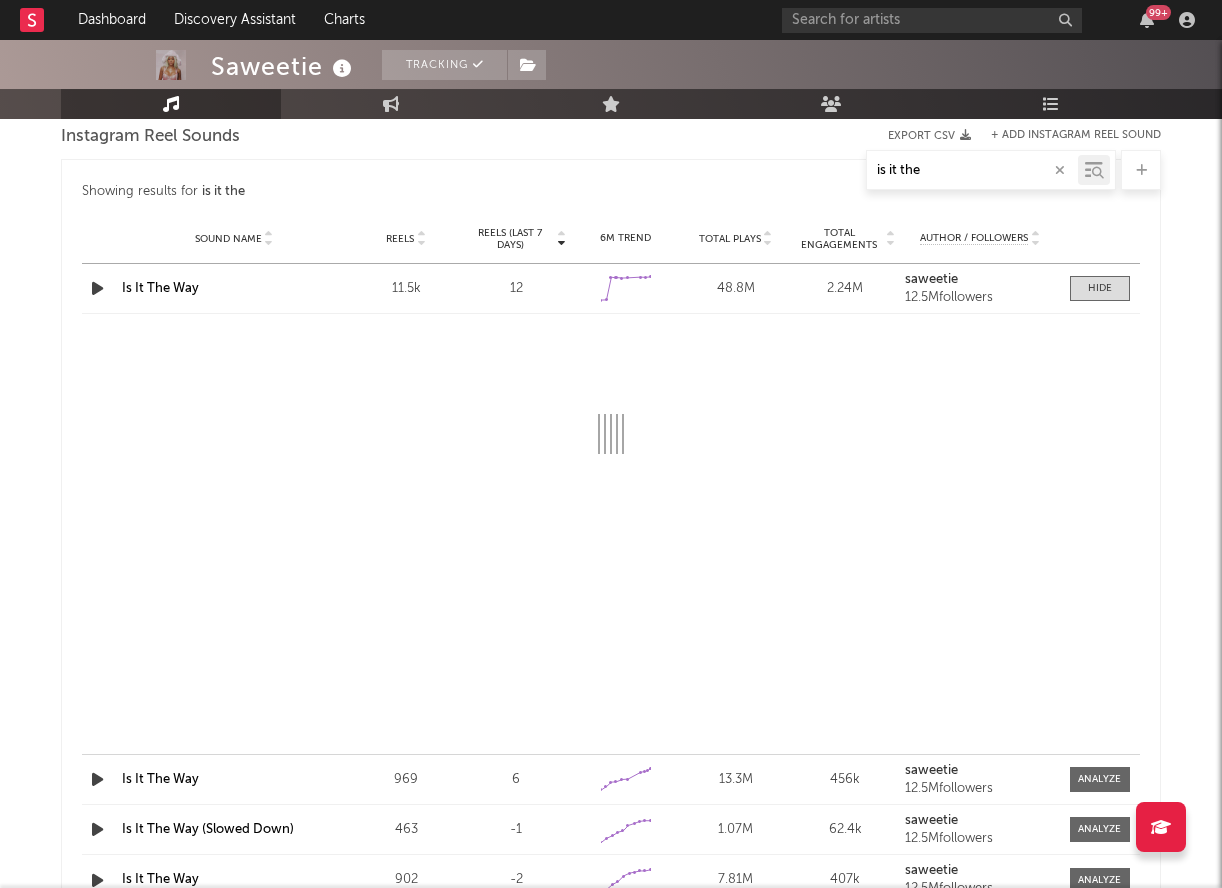 select on "6m" 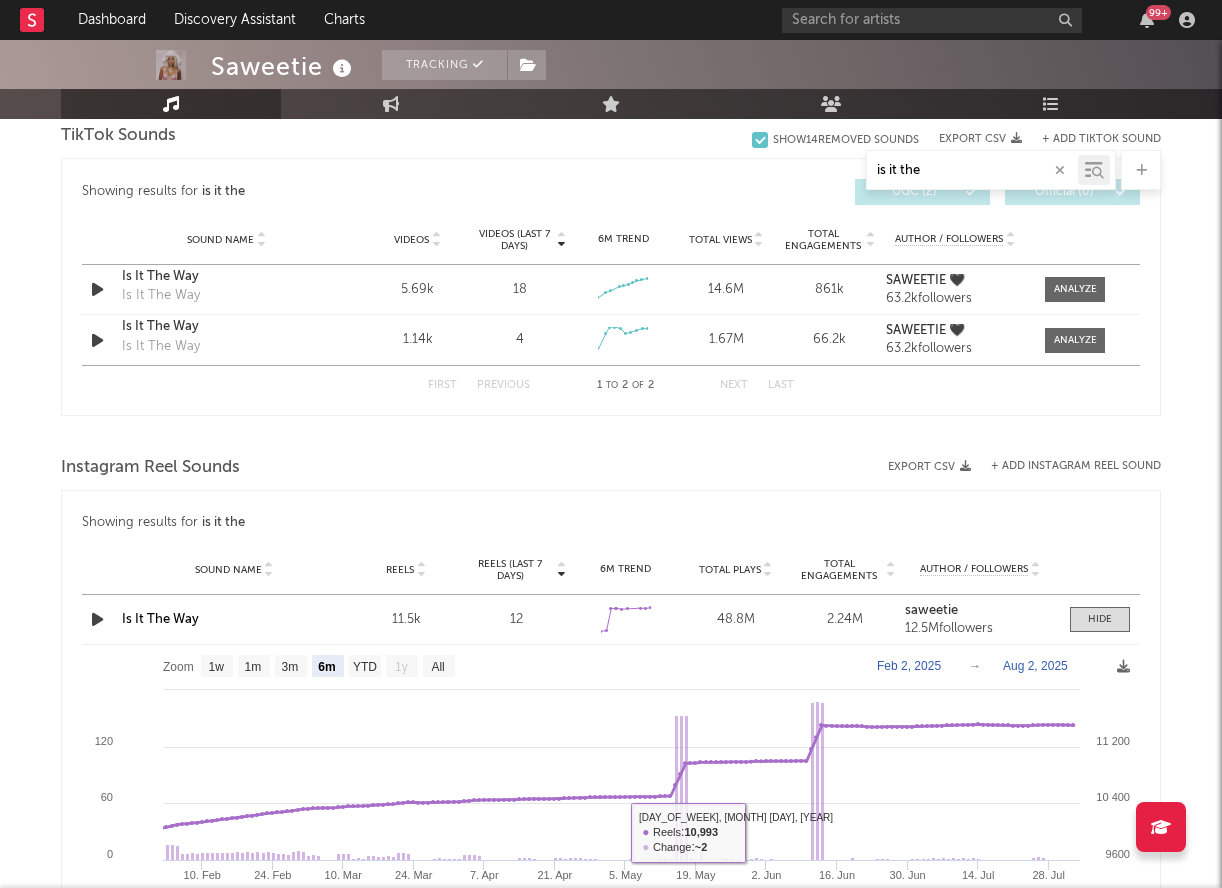 scroll, scrollTop: 1246, scrollLeft: 0, axis: vertical 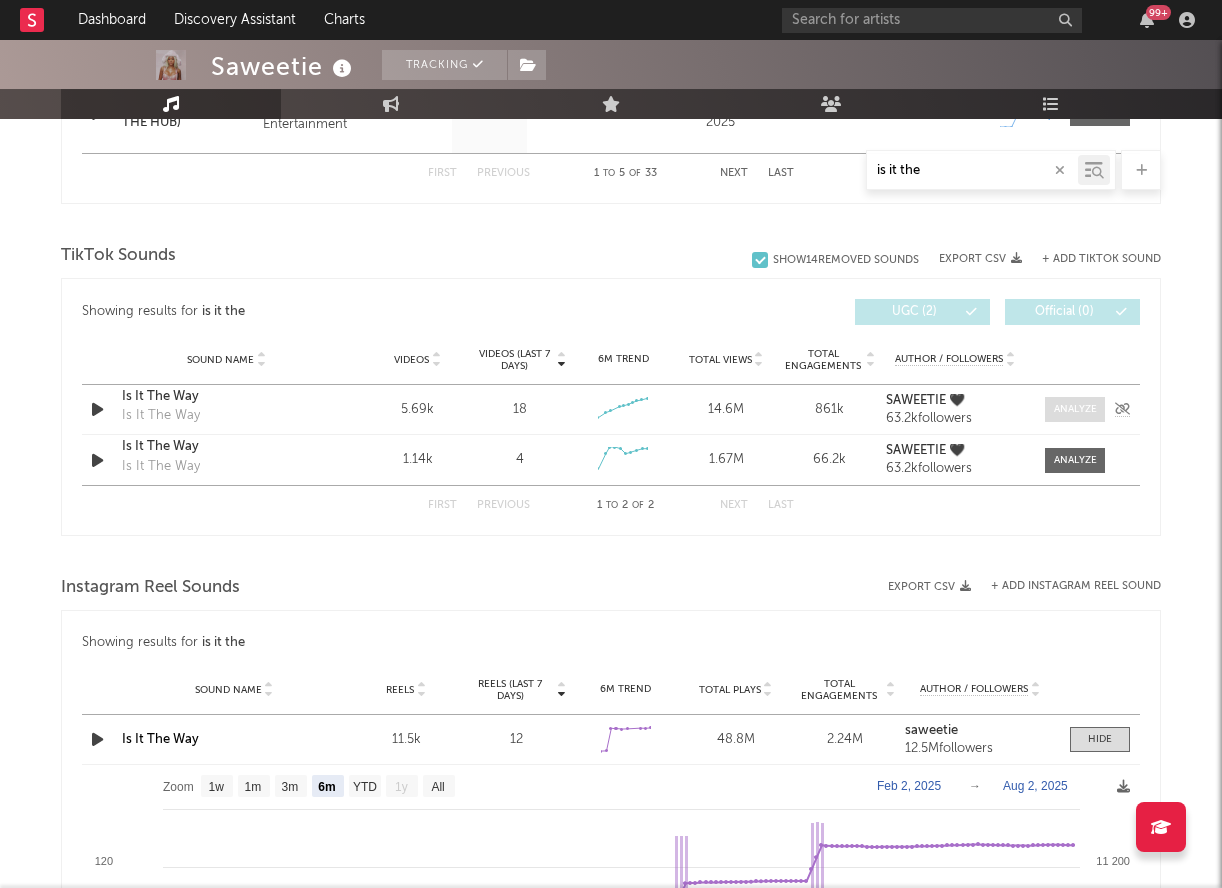 click at bounding box center (1075, 409) 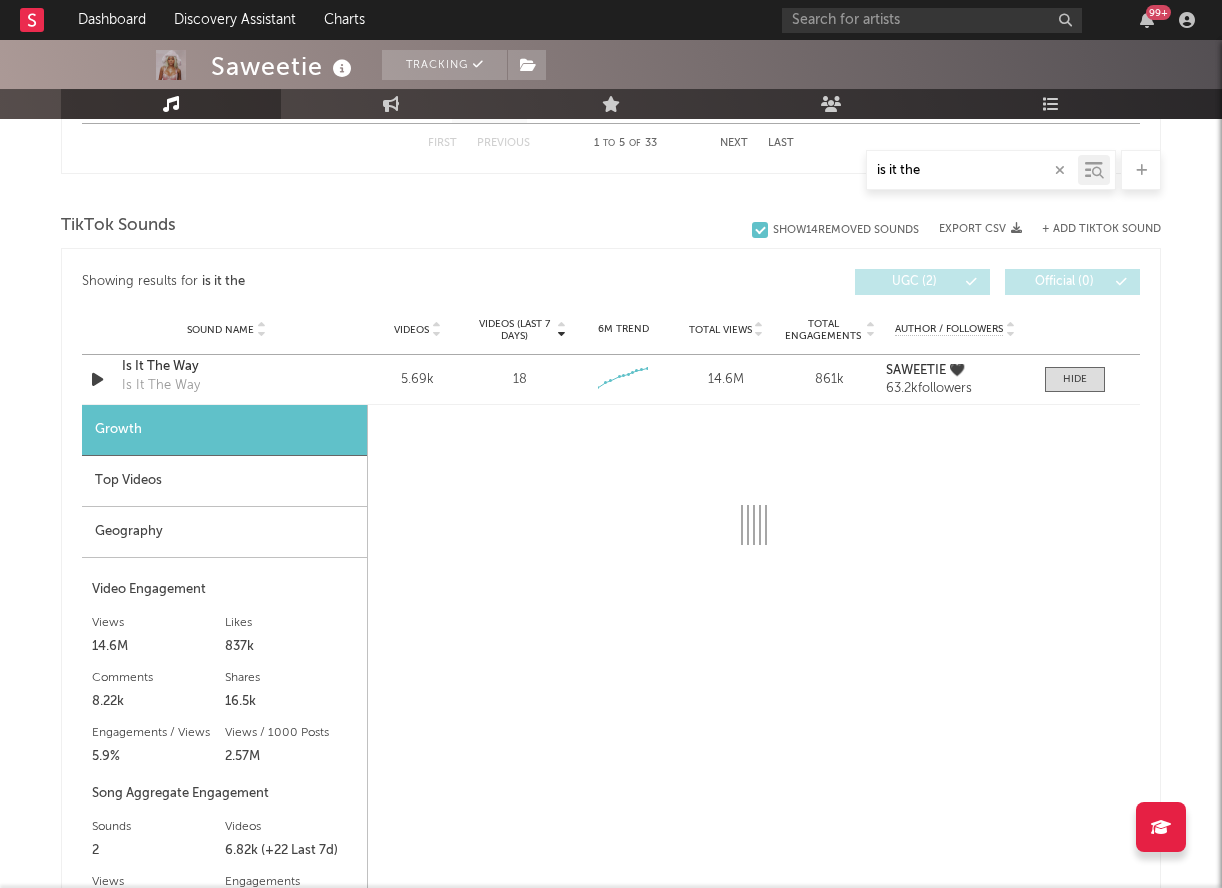 scroll, scrollTop: 1280, scrollLeft: 0, axis: vertical 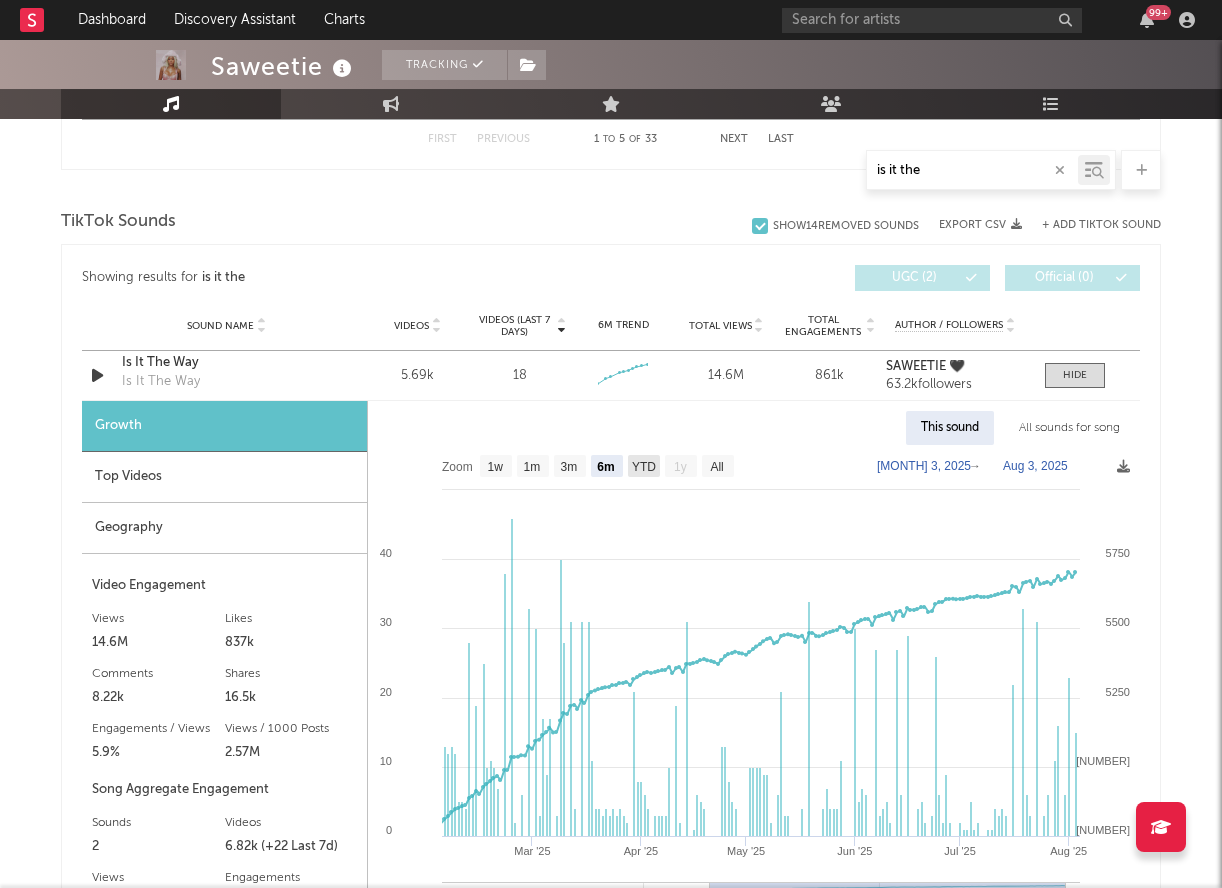 click 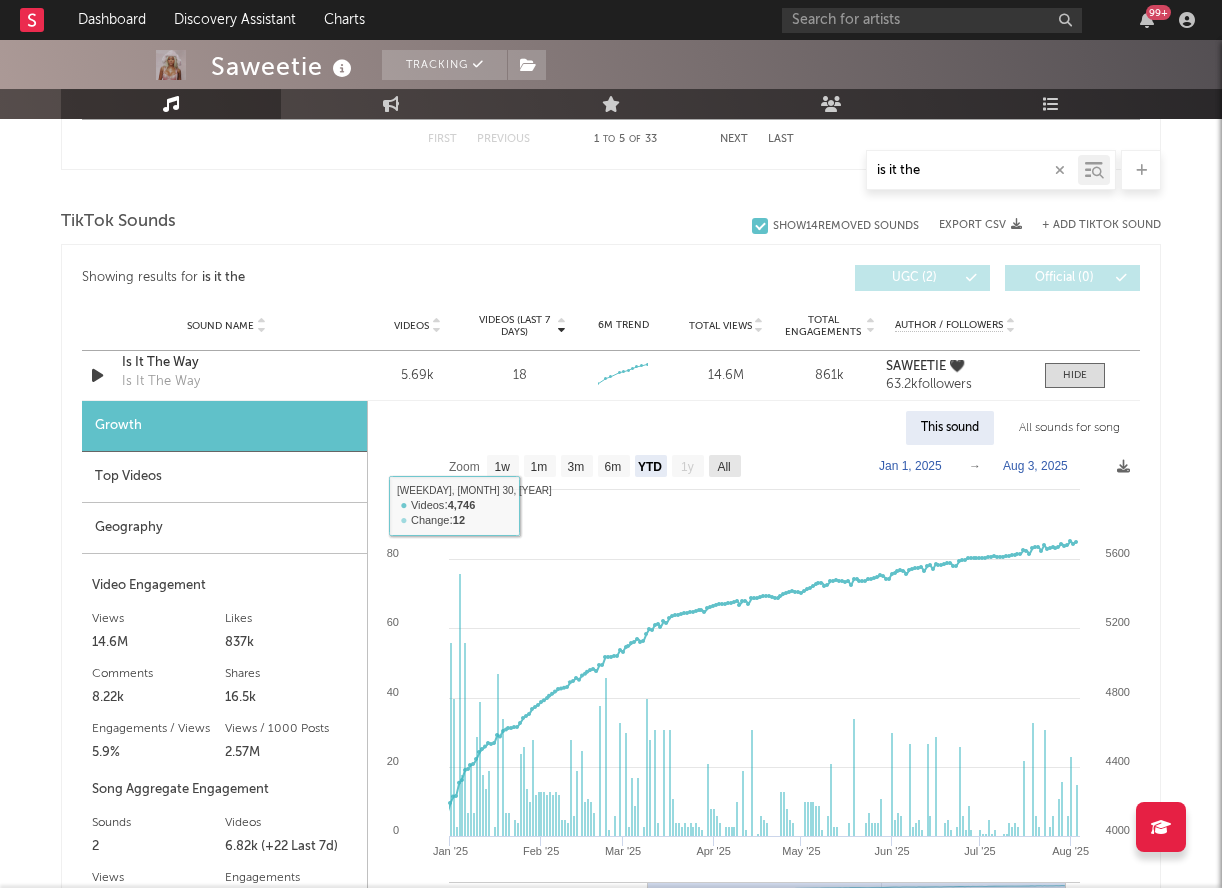 click on "All" 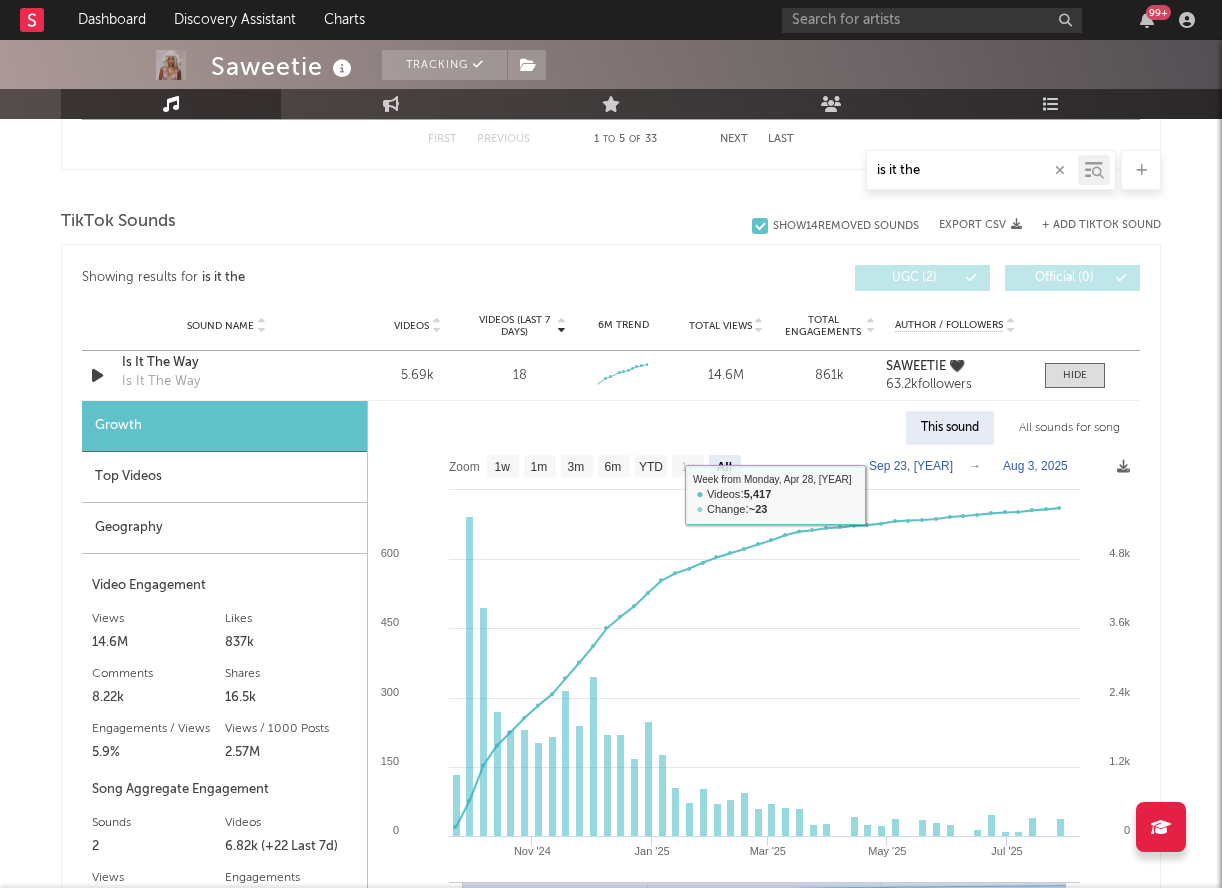 click on "Aug  3, 2025" 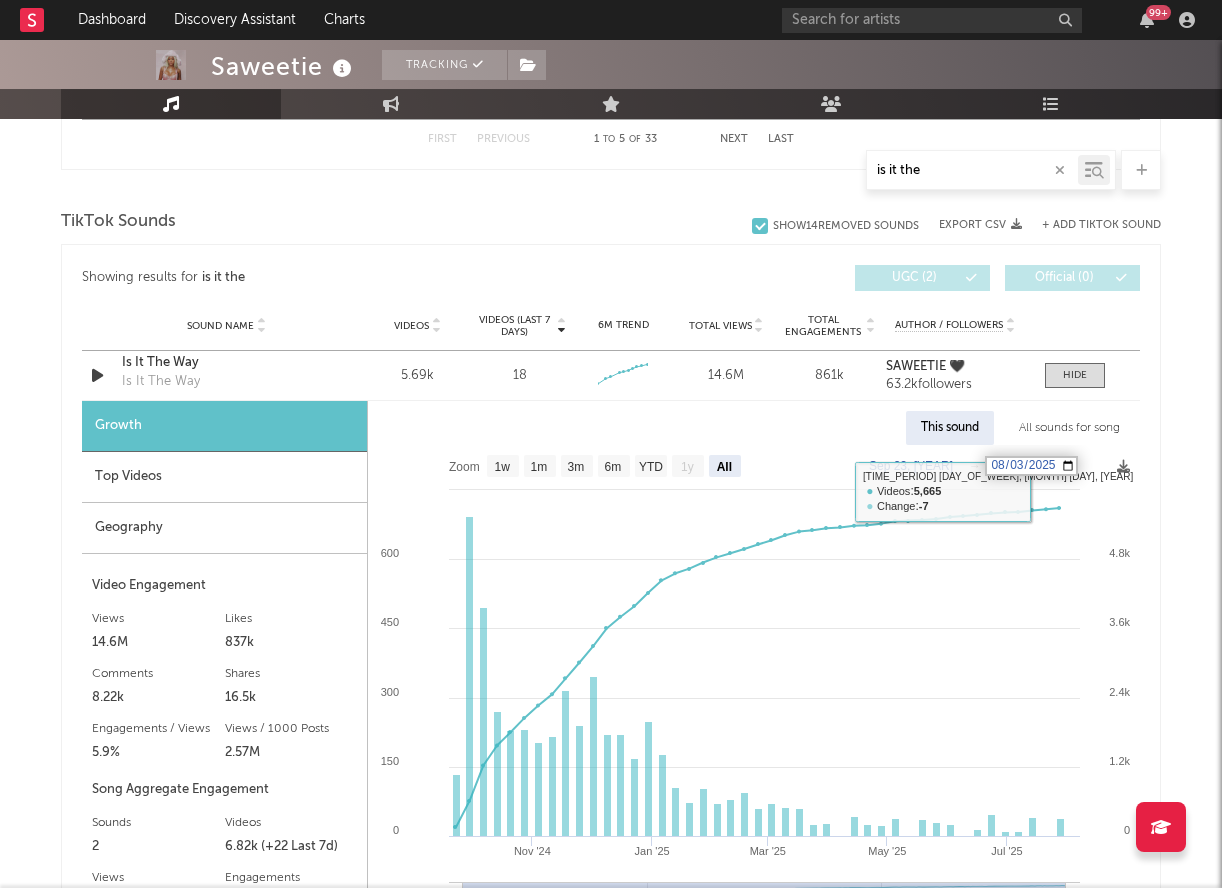 click on "2025-08-03" at bounding box center (1031, 466) 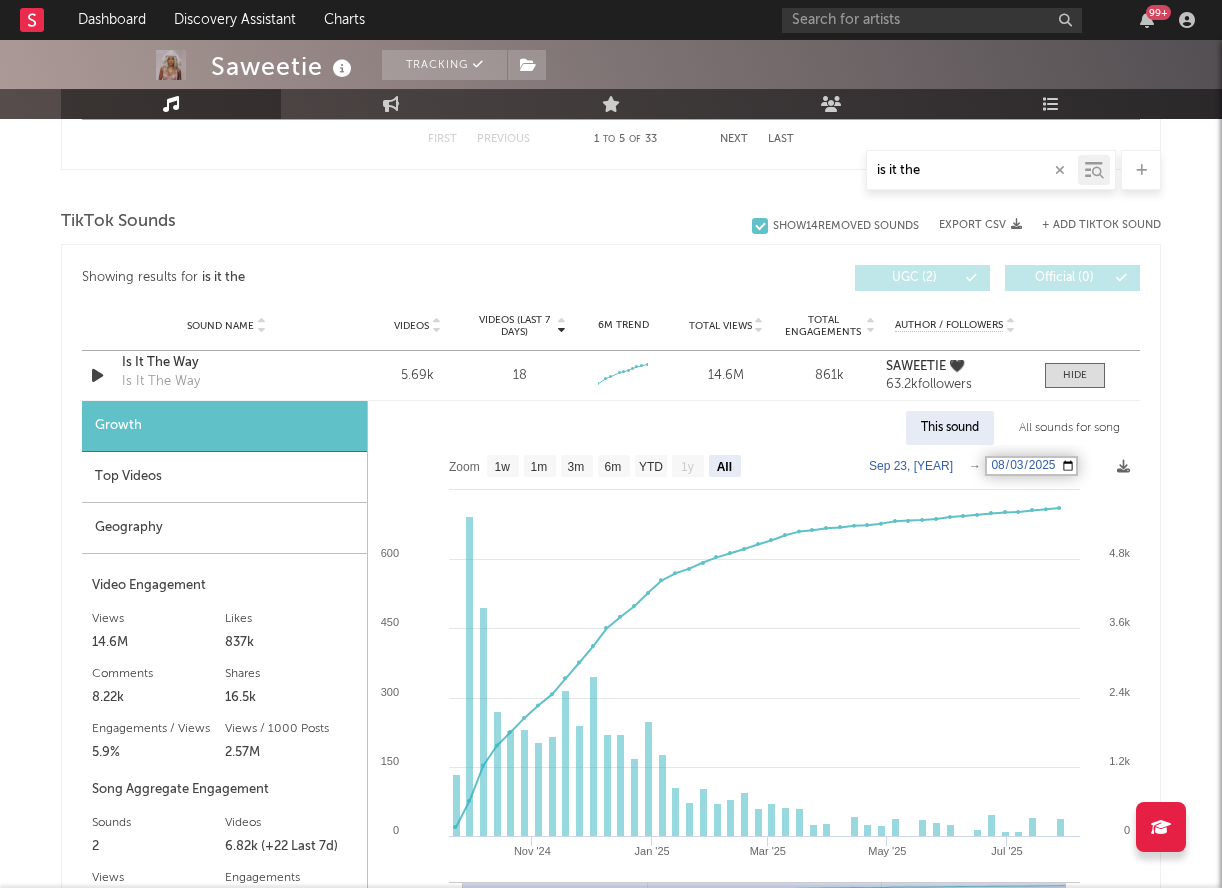 click on "[DATE]" at bounding box center (1031, 466) 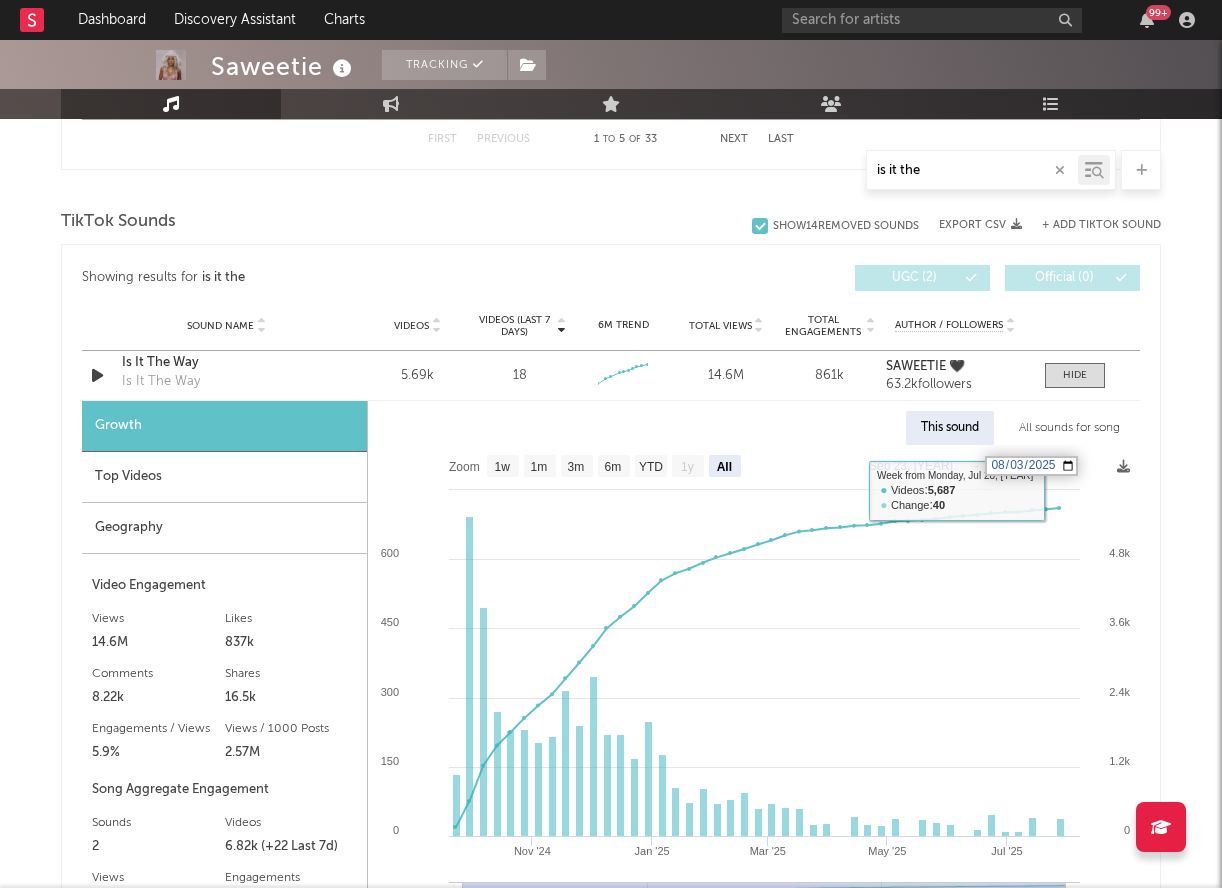 click on "[YEAR]-[MONTH]-[DAY]" at bounding box center [1031, 466] 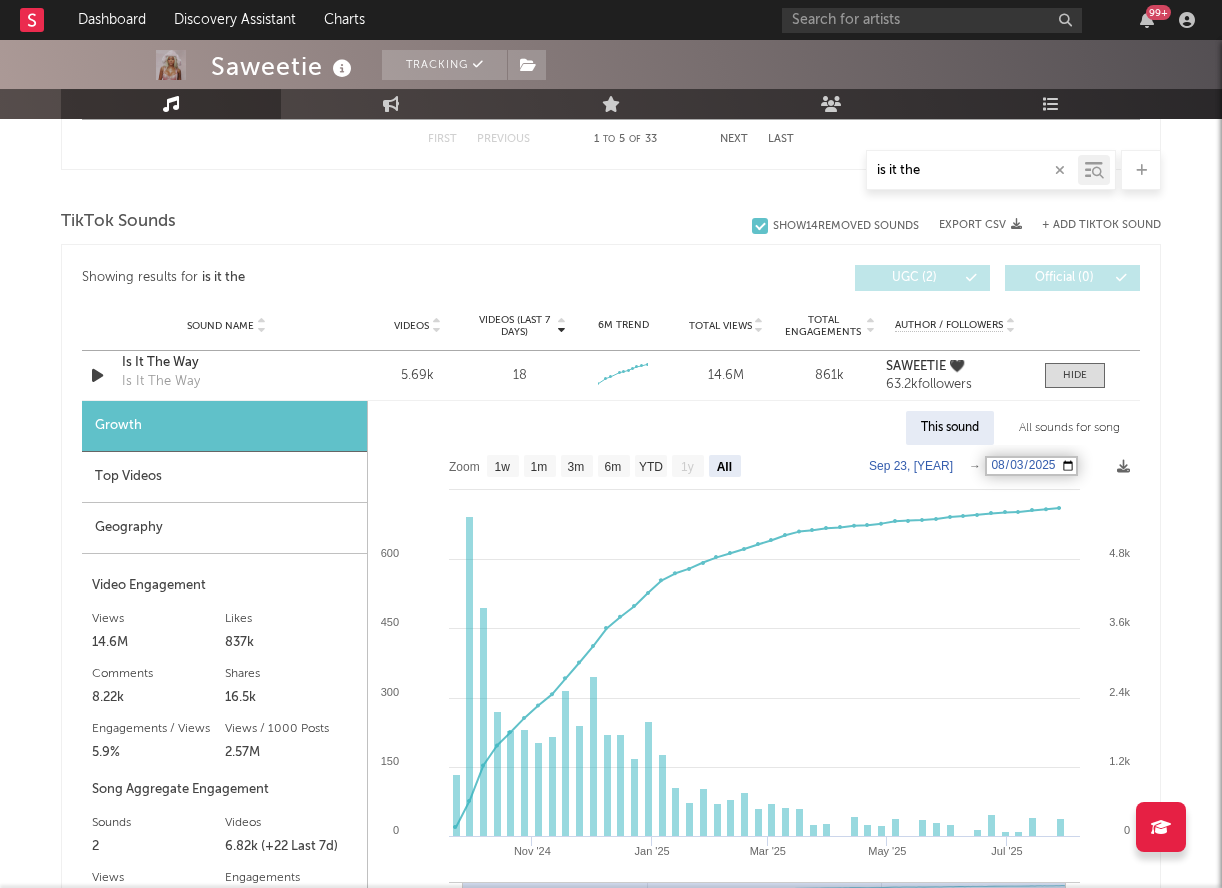 type on "[YEAR]-[MONTH]-[DAY]" 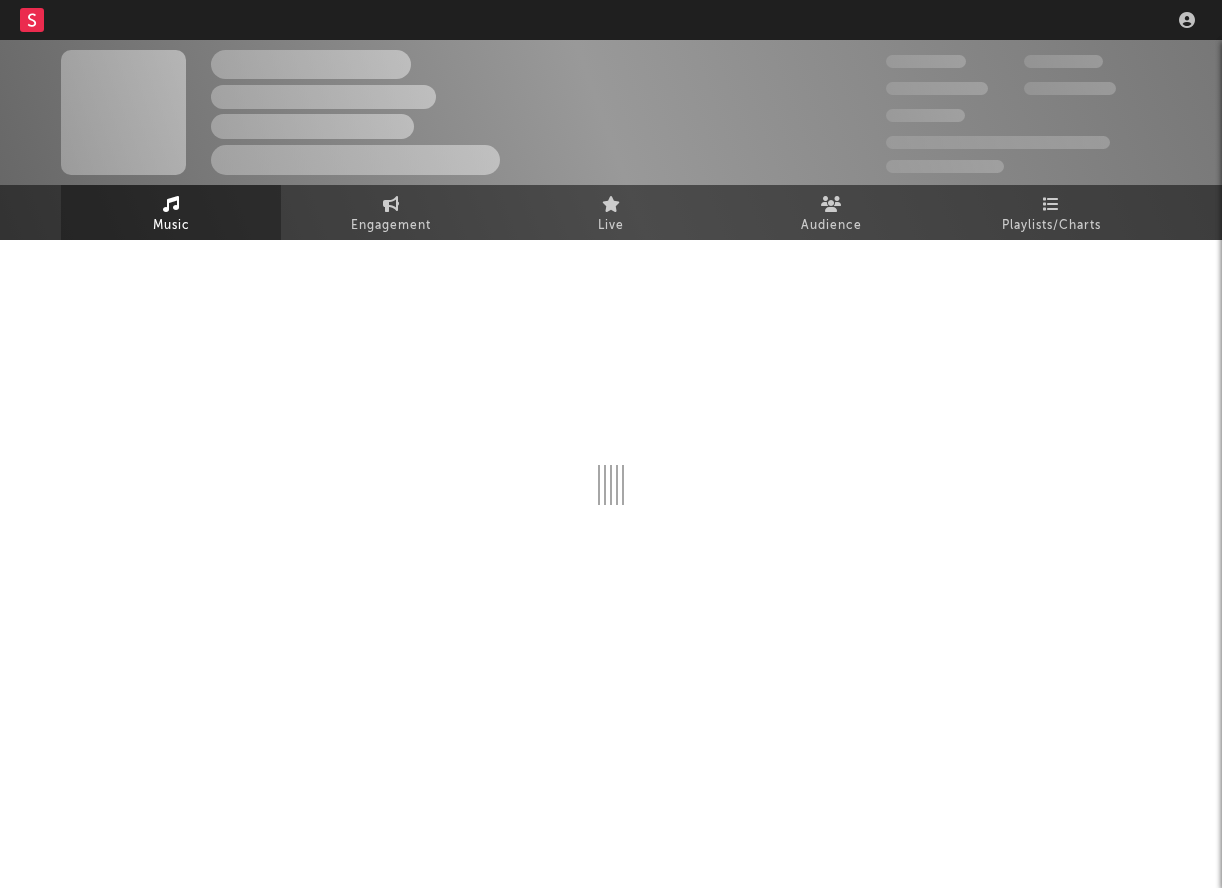 scroll, scrollTop: 0, scrollLeft: 0, axis: both 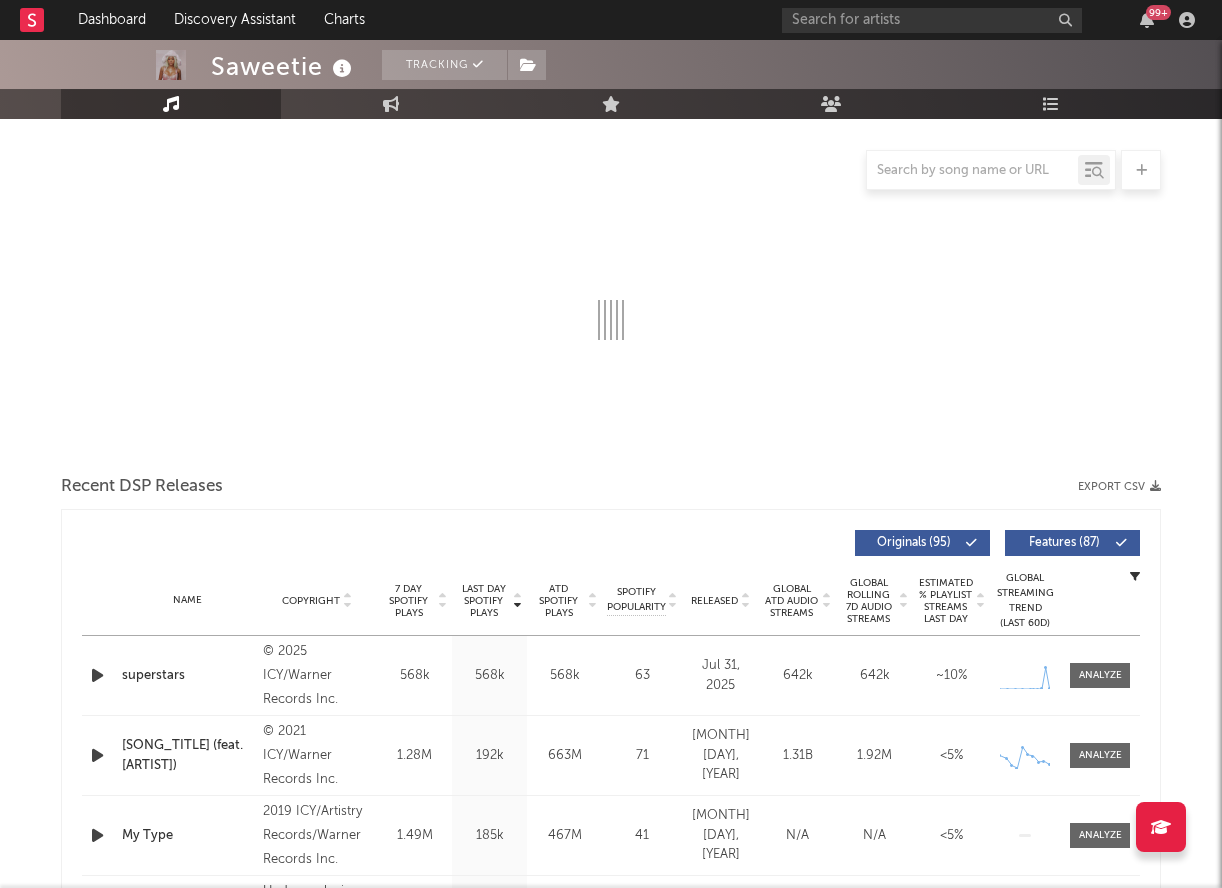 select on "6m" 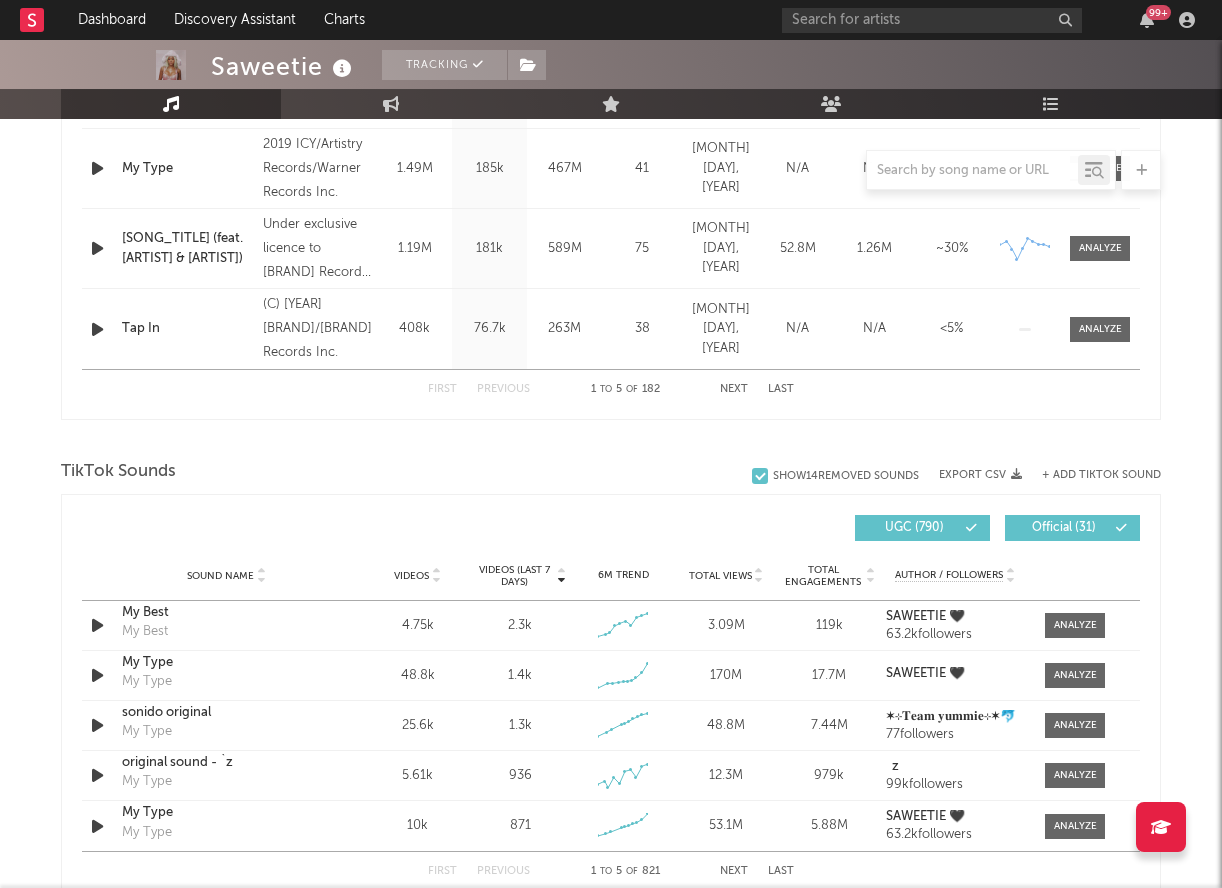 scroll, scrollTop: 1075, scrollLeft: 0, axis: vertical 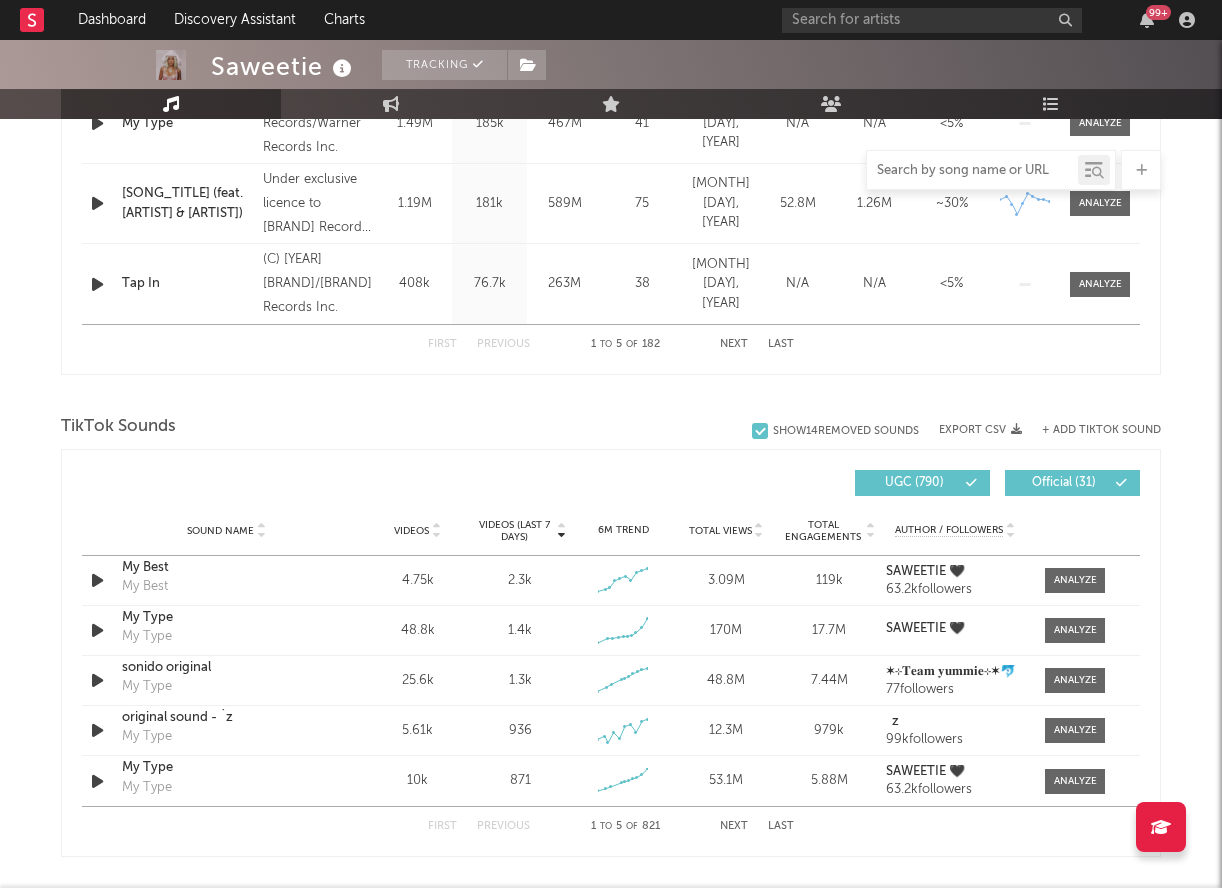 click at bounding box center [972, 171] 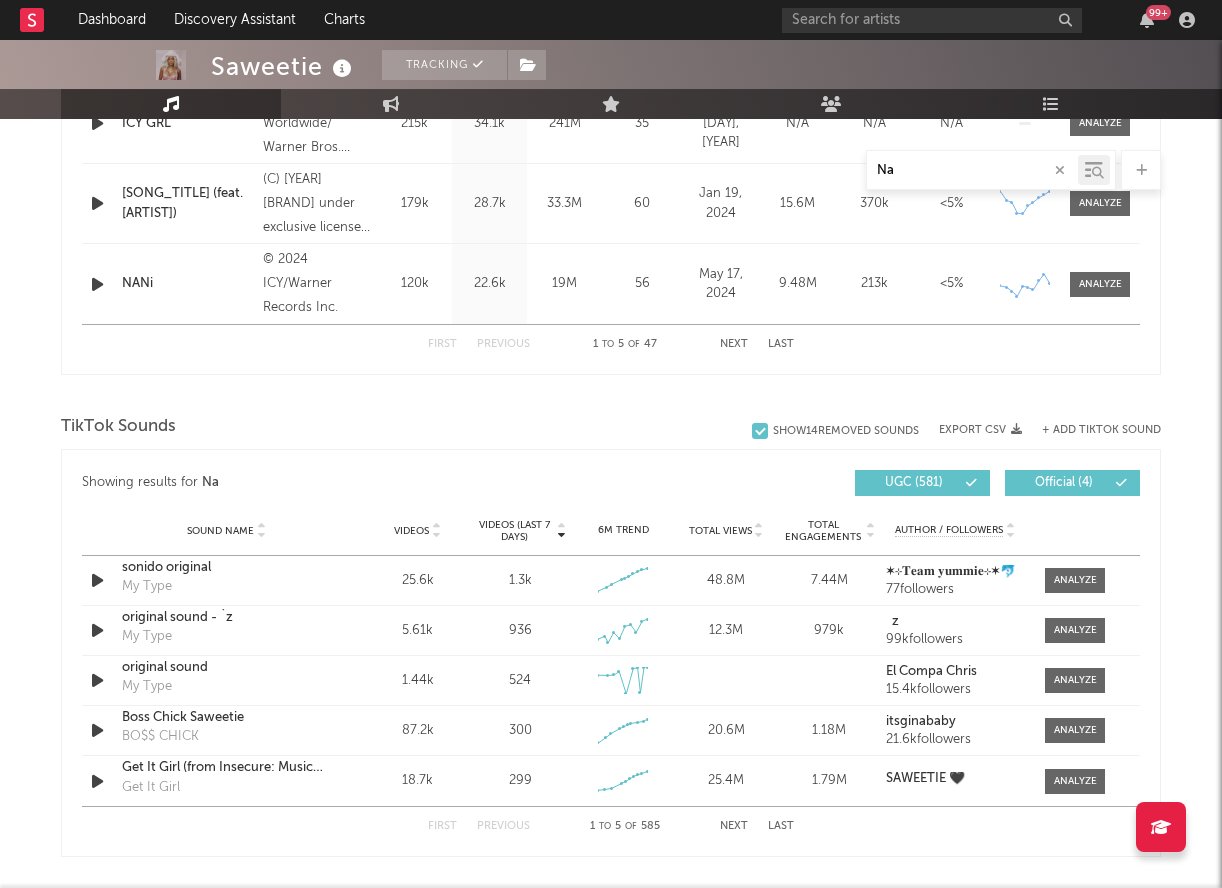 type on "N" 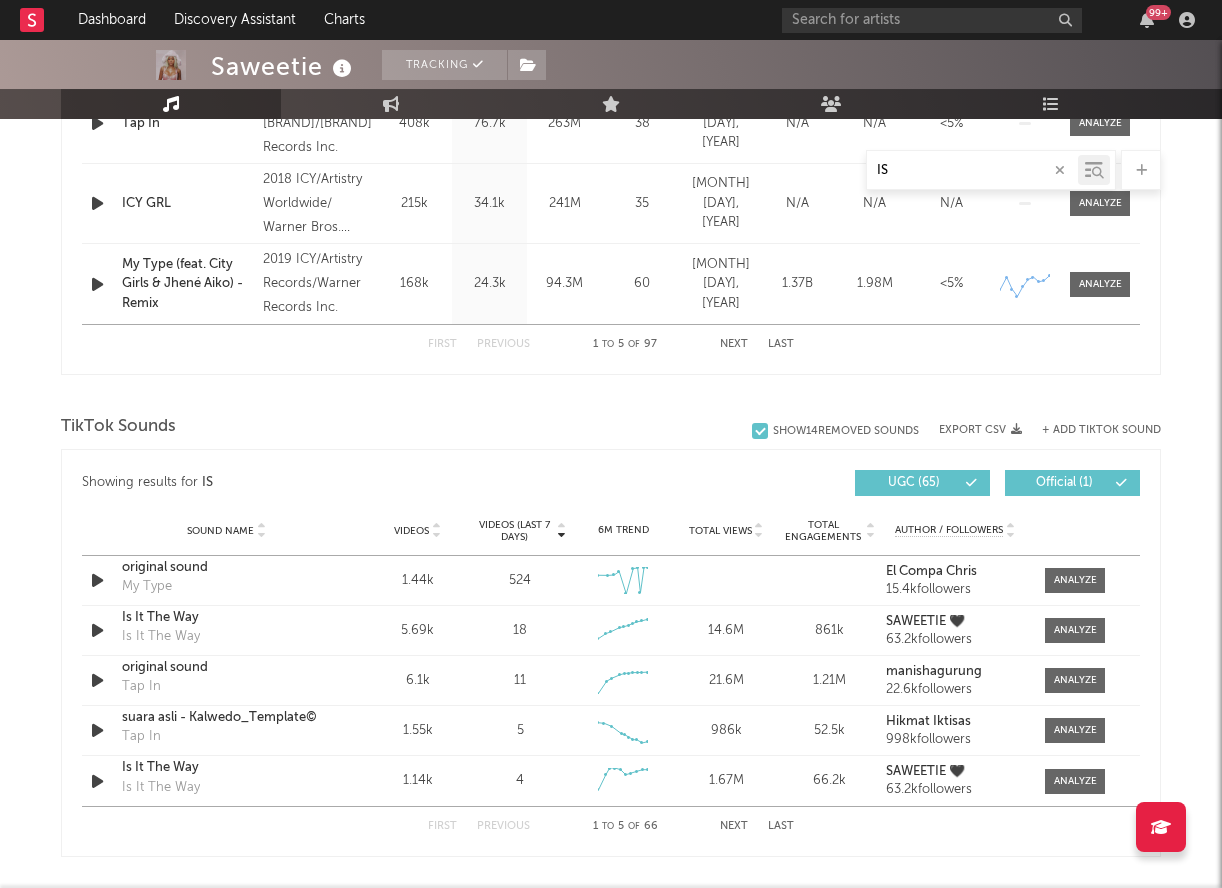 scroll, scrollTop: 915, scrollLeft: 0, axis: vertical 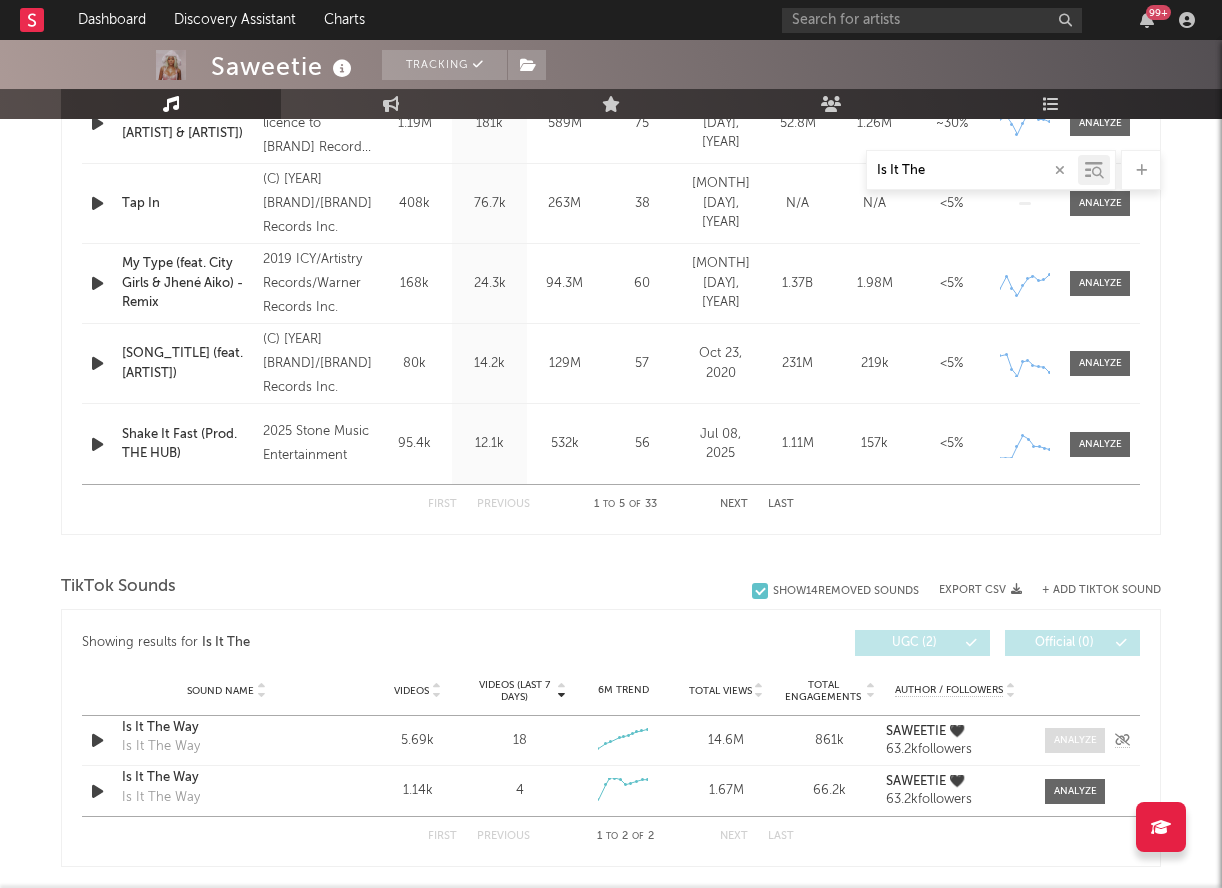 type on "Is It The" 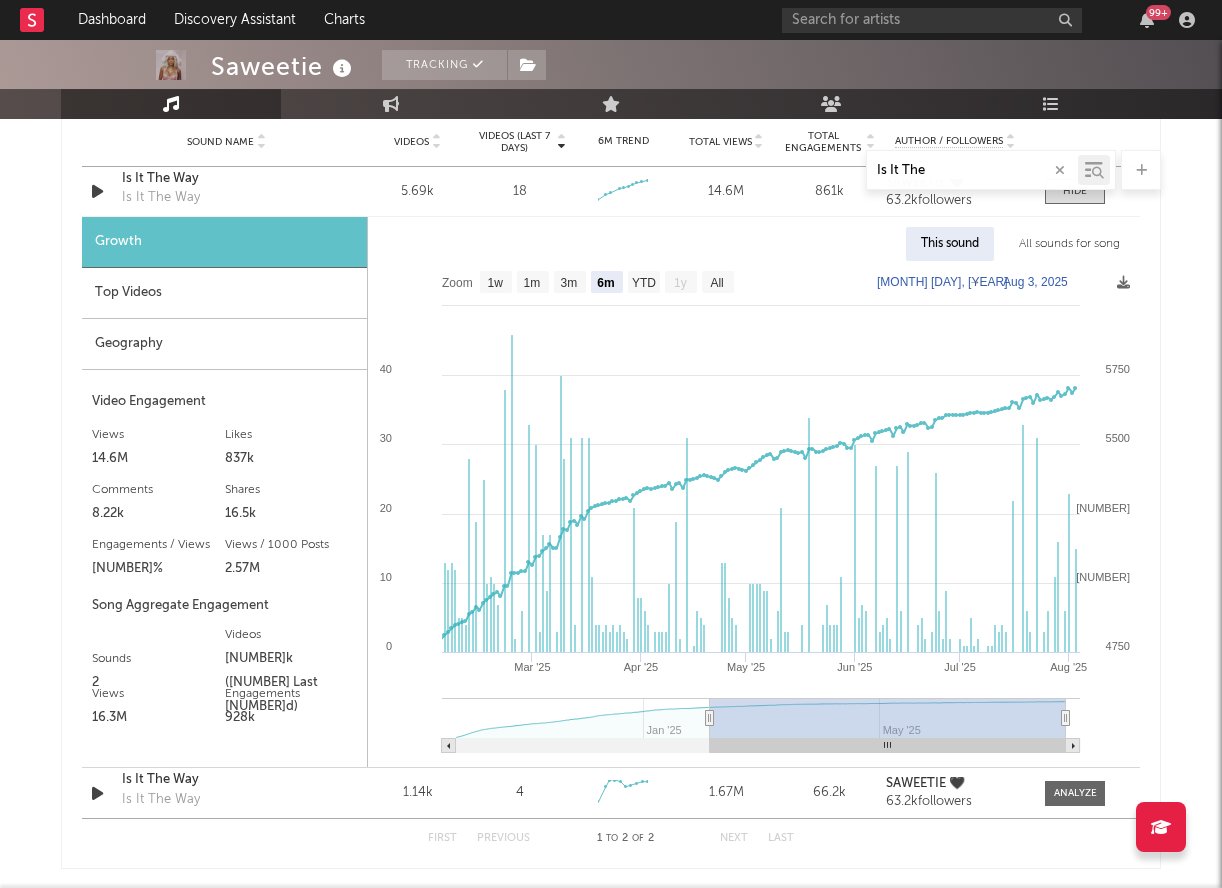 scroll, scrollTop: 1406, scrollLeft: 0, axis: vertical 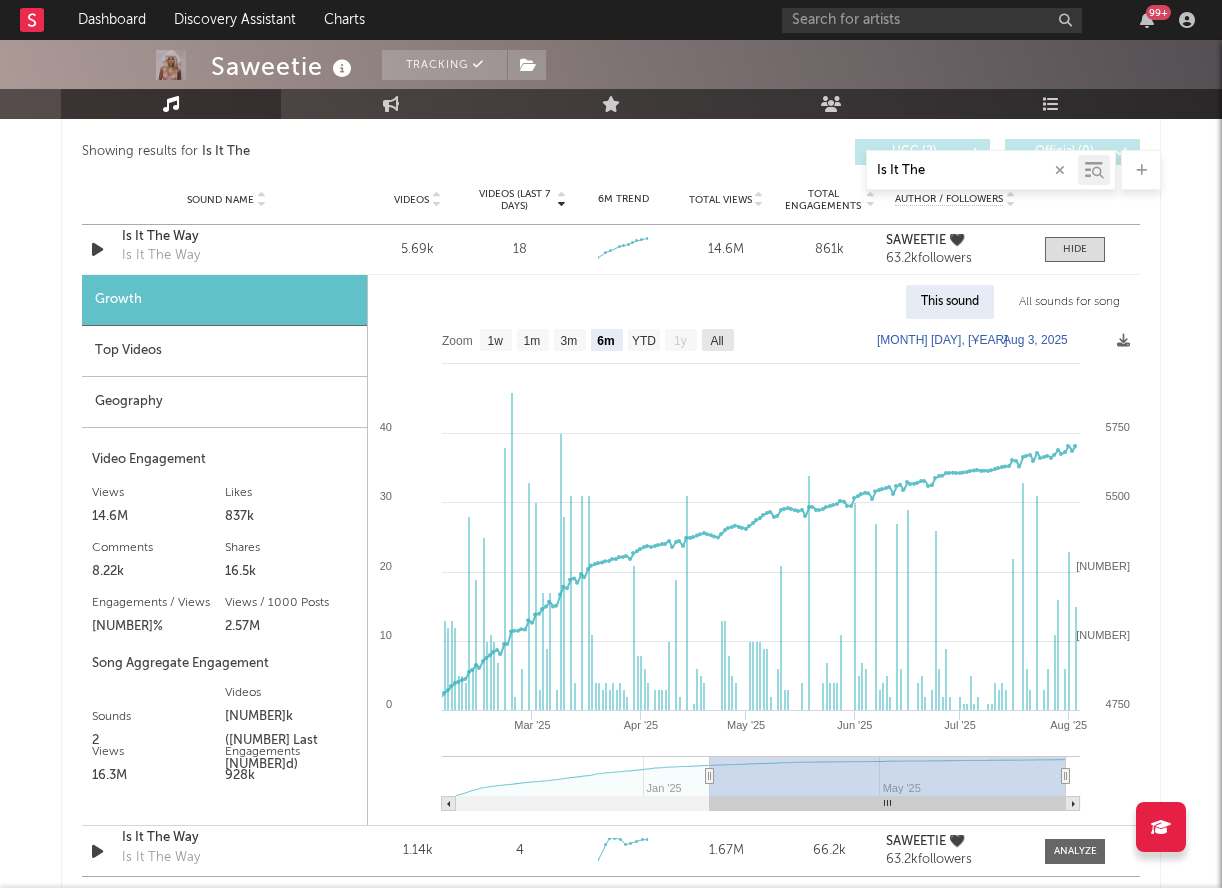 click on "All" 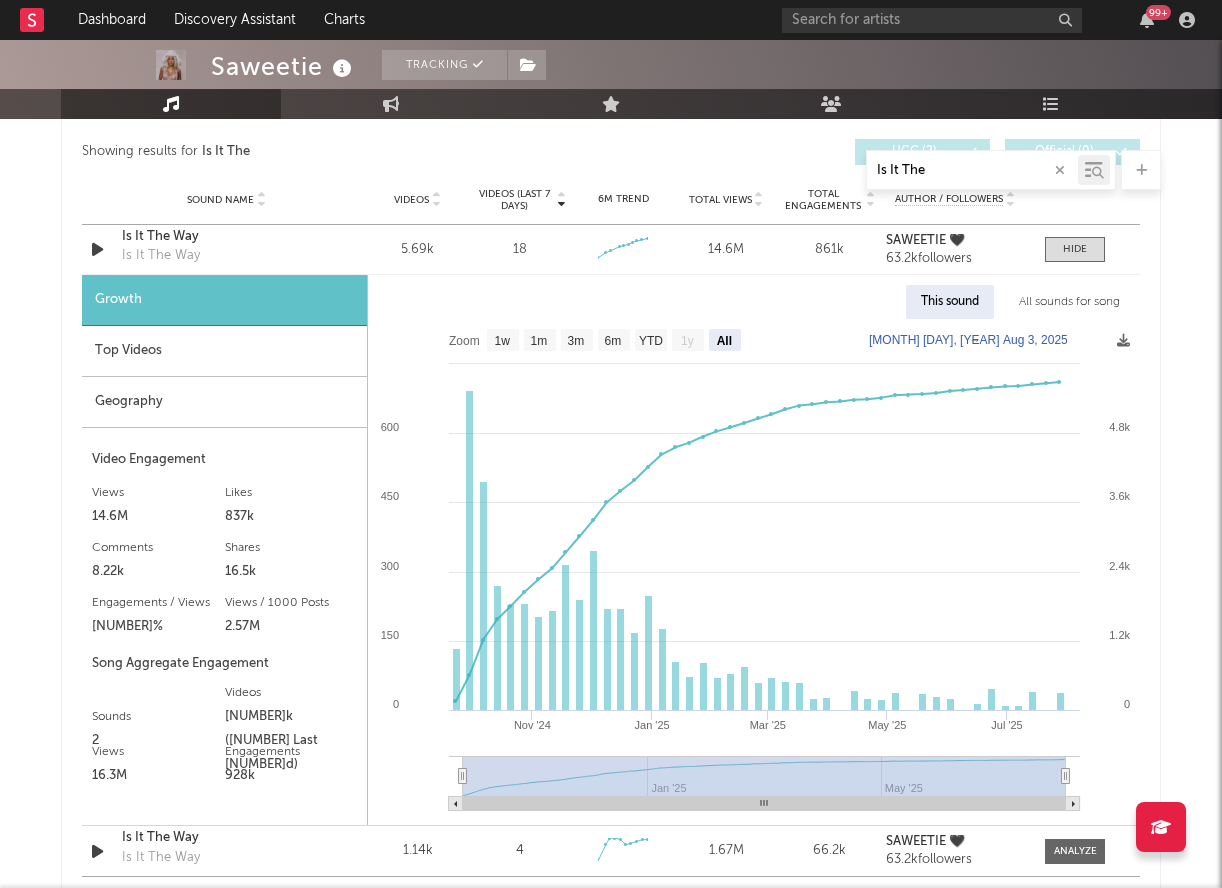 click on "Aug  3, 2025" 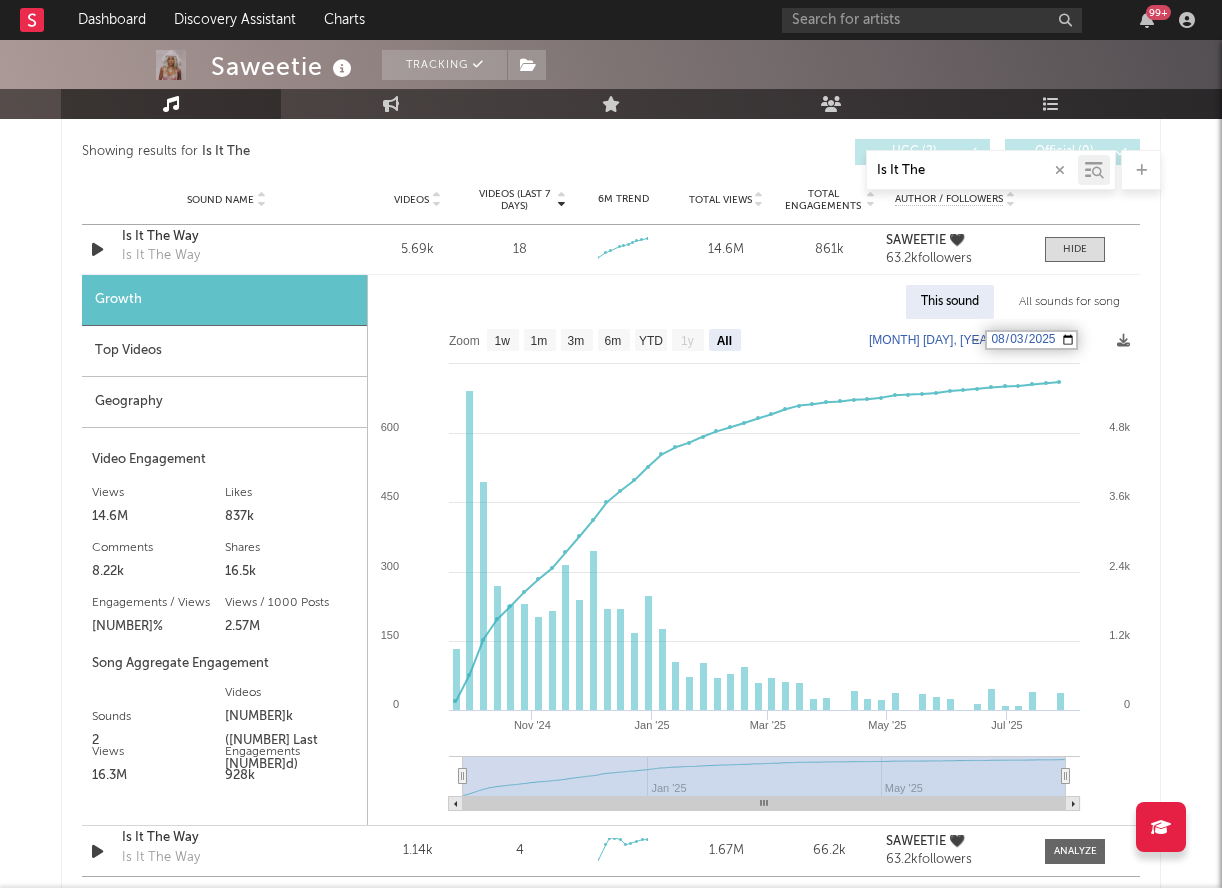 click on "2025-08-03" at bounding box center (1031, 340) 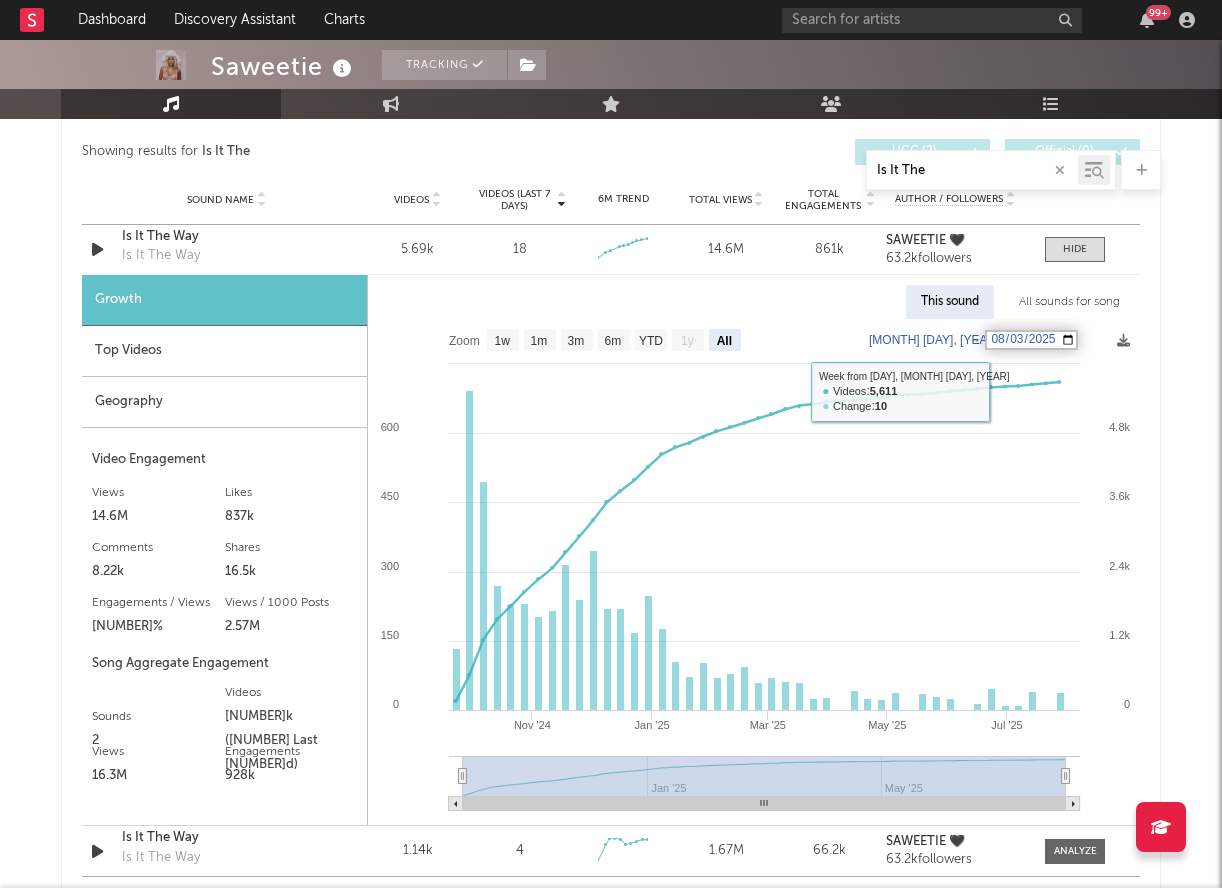 click on "2025-08-03" at bounding box center [1031, 340] 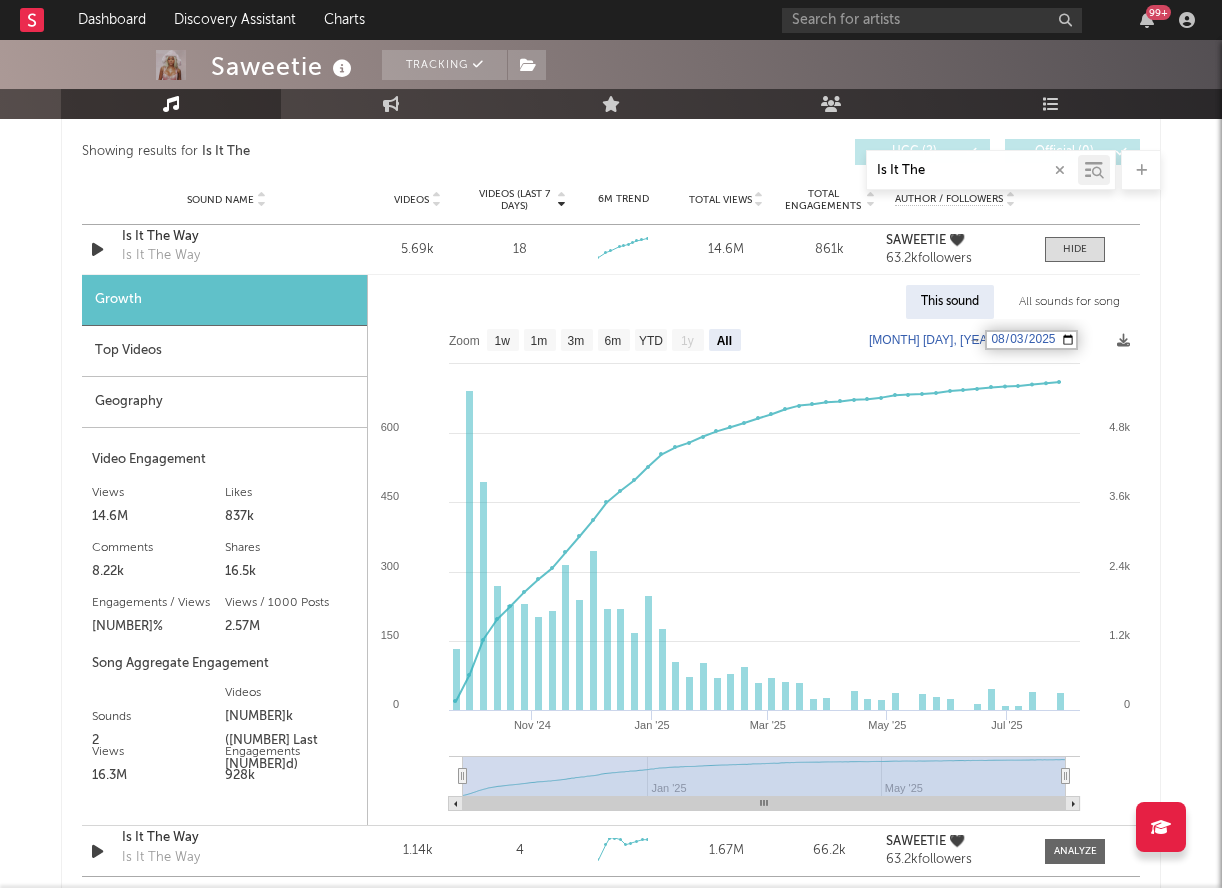 click on "2025-11-03" at bounding box center (1031, 340) 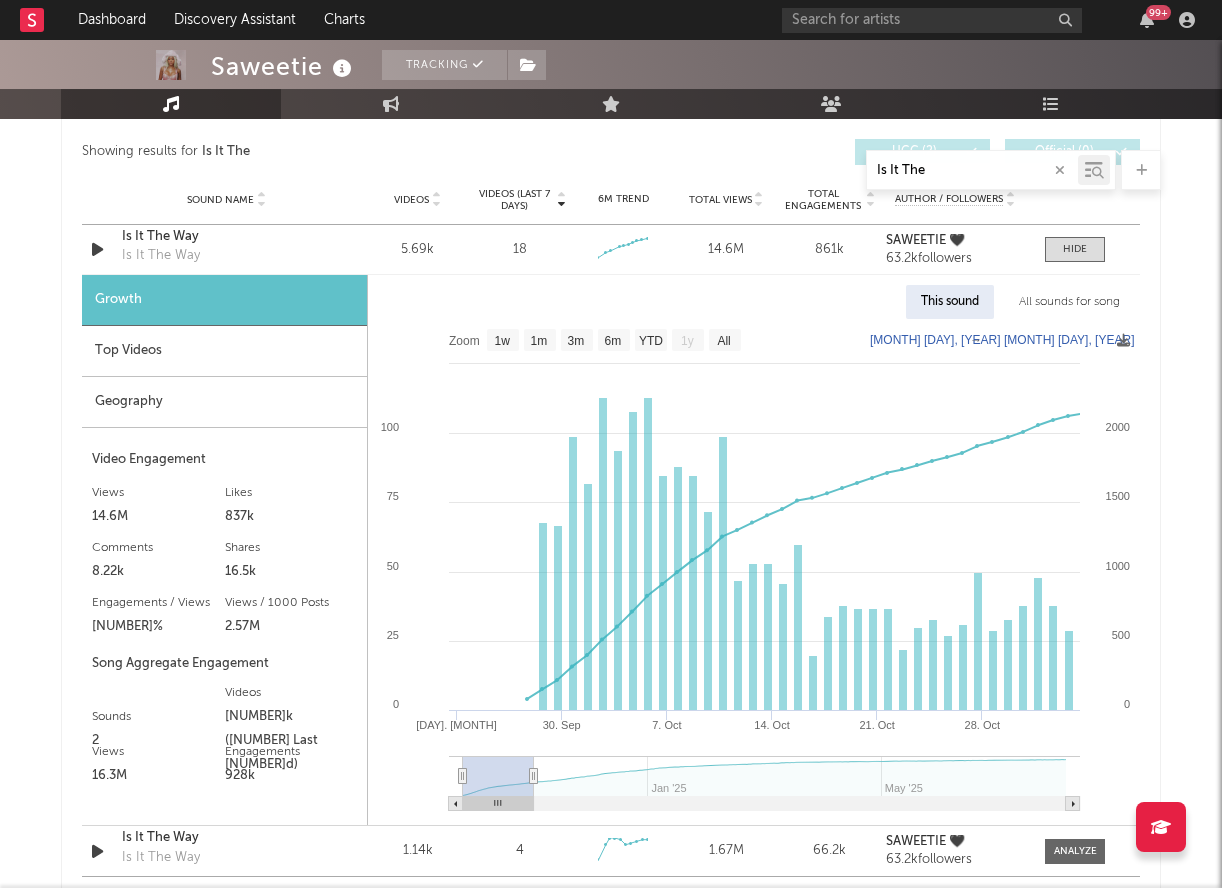 click at bounding box center (1060, 170) 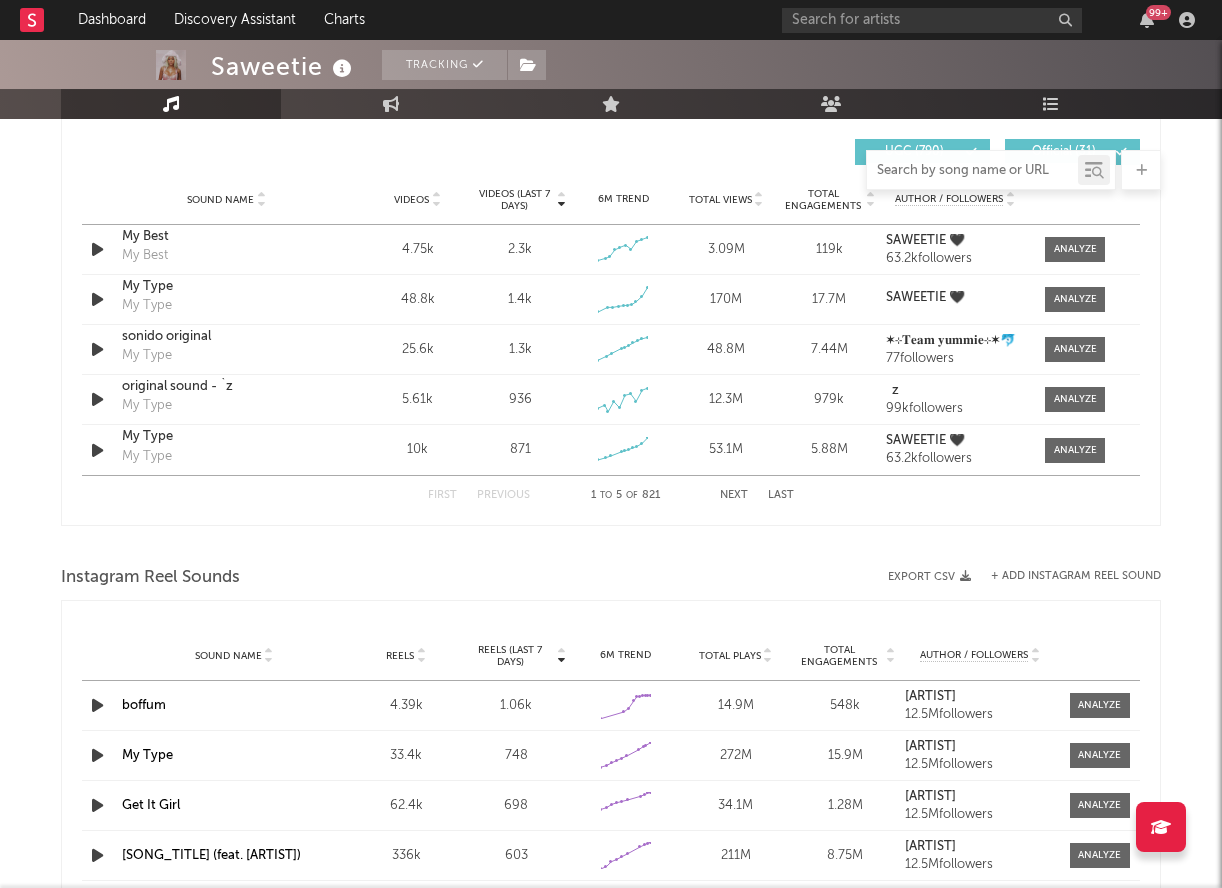 click at bounding box center [972, 171] 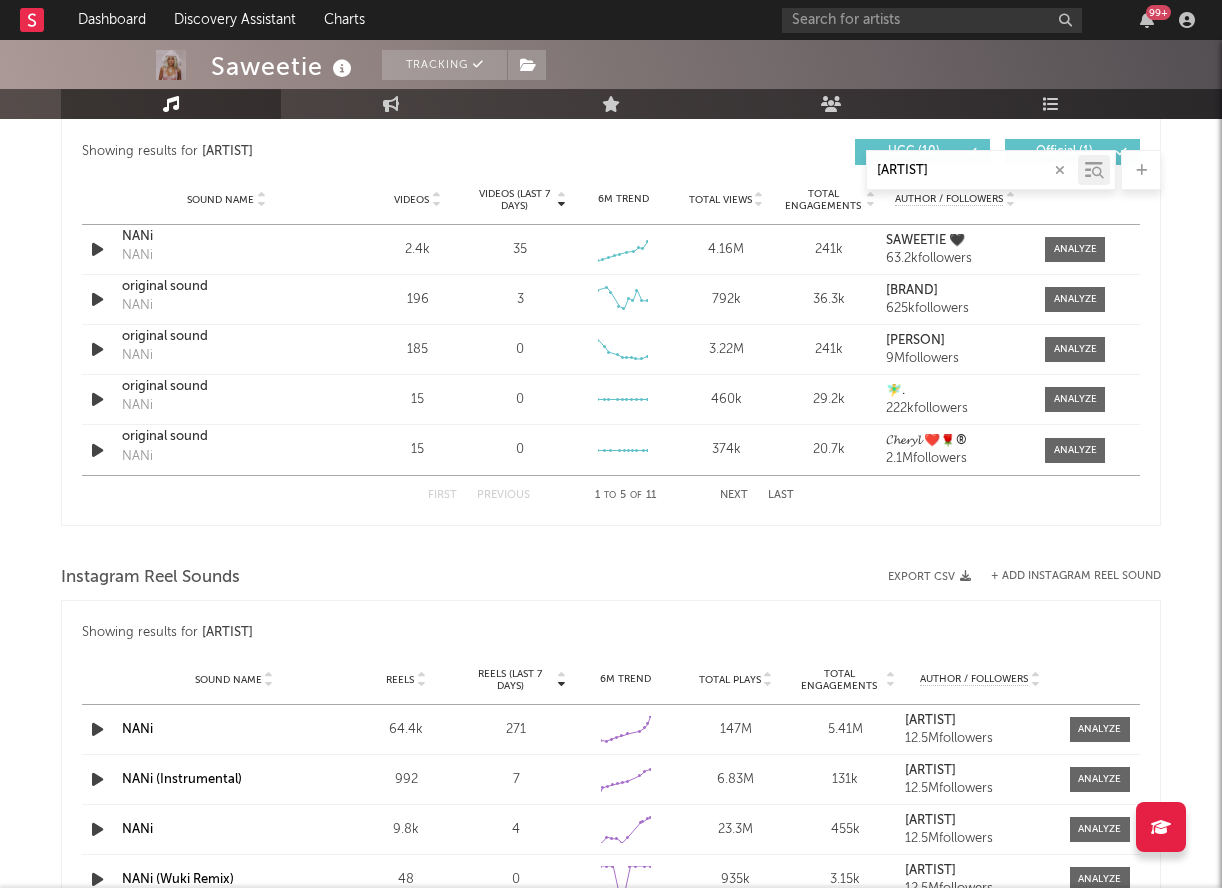 click on "Next" at bounding box center [734, 495] 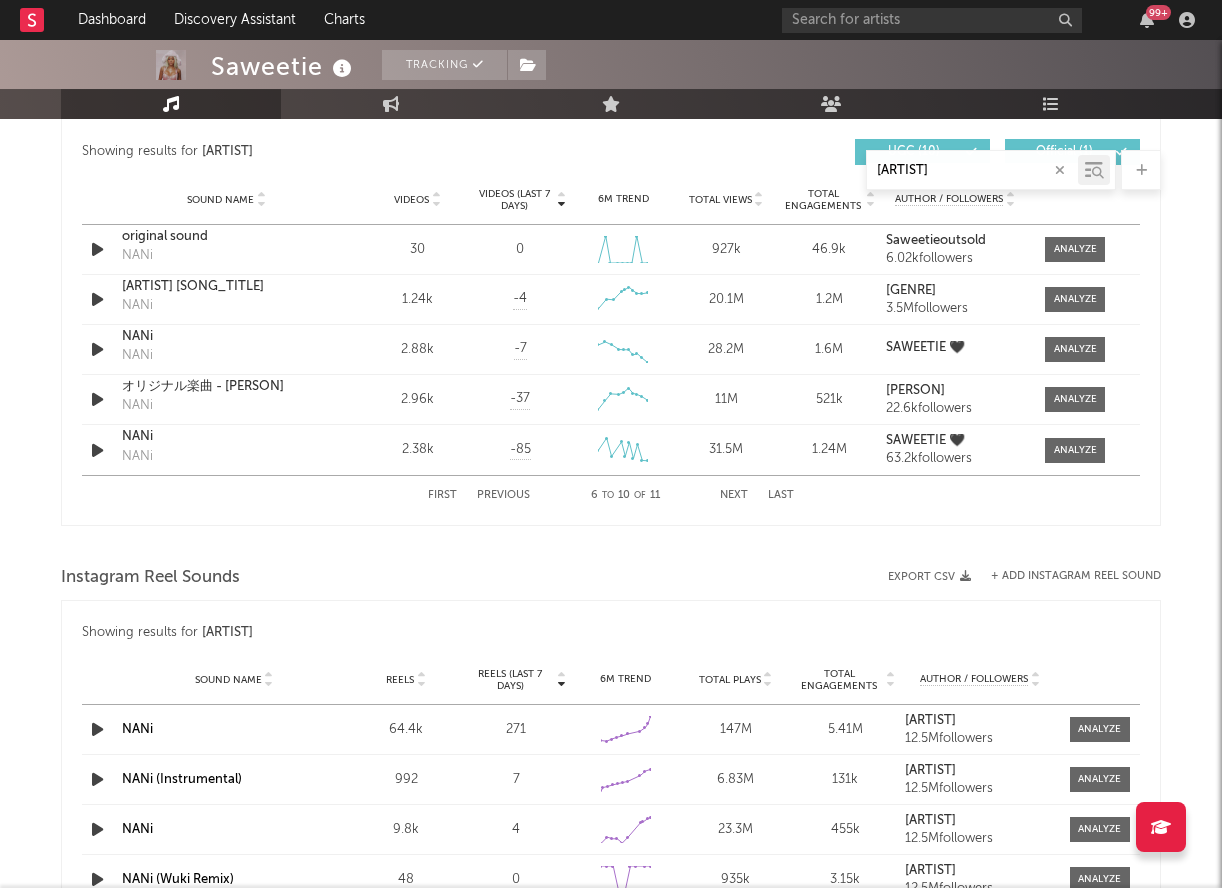 click on "Next" at bounding box center (734, 495) 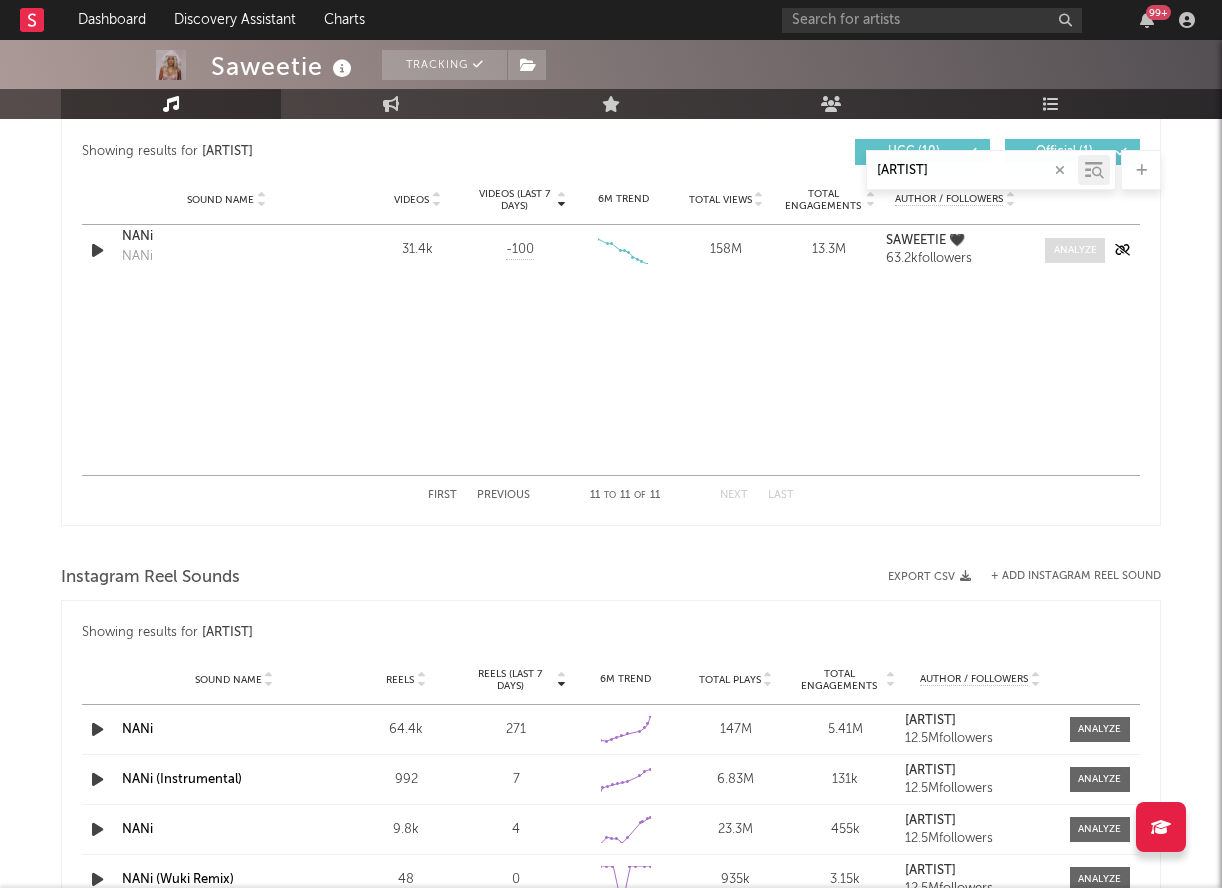 type on "Nani" 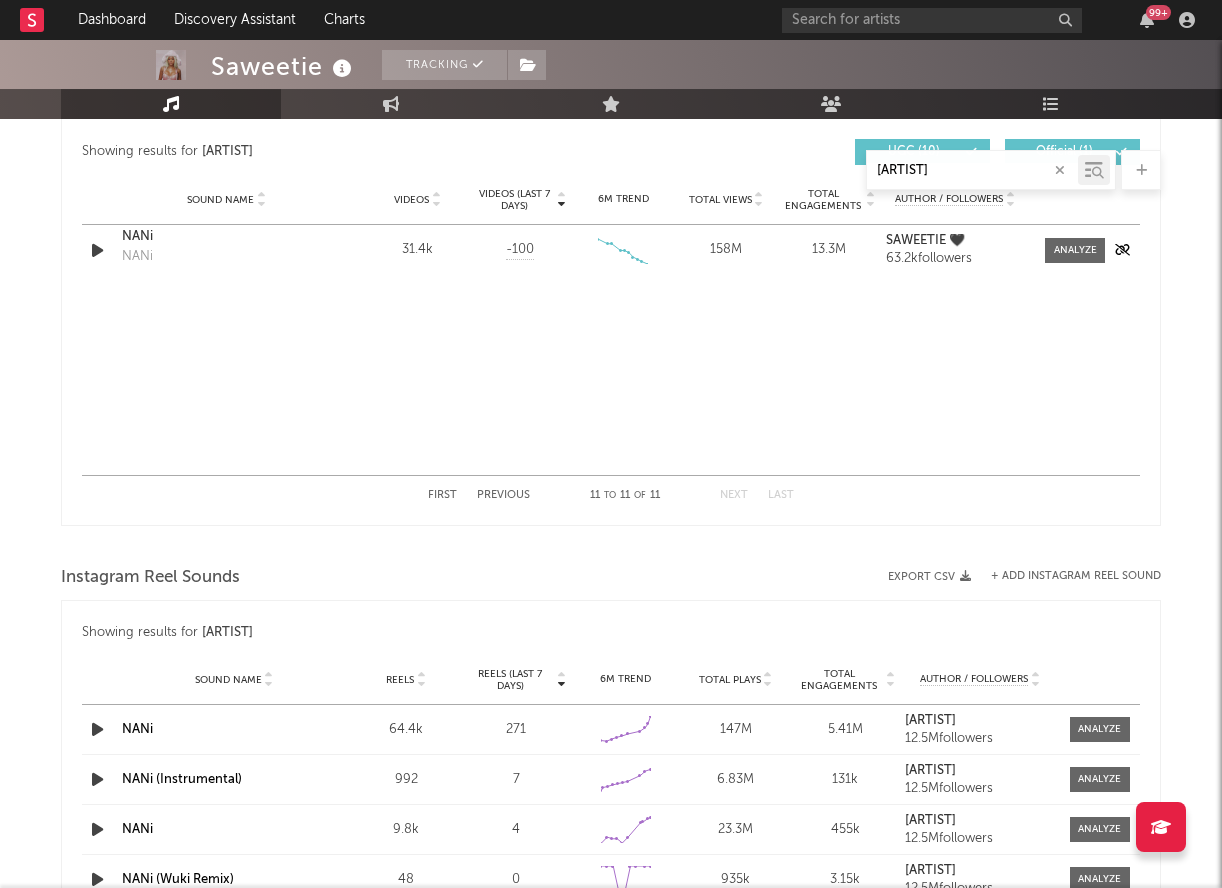 drag, startPoint x: 1061, startPoint y: 250, endPoint x: 1050, endPoint y: 263, distance: 17.029387 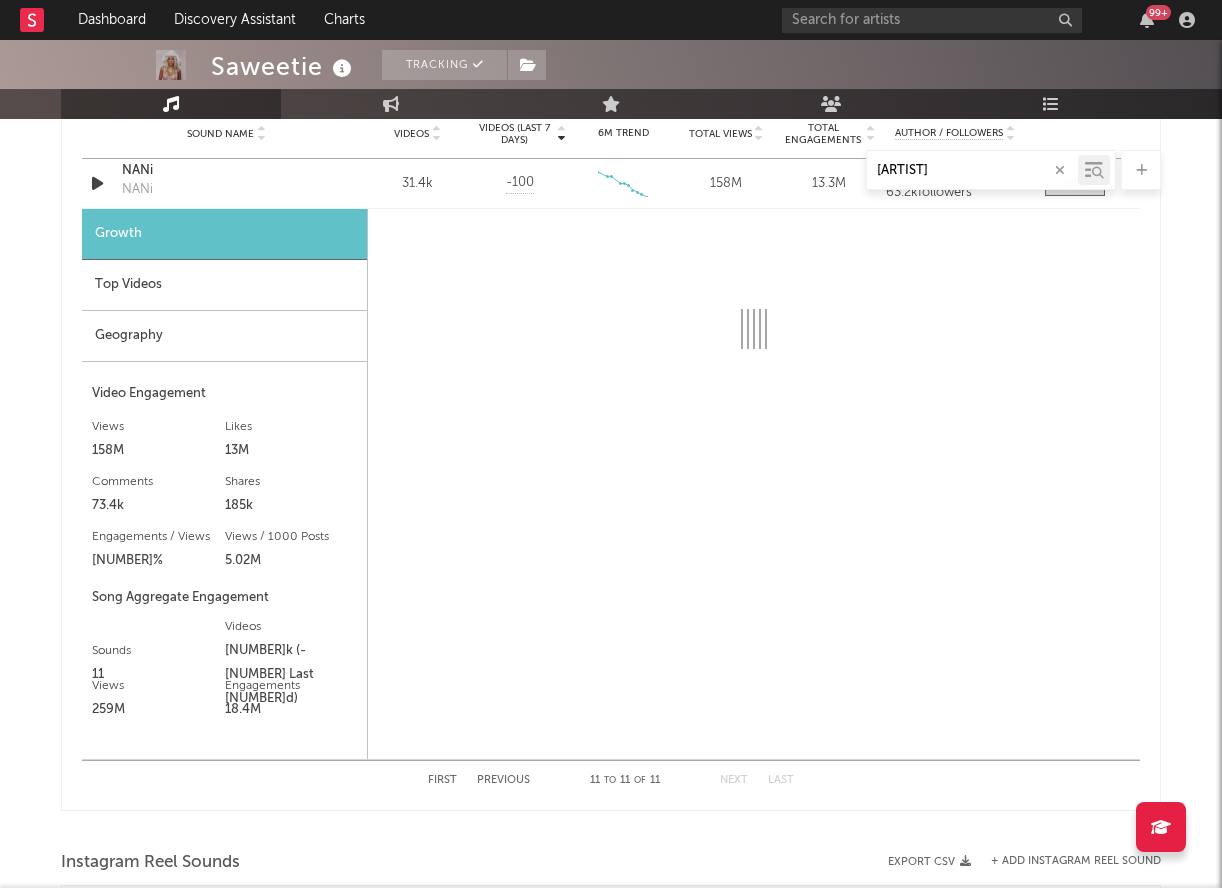scroll, scrollTop: 1473, scrollLeft: 0, axis: vertical 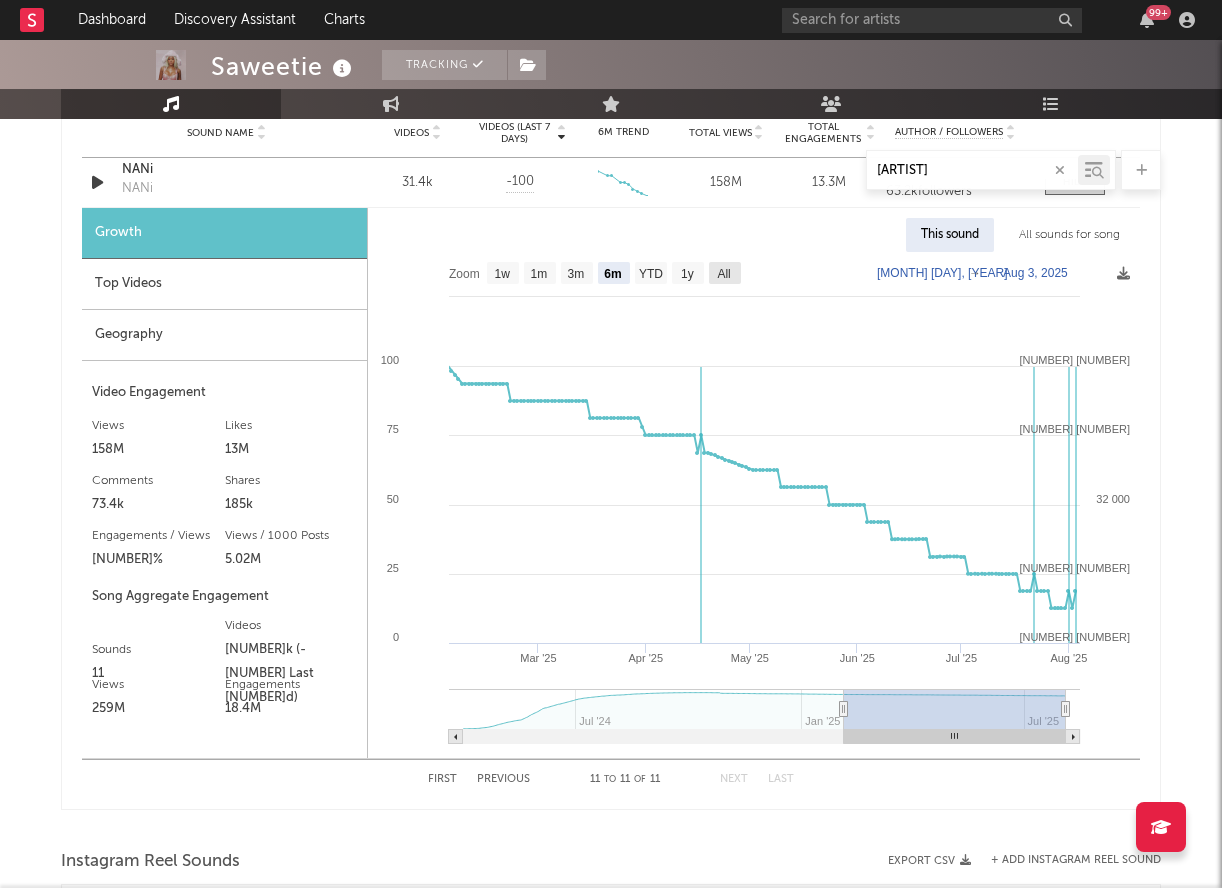 click on "All" 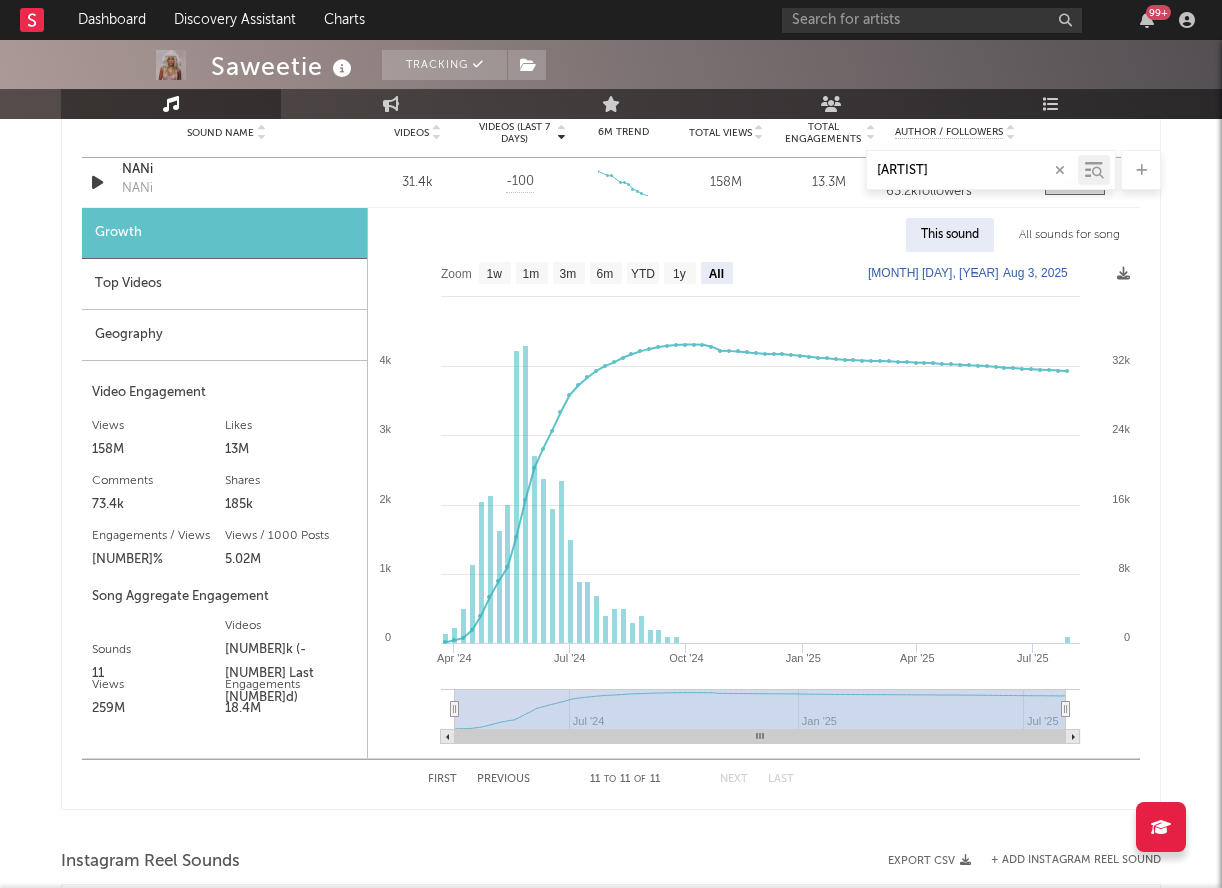 click on "Aug  3, 2025" 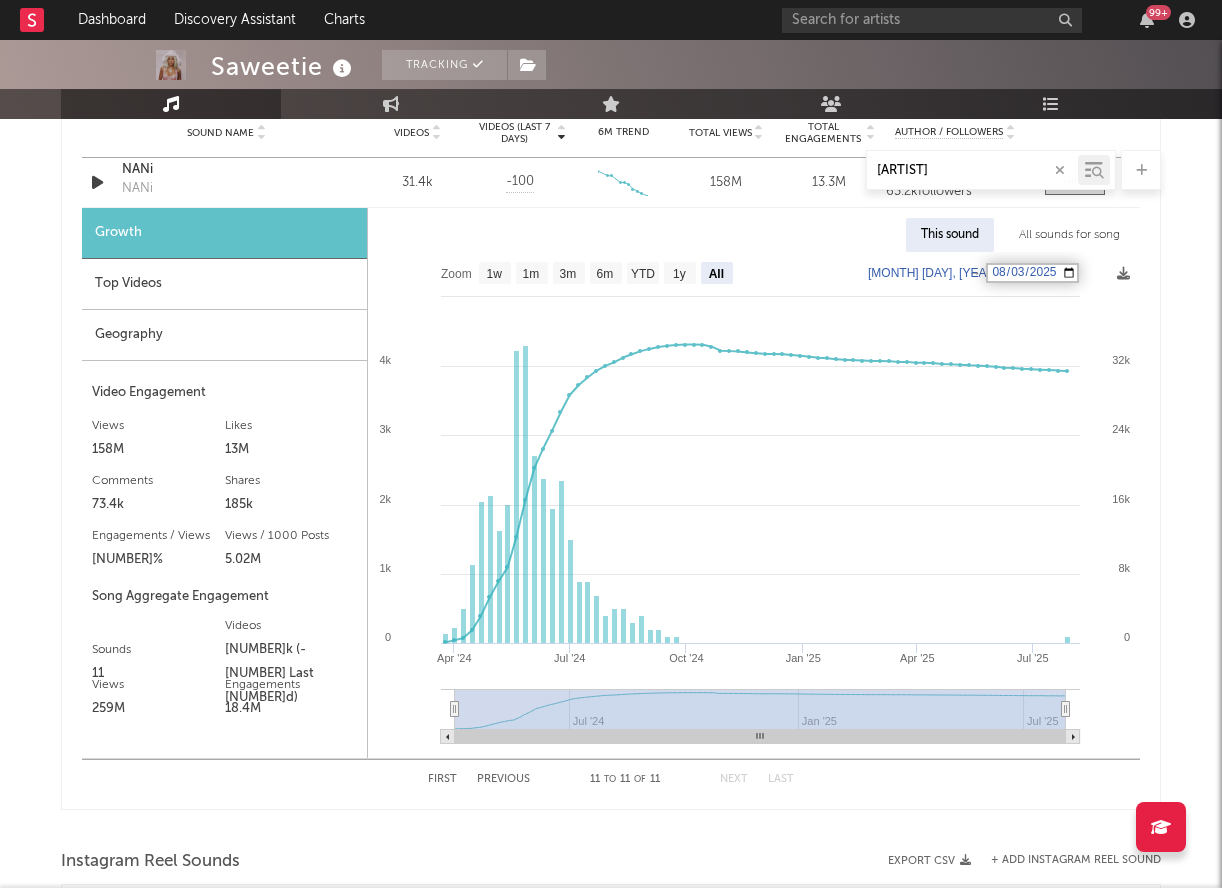 click on "2025-08-03" at bounding box center (1032, 273) 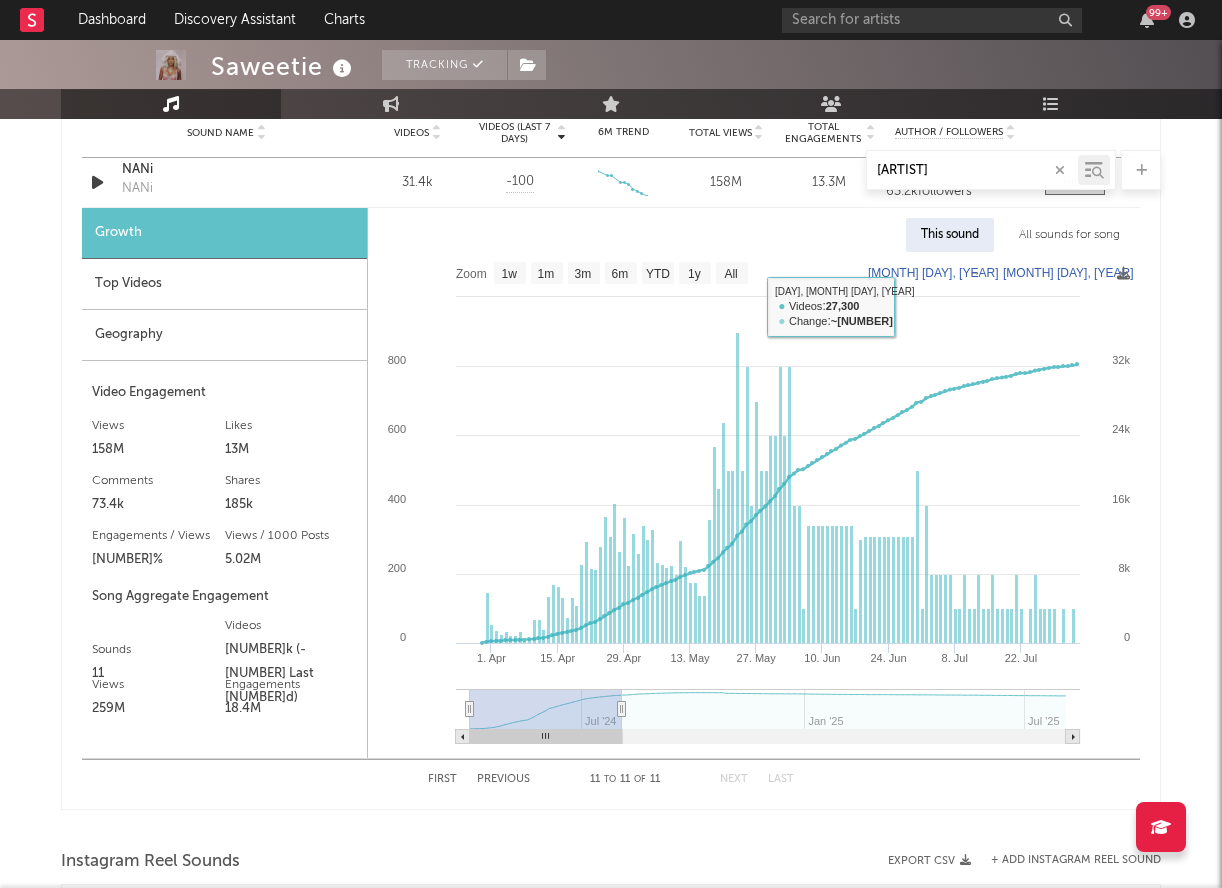 click on "All sounds for song" at bounding box center [1069, 235] 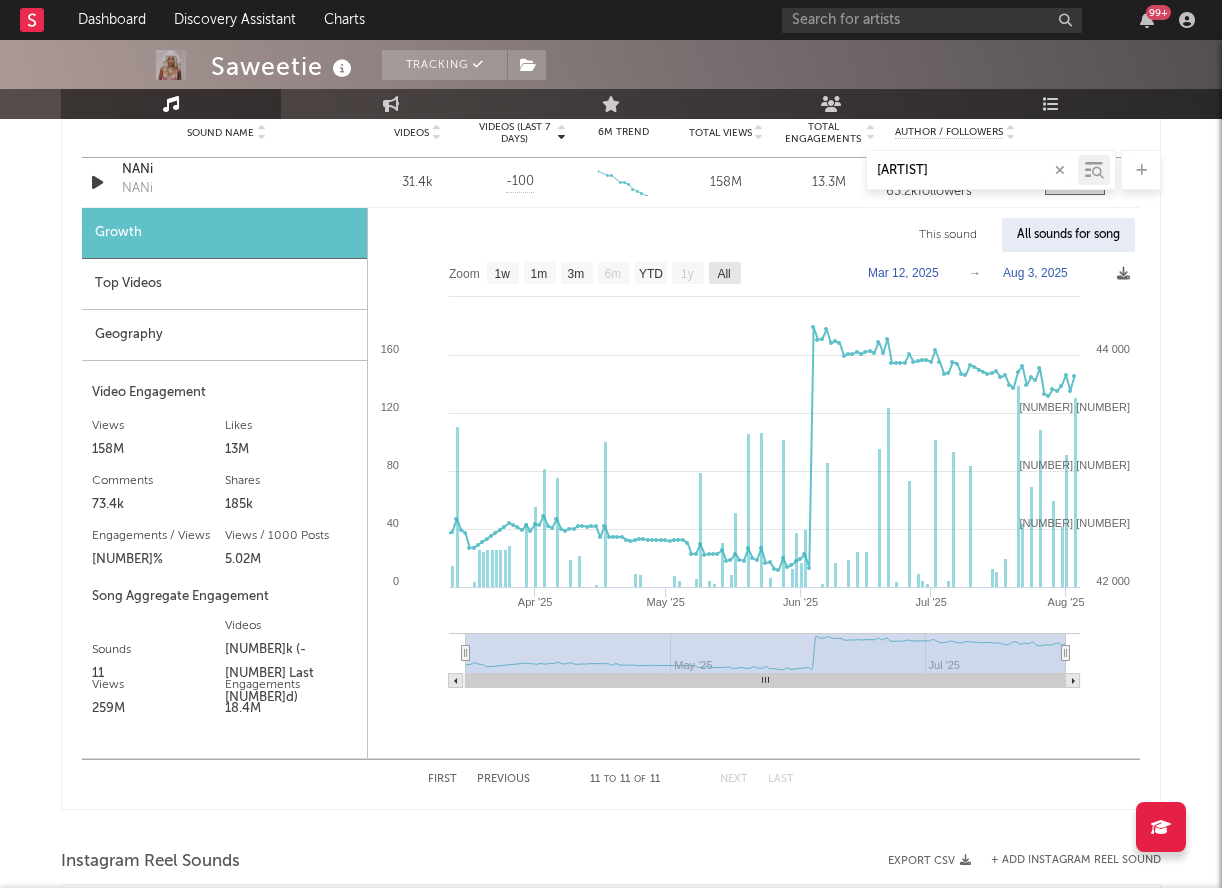 click 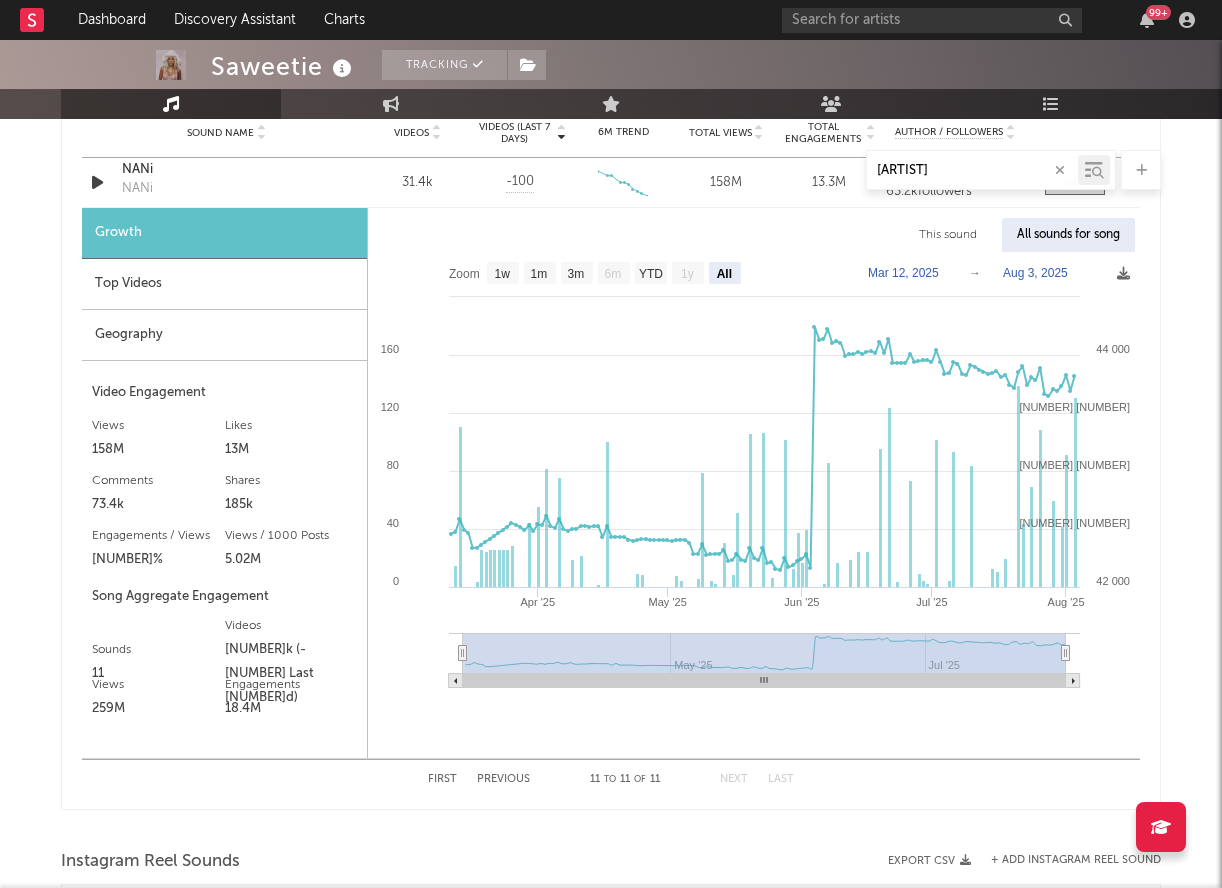 click on "Aug  3, 2025" 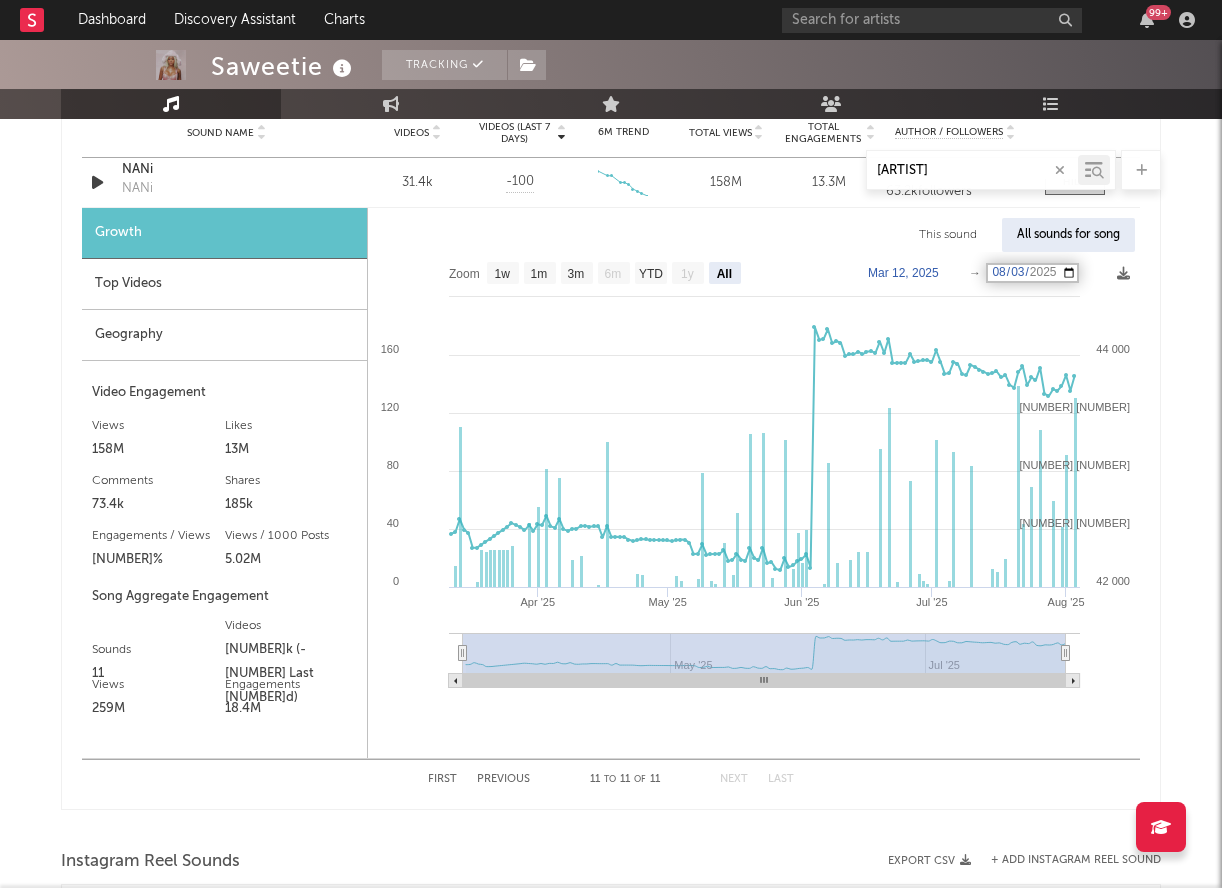 click on "2025-08-03" at bounding box center [1032, 273] 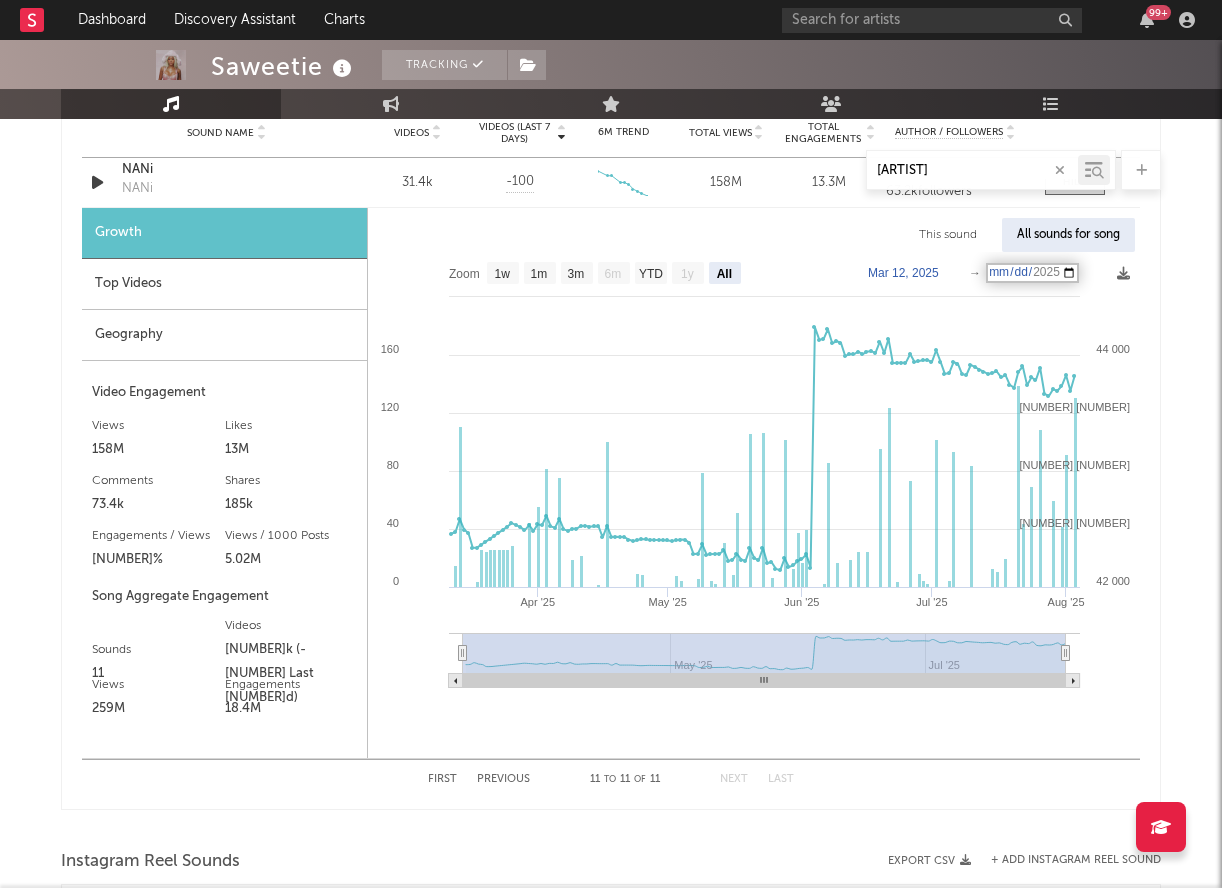 type on "2025-01-03" 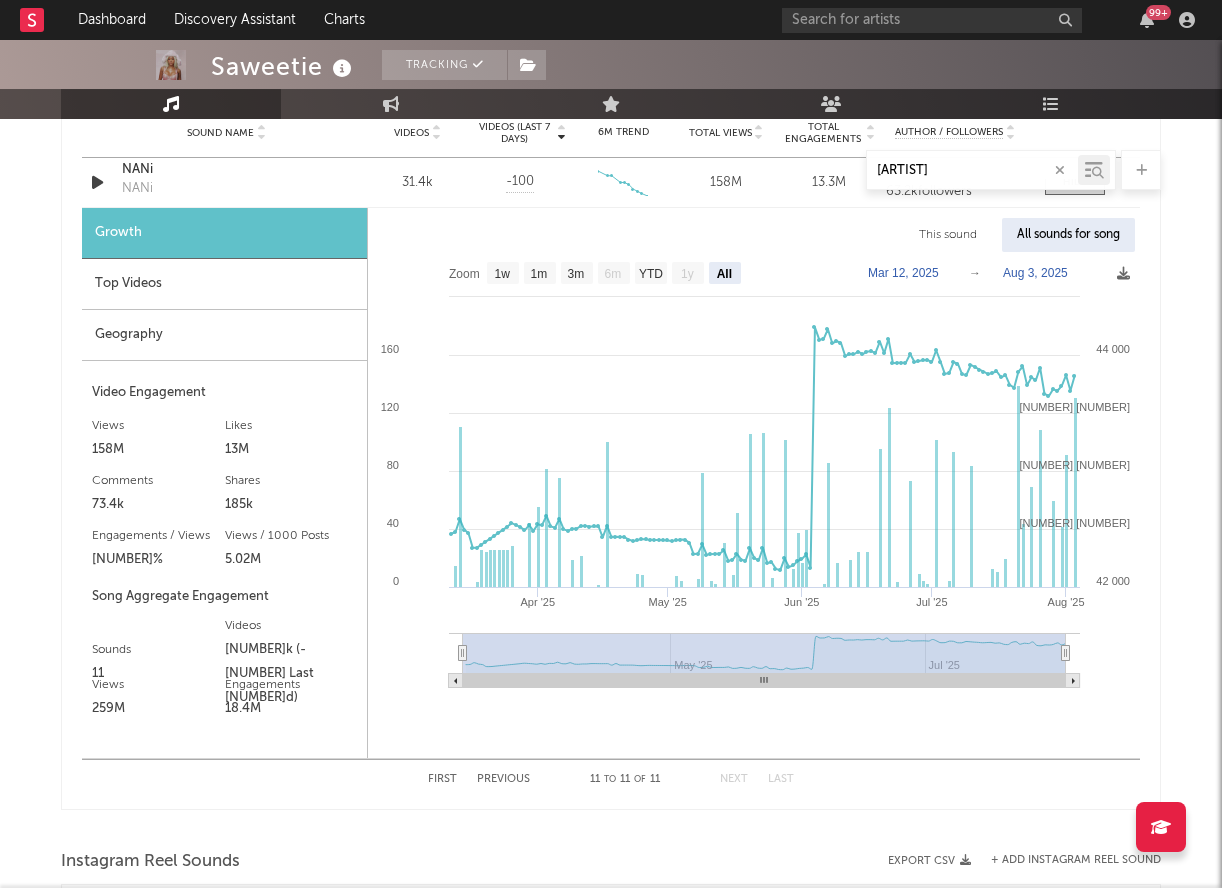 click on "Zoom 1w 1m 3m 6m YTD 1y All 2025-03-12 2025-01-01 Created with Highcharts 10.3.3 Apr '25 May '25 Jun '25 Jul '25 Aug '25 May '25 Jul '25 42 000 44 000 42 500 43 000 43 500 44 500 0 120 40 80 160 200 Zoom 1w 1m 3m 6m YTD 1y All Mar 12, 2025 → Aug  3, 2025" at bounding box center (754, 477) 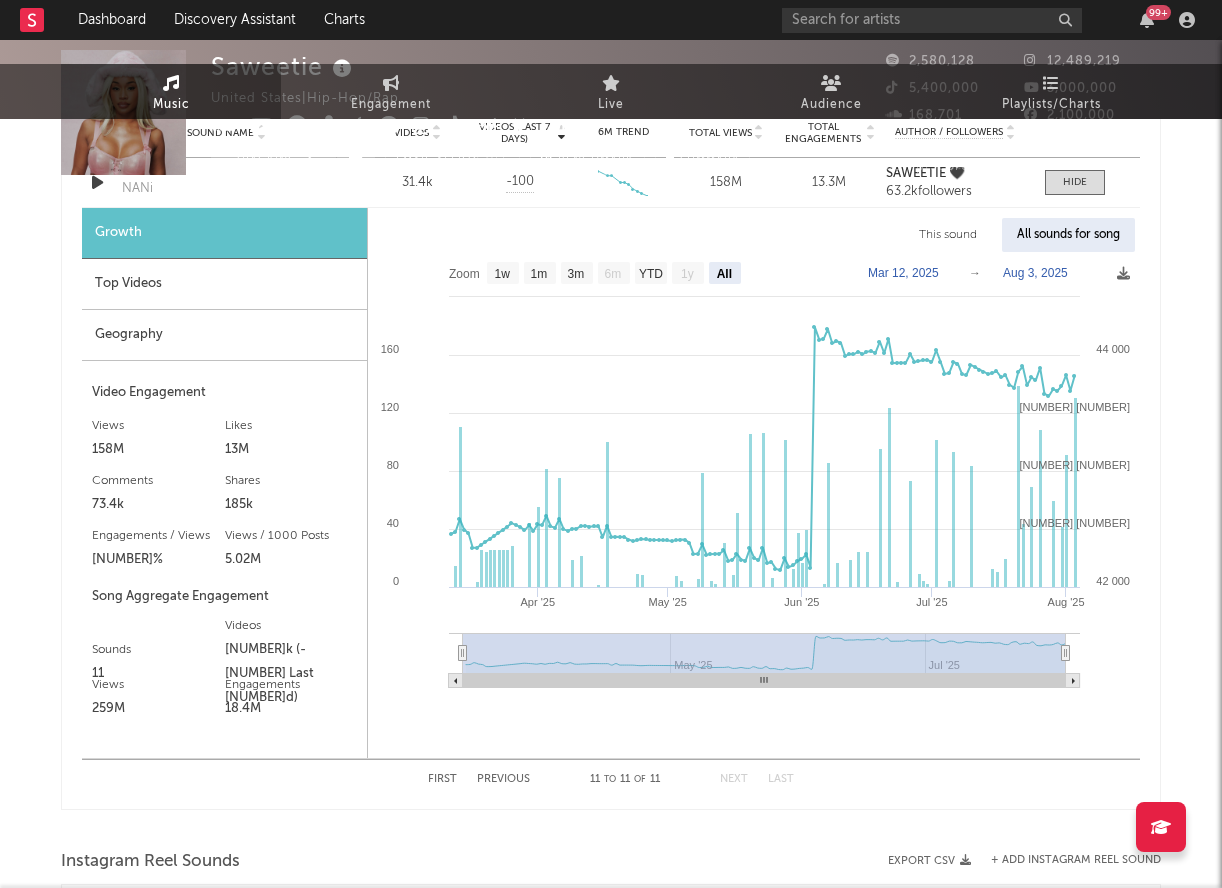 click on "Music Nani Total Artist Consumption Luminate - Daily Luminate - Weekly BMAT - Weekly OCC - Weekly Zoom 1w 1m 3m 6m YTD 1y All 2025-02-02 2025-08-02 Created with Highcharts 10.3.3 Luminate Daily Streams Luminate Daily Consumption 10. Feb 24. Feb 10. Mar 24. Mar 7. Apr 21. Apr 5. May 19. May 2. Jun 16. Jun 30. Jun 14. Jul 28. Jul 2022 2023 2024 2025 0 1M 2M 3M Zoom 1w 1m 3m 6m YTD 1y All Feb  2, 2025 → Aug  2, 2025 Global Streaming On-Demand Audio US Streaming On-Demand Audio Ex-US Streaming On-Demand Audio Recent DSP Releases Export CSV  Showing results for  Nani Last Day Spotify Plays Copyright 7 Day Spotify Plays Last Day Spotify Plays ATD Spotify Plays Spotify Popularity Released Global ATD Audio Streams Global Rolling 7D Audio Streams Estimated % Playlist Streams Last Day Spotify Popularity Streams / 7d Growth Originals   ( 7 ) Features   ( 0 ) Name Copyright Label Album Names Composer Names 7 Day Spotify Plays Last Day Spotify Plays ATD Spotify Plays Spotify Popularity Total US Streams Total US SES 56" at bounding box center (611, 452) 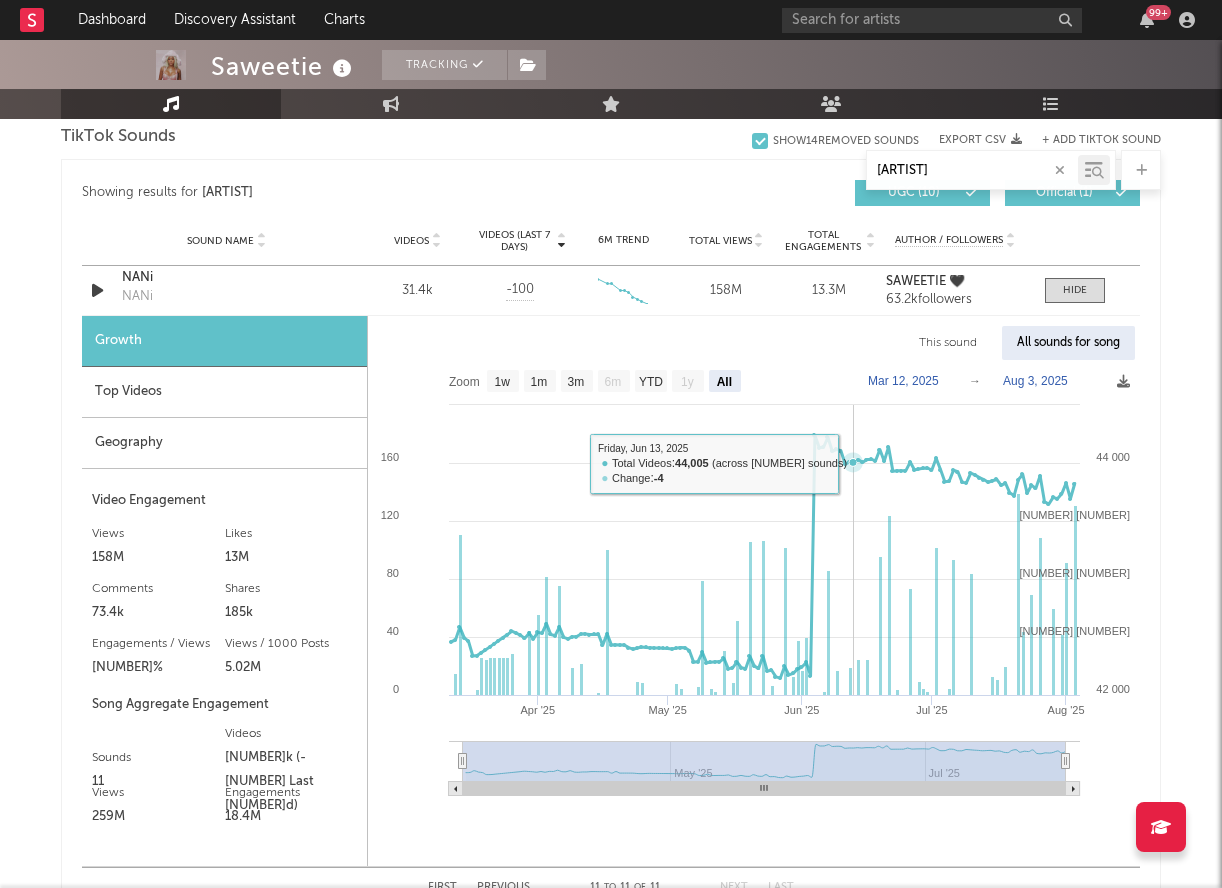 scroll, scrollTop: 1386, scrollLeft: 0, axis: vertical 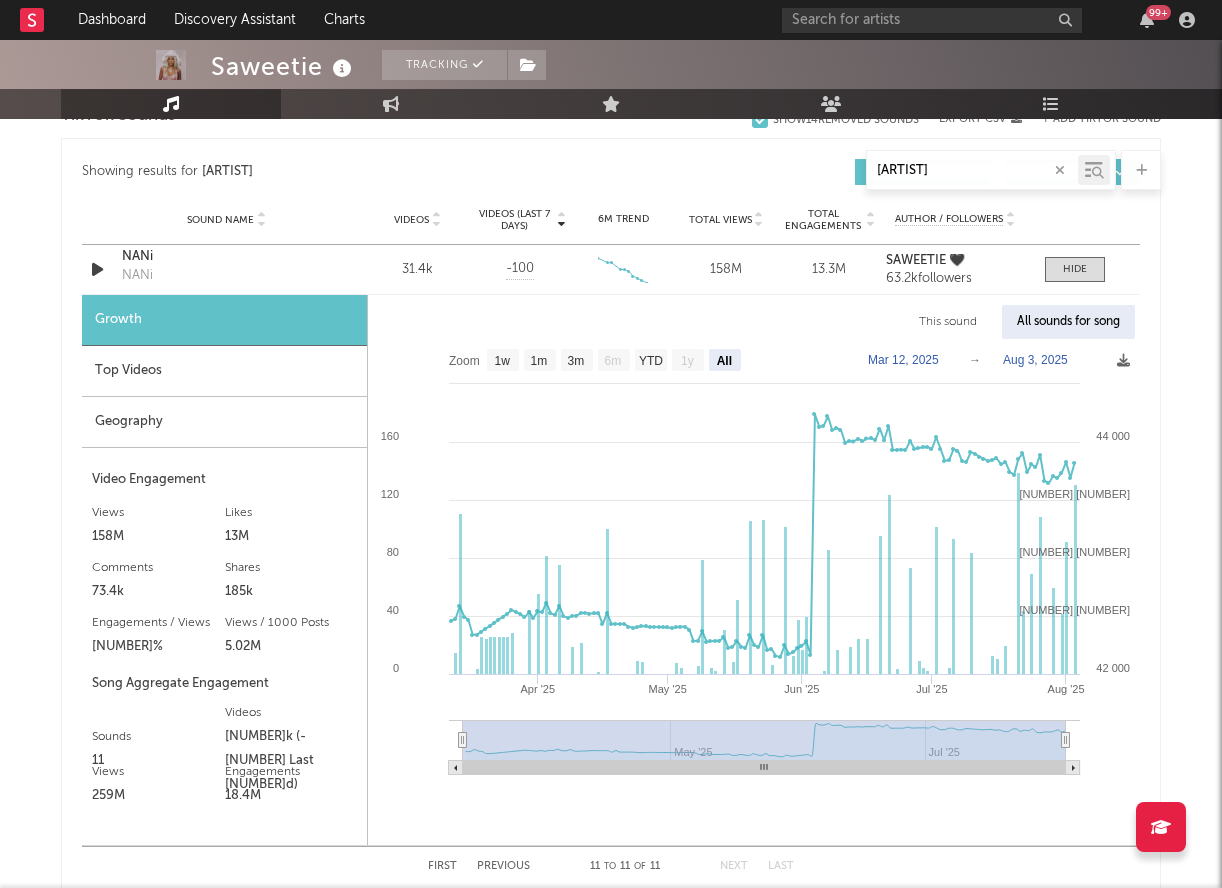 click 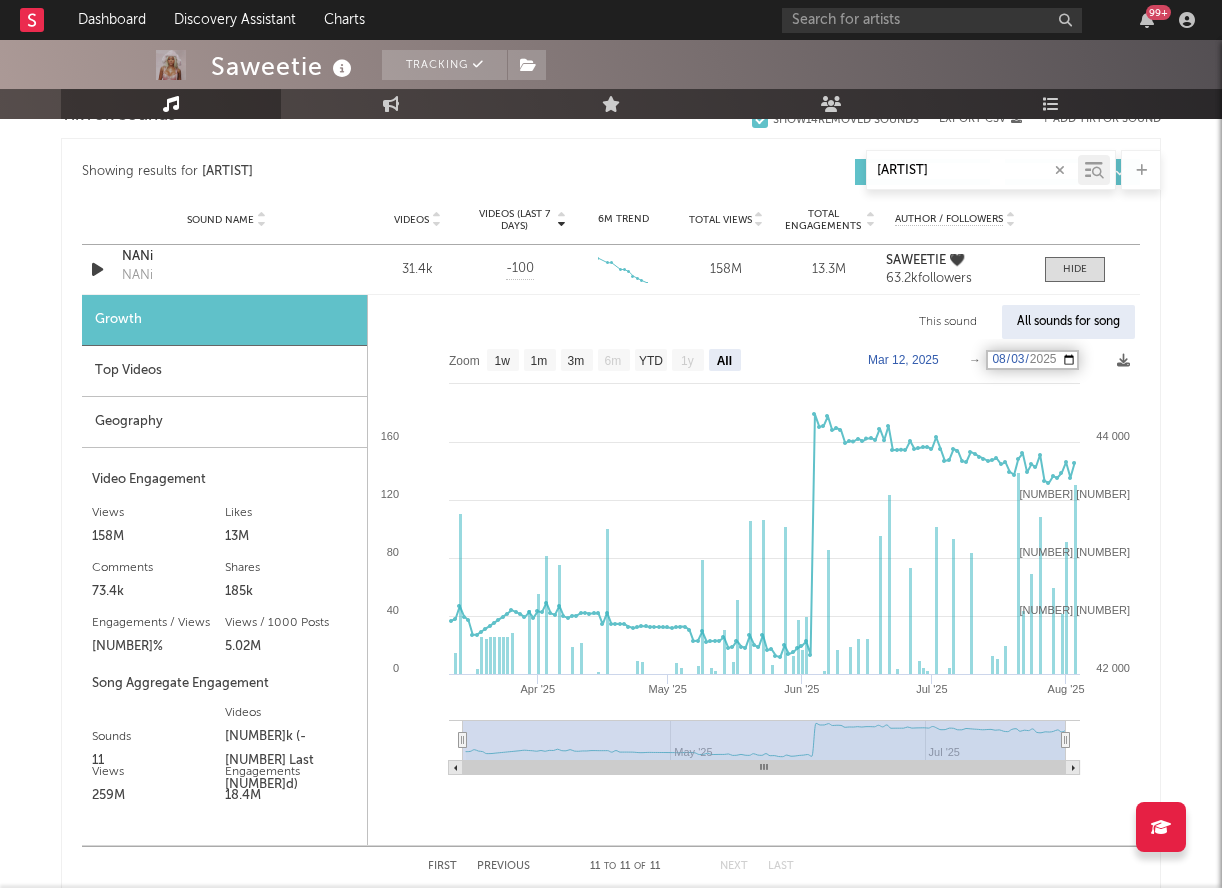 type on "2025-01-03" 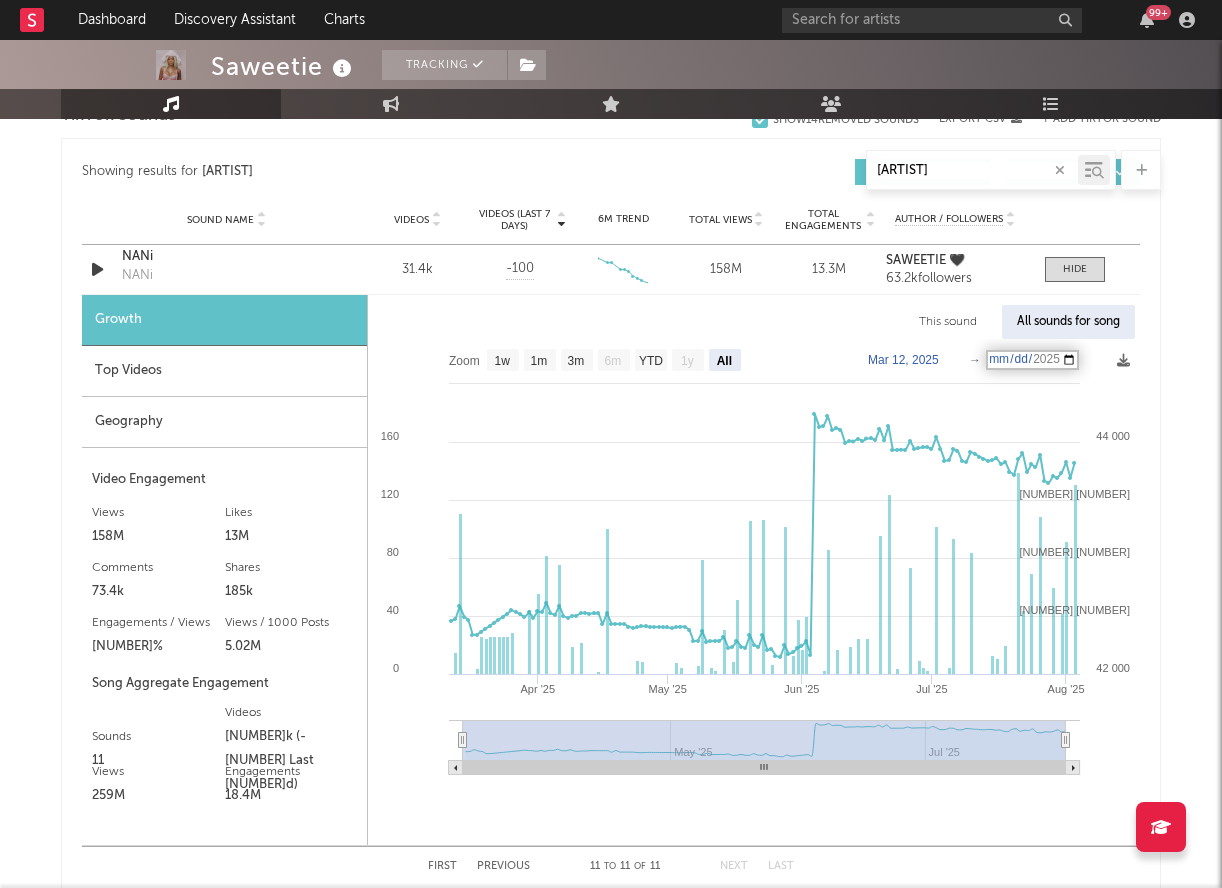type on "2025-01-03" 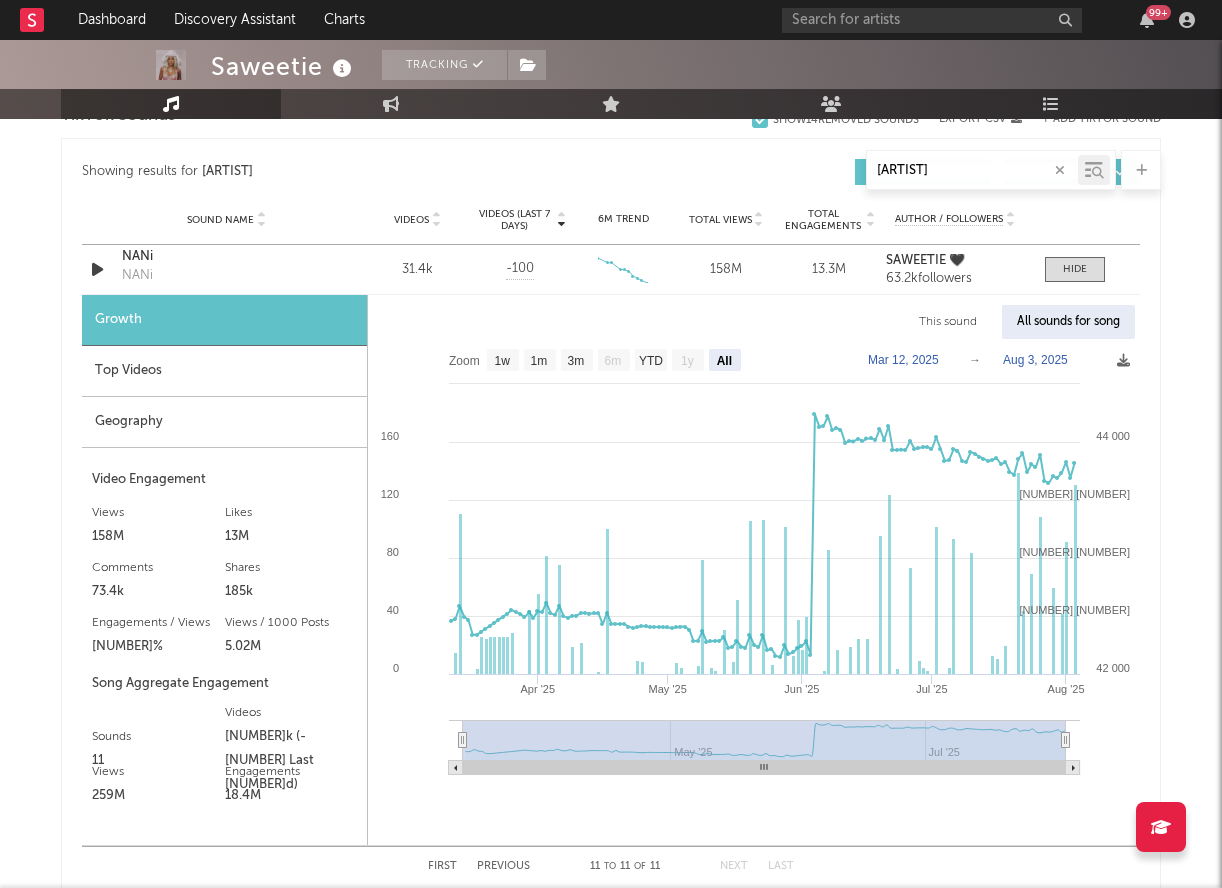 click on "Zoom 1w 1m 3m 6m YTD 1y All 2025-03-12 2025-01-01 Created with Highcharts 10.3.3 Apr '25 May '25 Jun '25 Jul '25 Aug '25 May '25 Jul '25 42 000 44 000 42 500 43 000 43 500 44 500 0 120 40 80 160 200 Zoom 1w 1m 3m 6m YTD 1y All Mar 12, 2025 → Aug  3, 2025 Tuesday, Jun 24, 2025 ​
●
Total Videos :  43,934
(across 11 sounds) ​
●
Change :  1 ​" at bounding box center (754, 564) 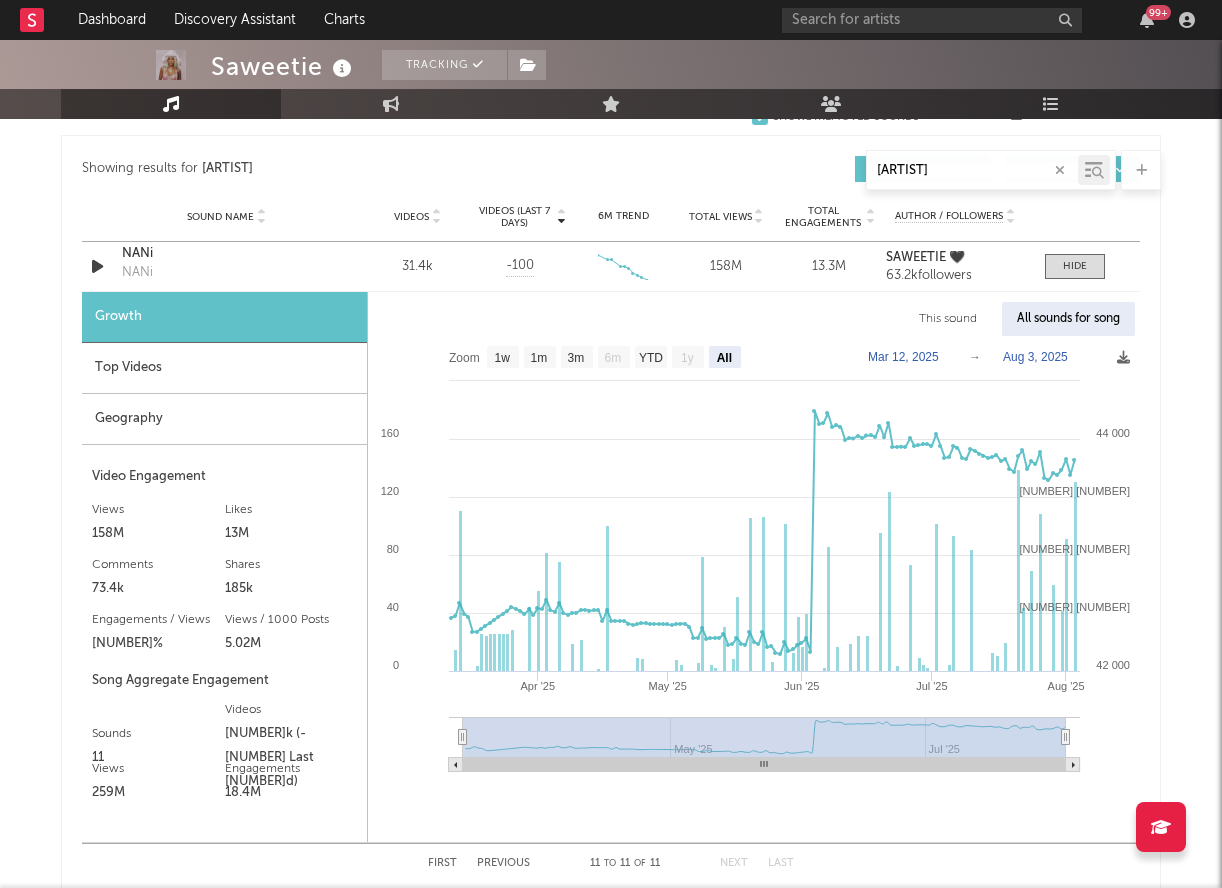 scroll, scrollTop: 1390, scrollLeft: 0, axis: vertical 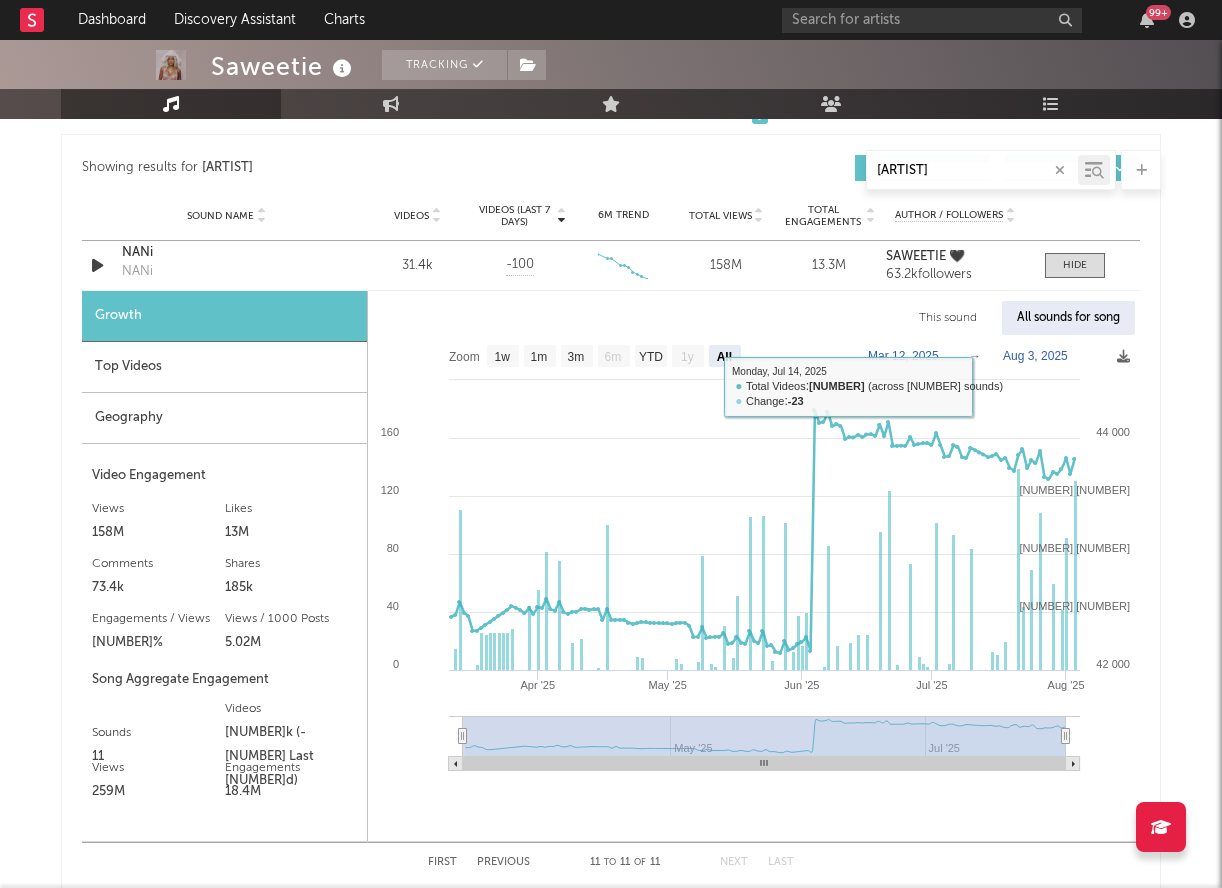 click on "Aug  3, 2025" 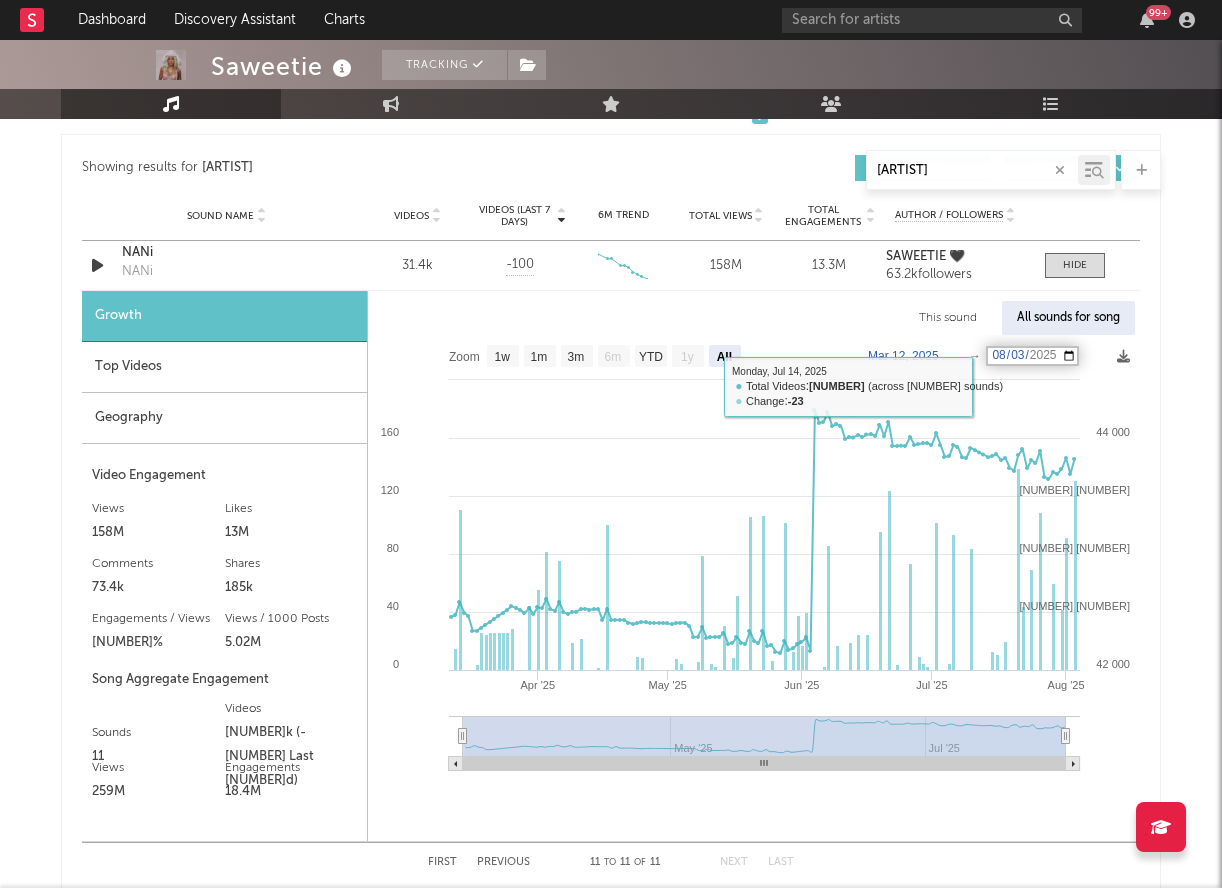 click on "2025-08-03" at bounding box center (1032, 356) 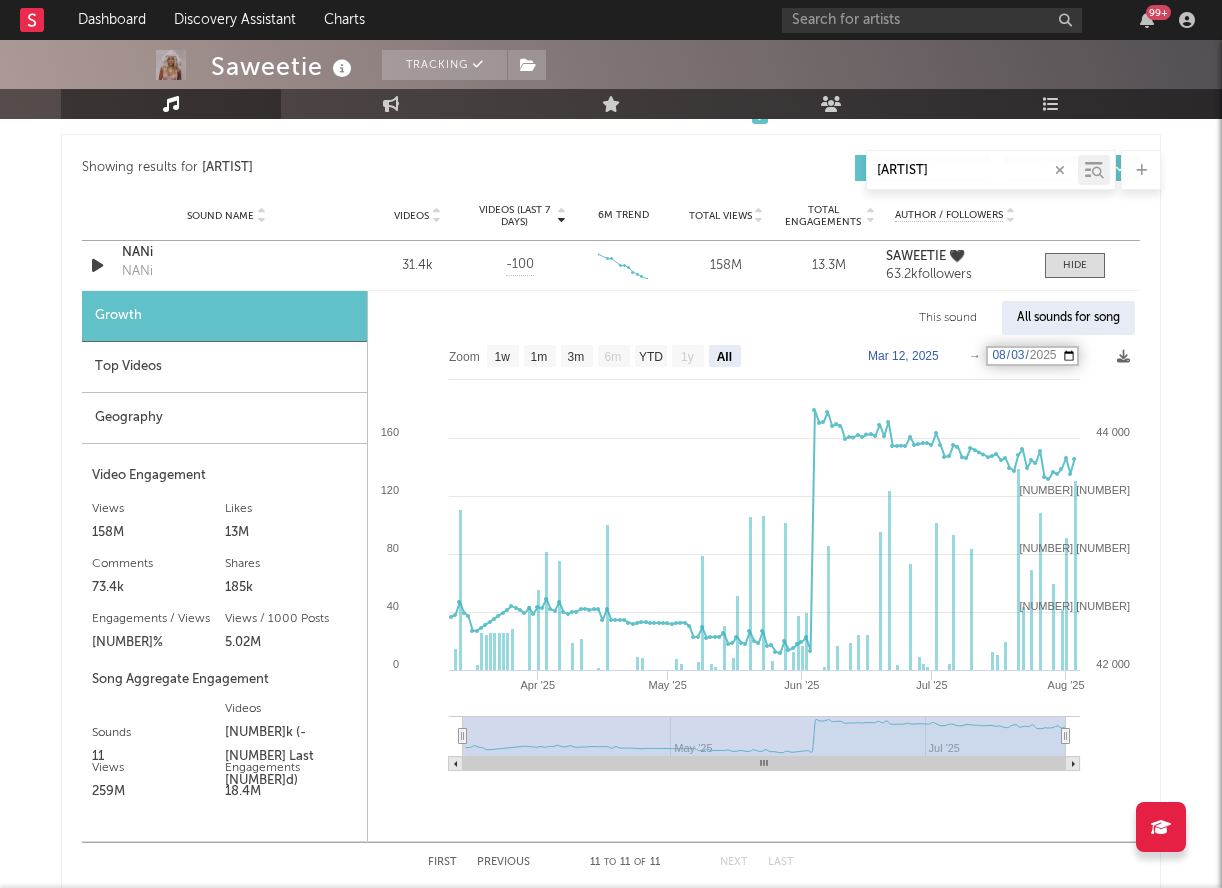 click on "2025-08-03" at bounding box center (1032, 356) 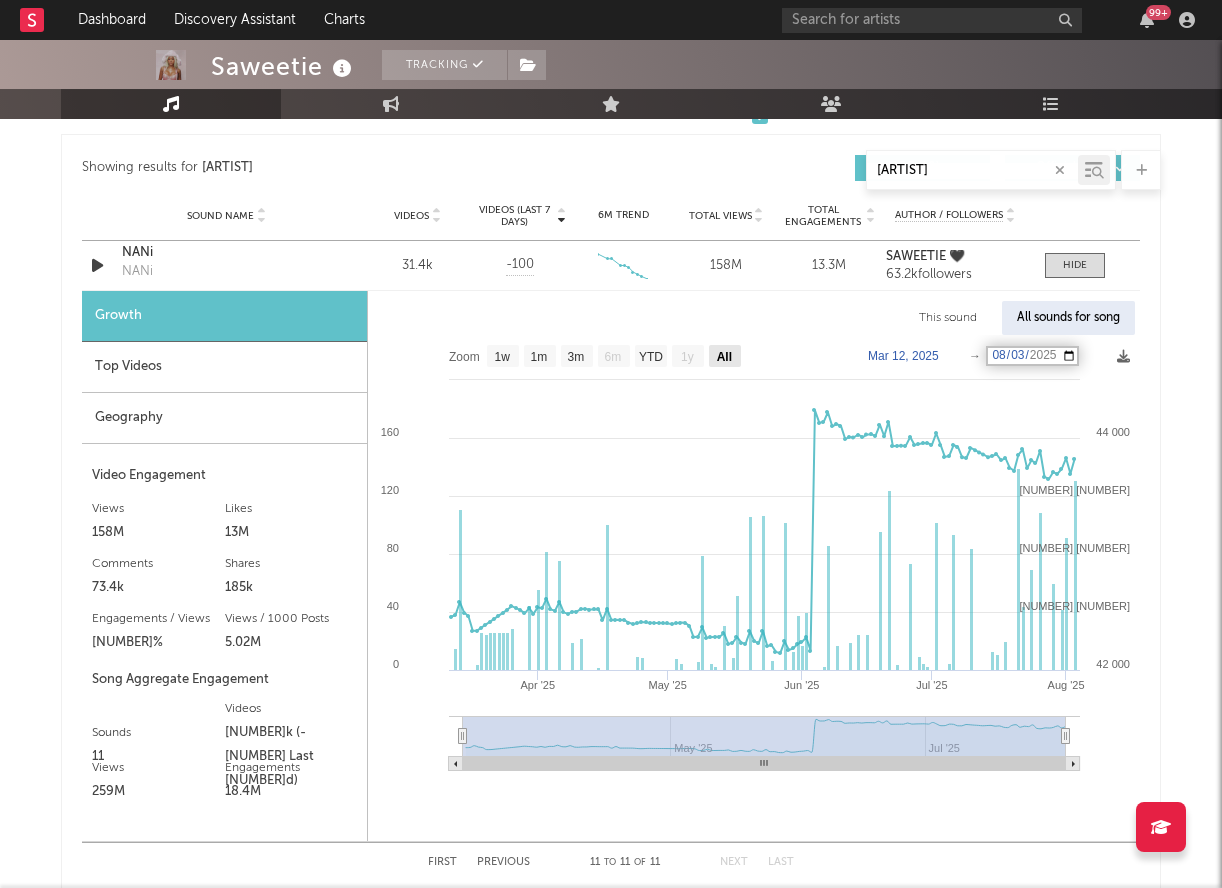 click on "All" 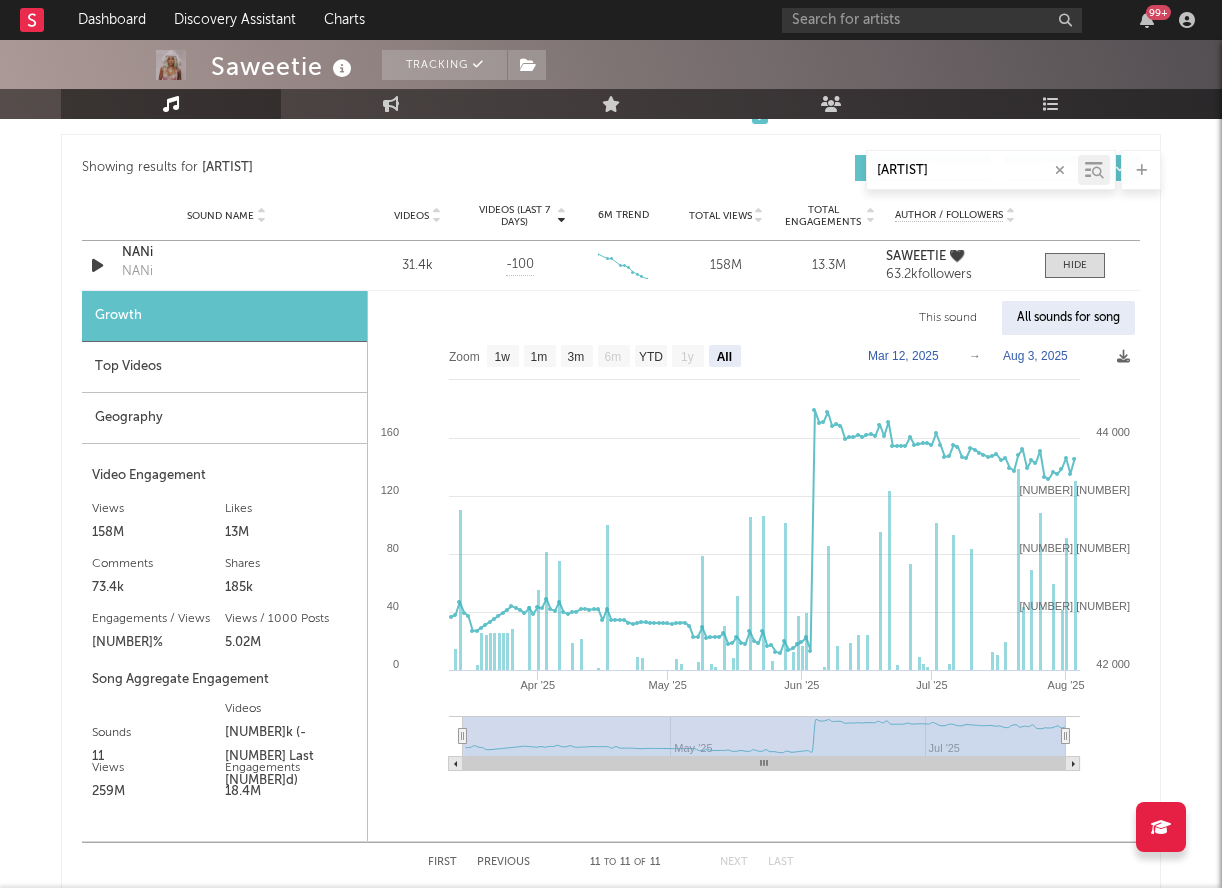 click 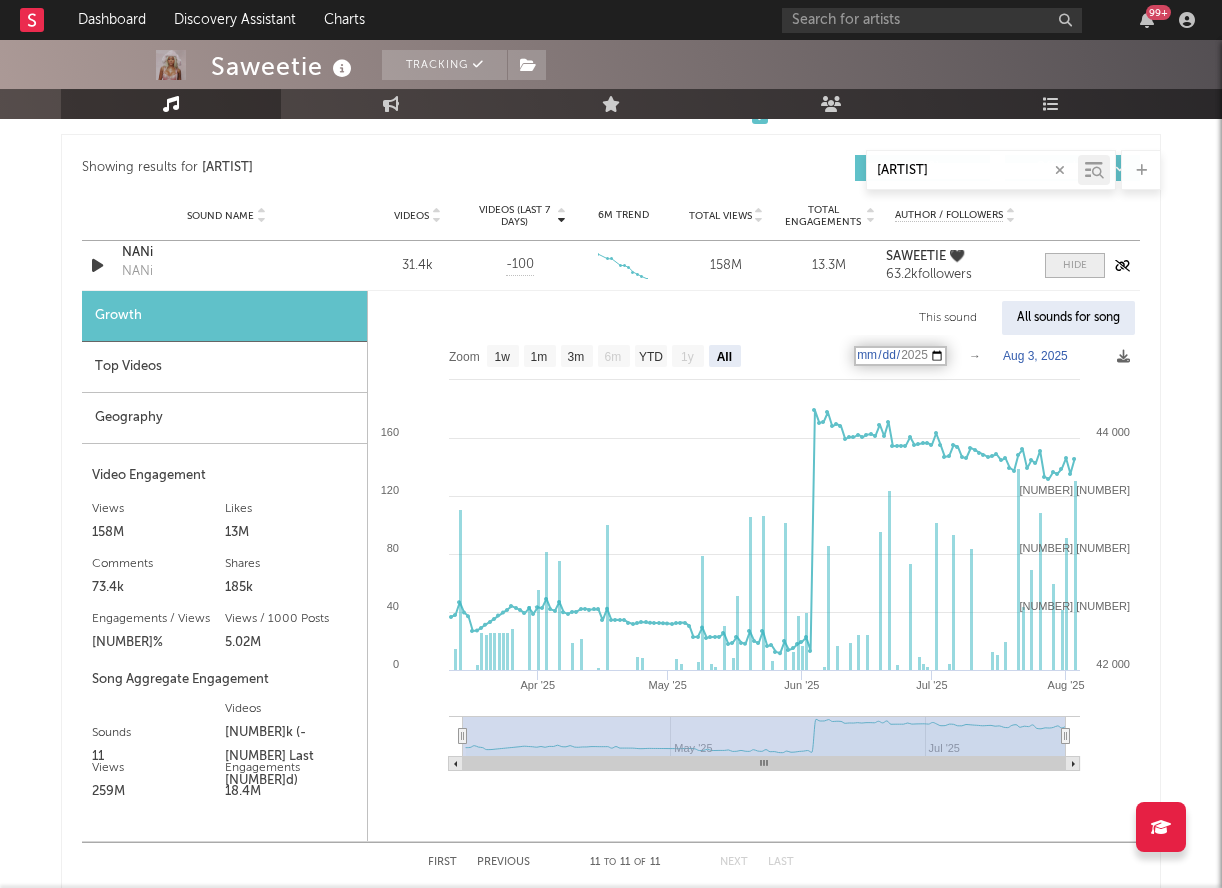click at bounding box center (1075, 265) 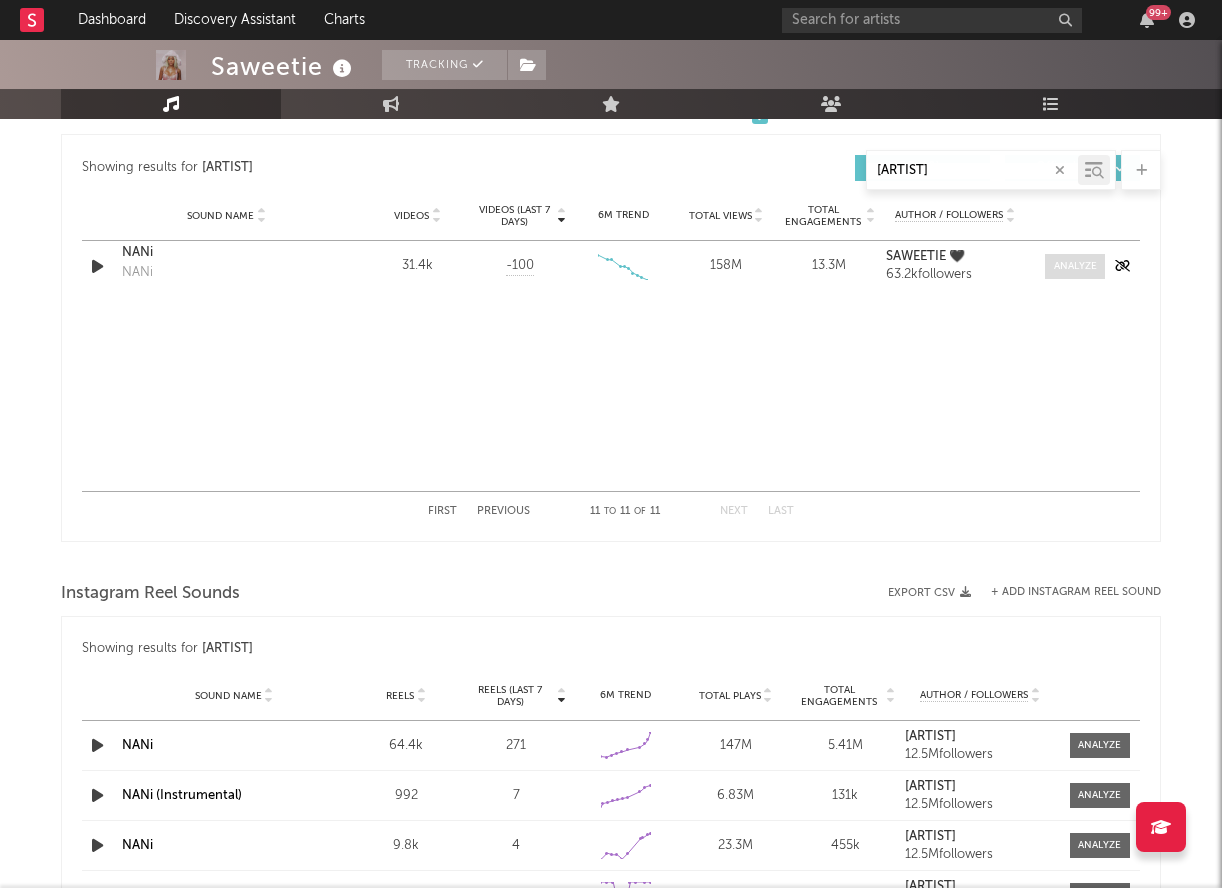click at bounding box center [1075, 266] 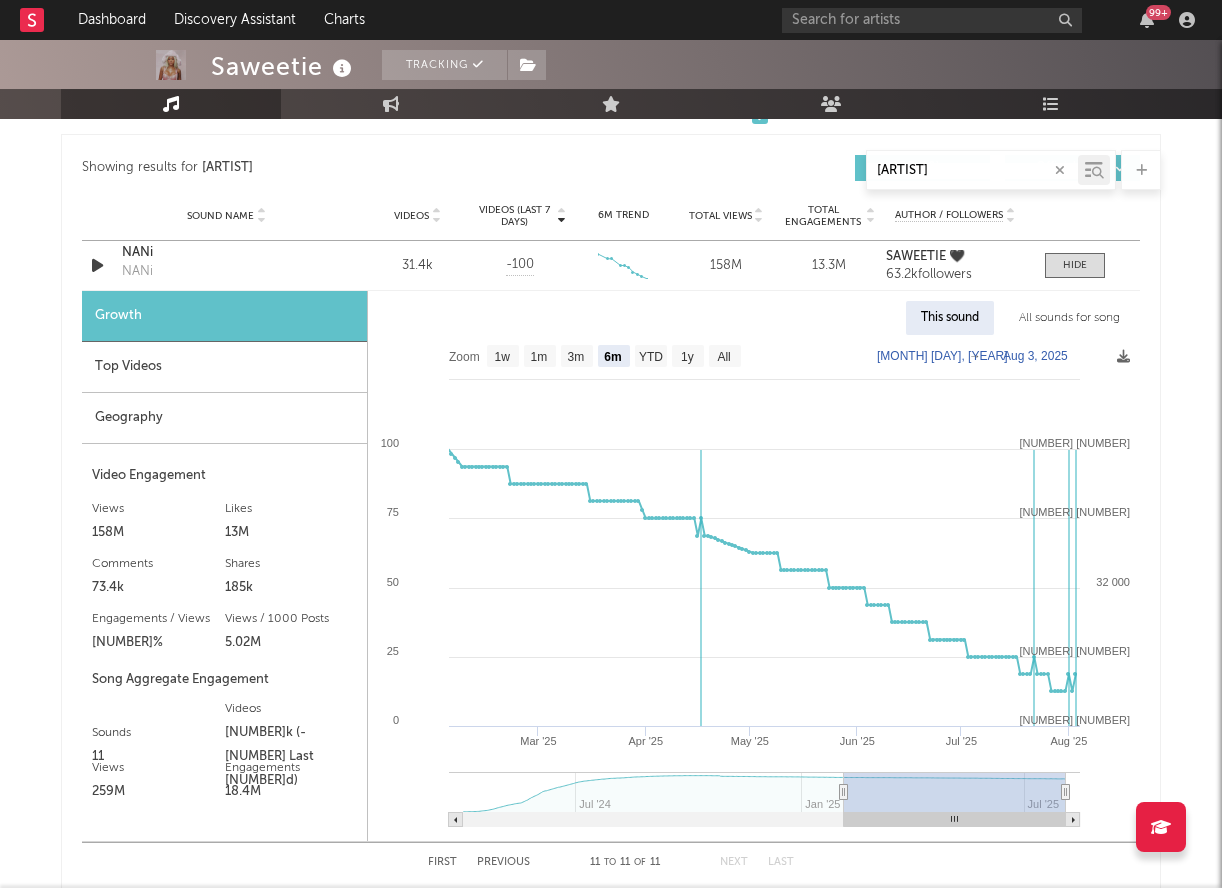 click on "This sound" at bounding box center [950, 318] 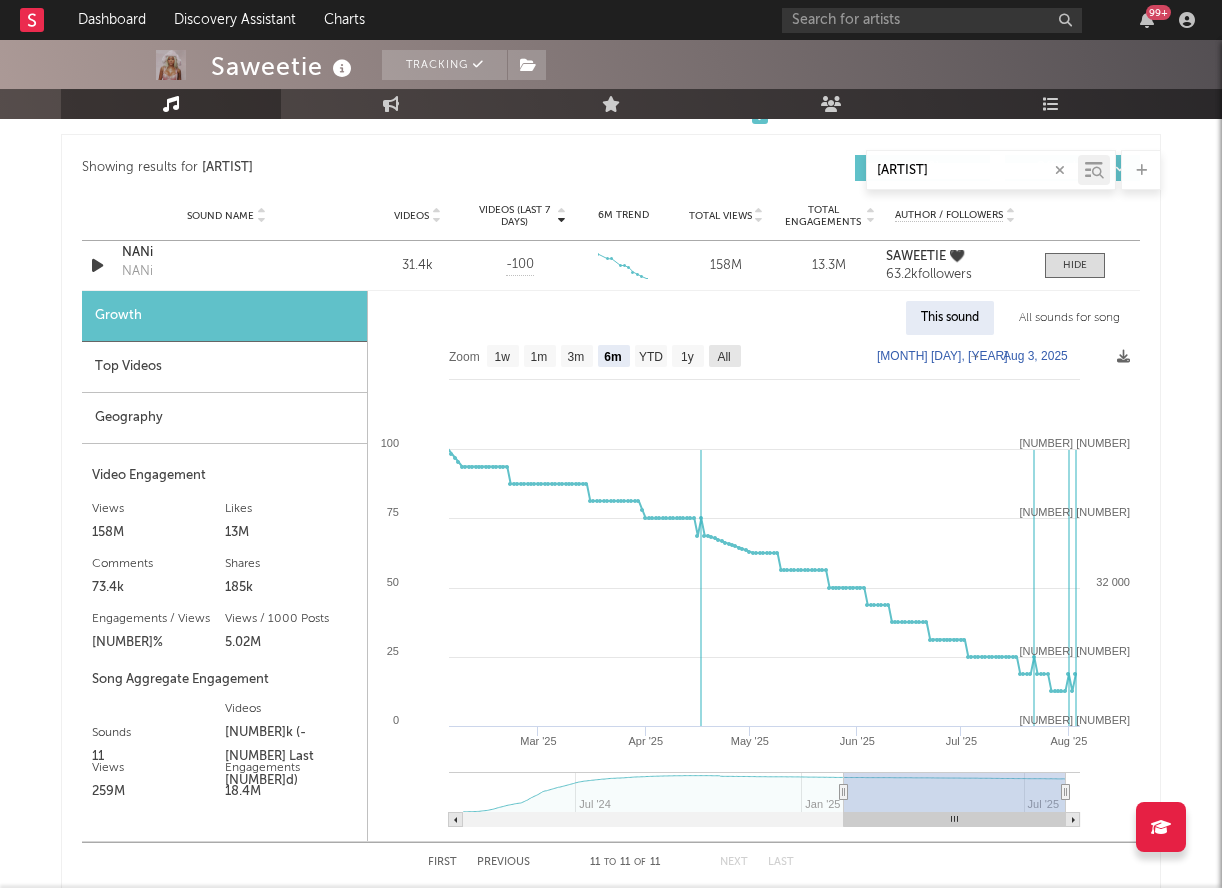 click on "All" 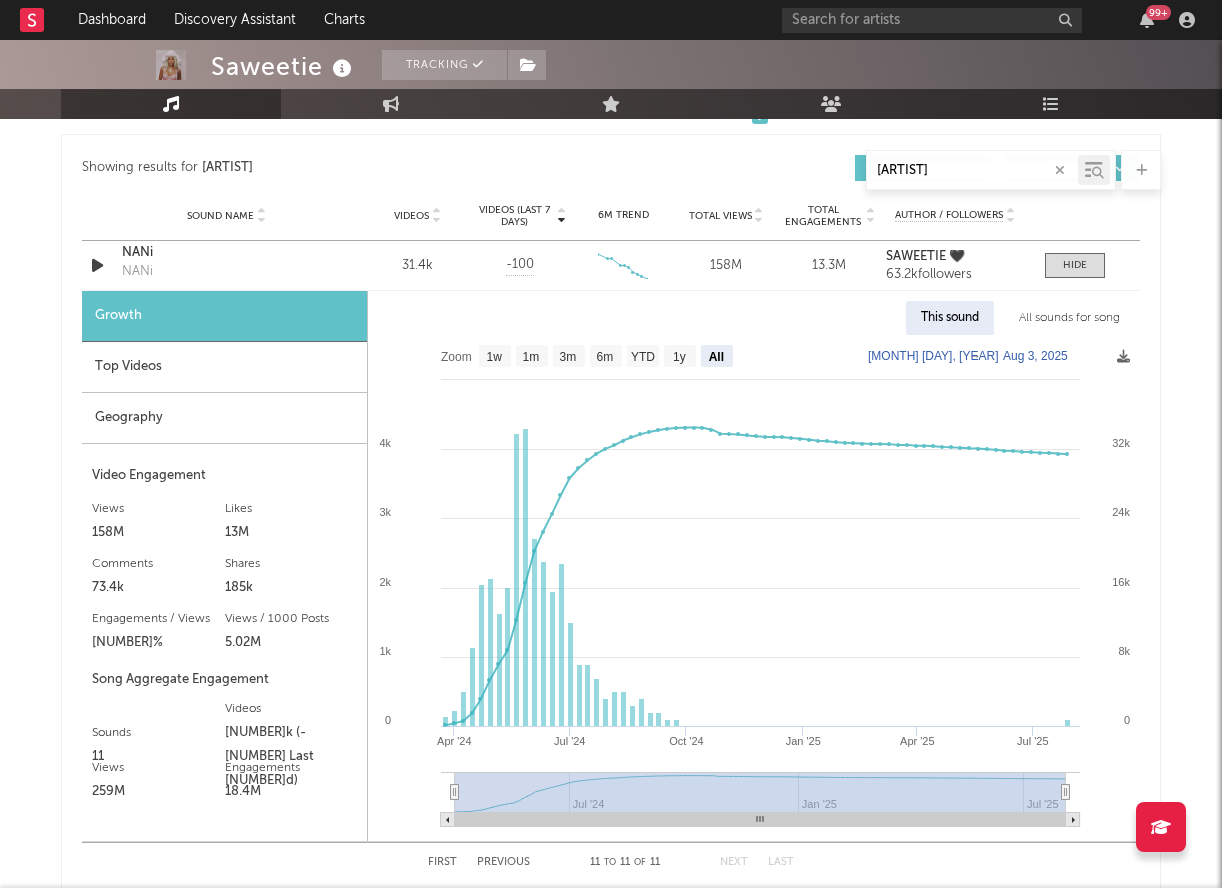 click on "Aug  3, 2025" 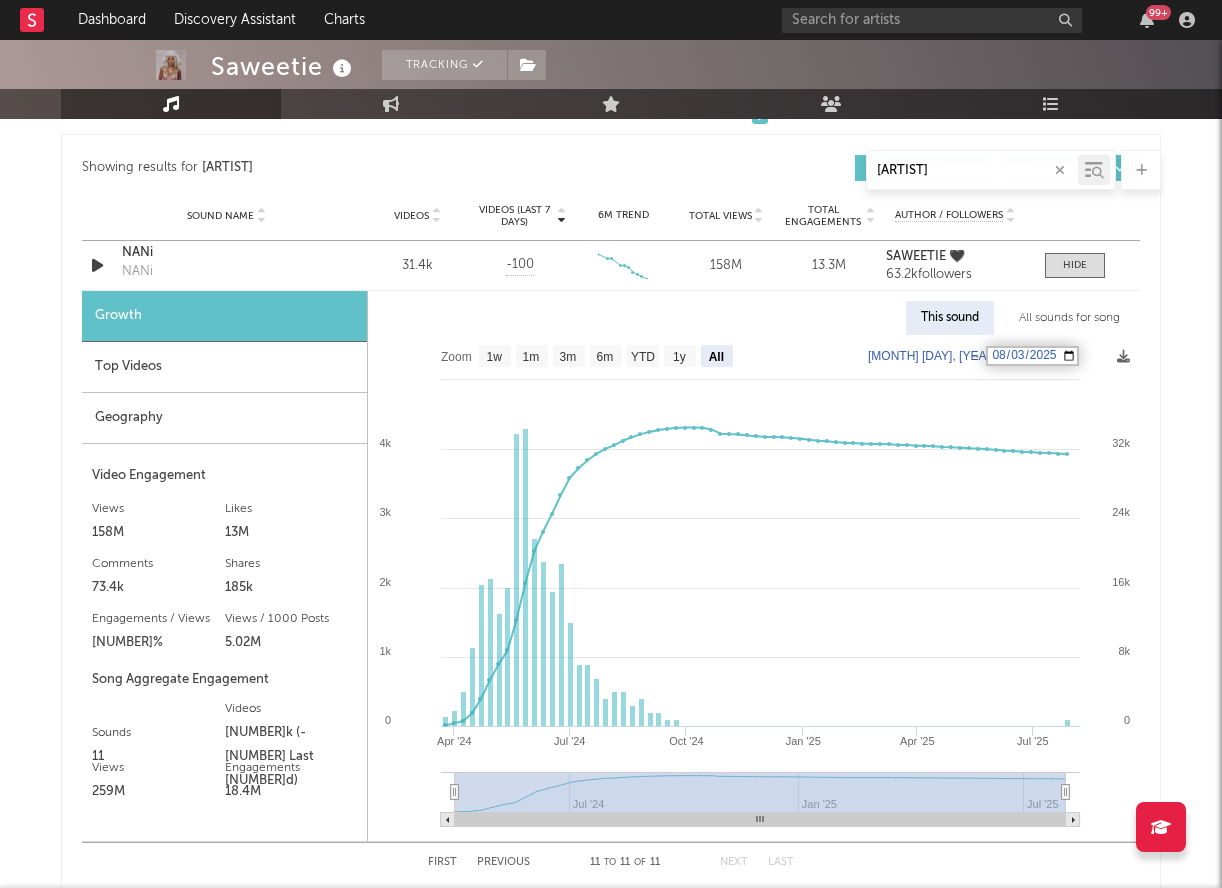 click on "2025-08-03" at bounding box center [1032, 356] 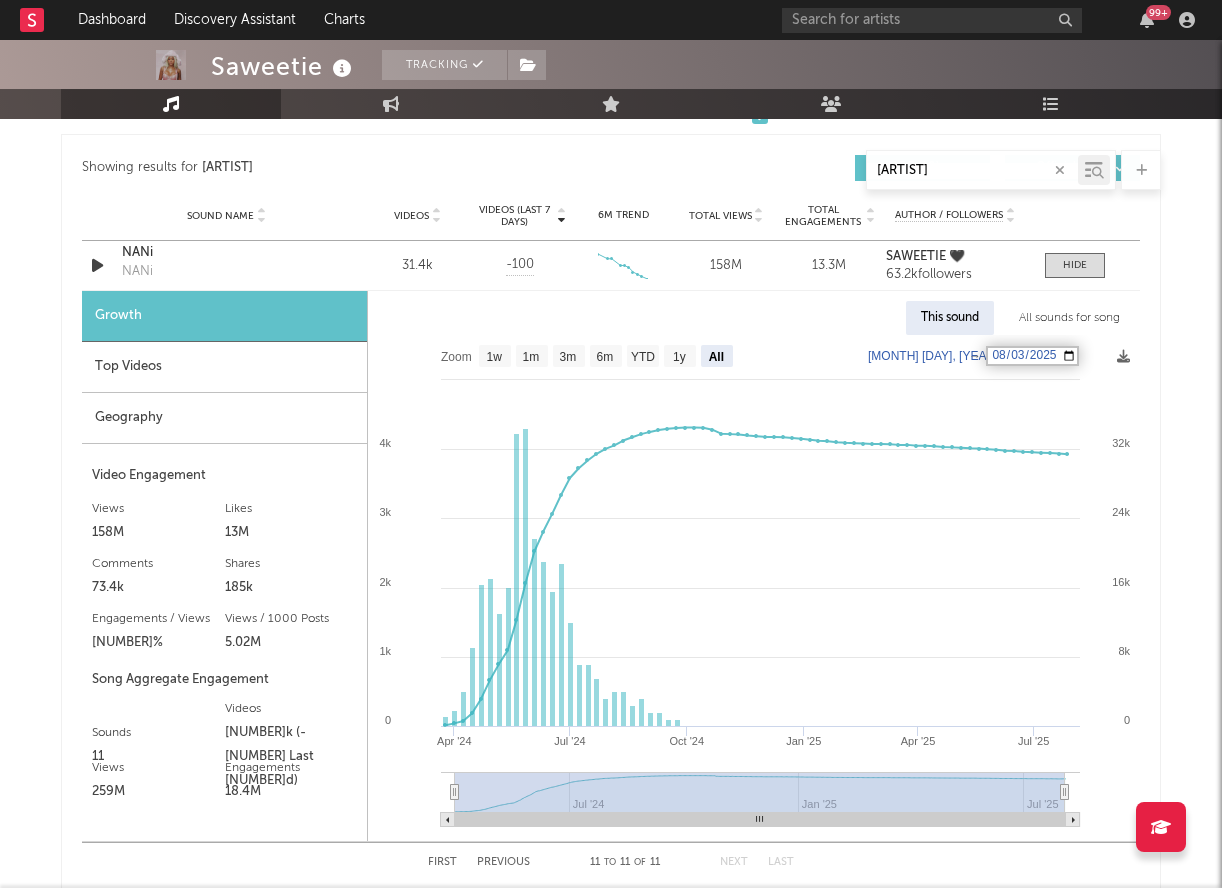 click on "2025-08-03" at bounding box center [1032, 356] 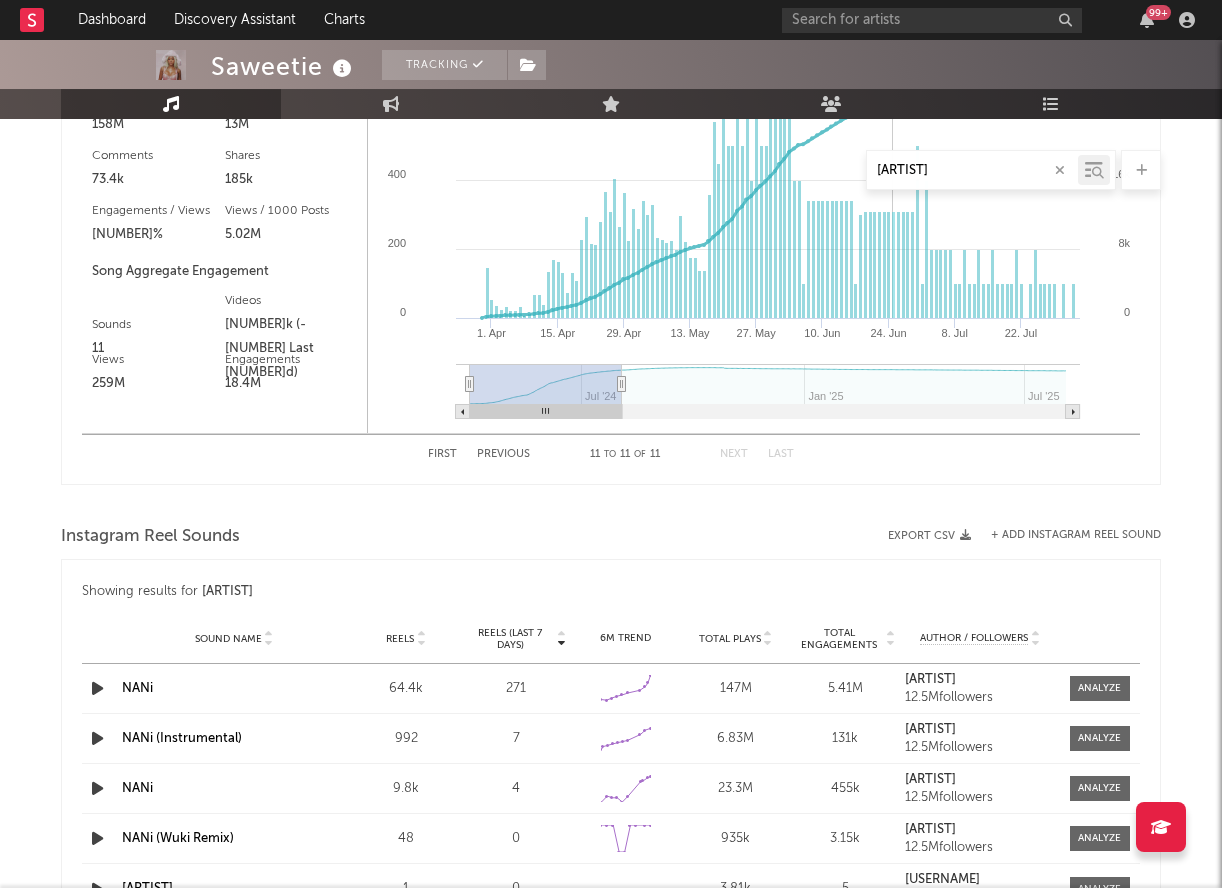 scroll, scrollTop: 1821, scrollLeft: 0, axis: vertical 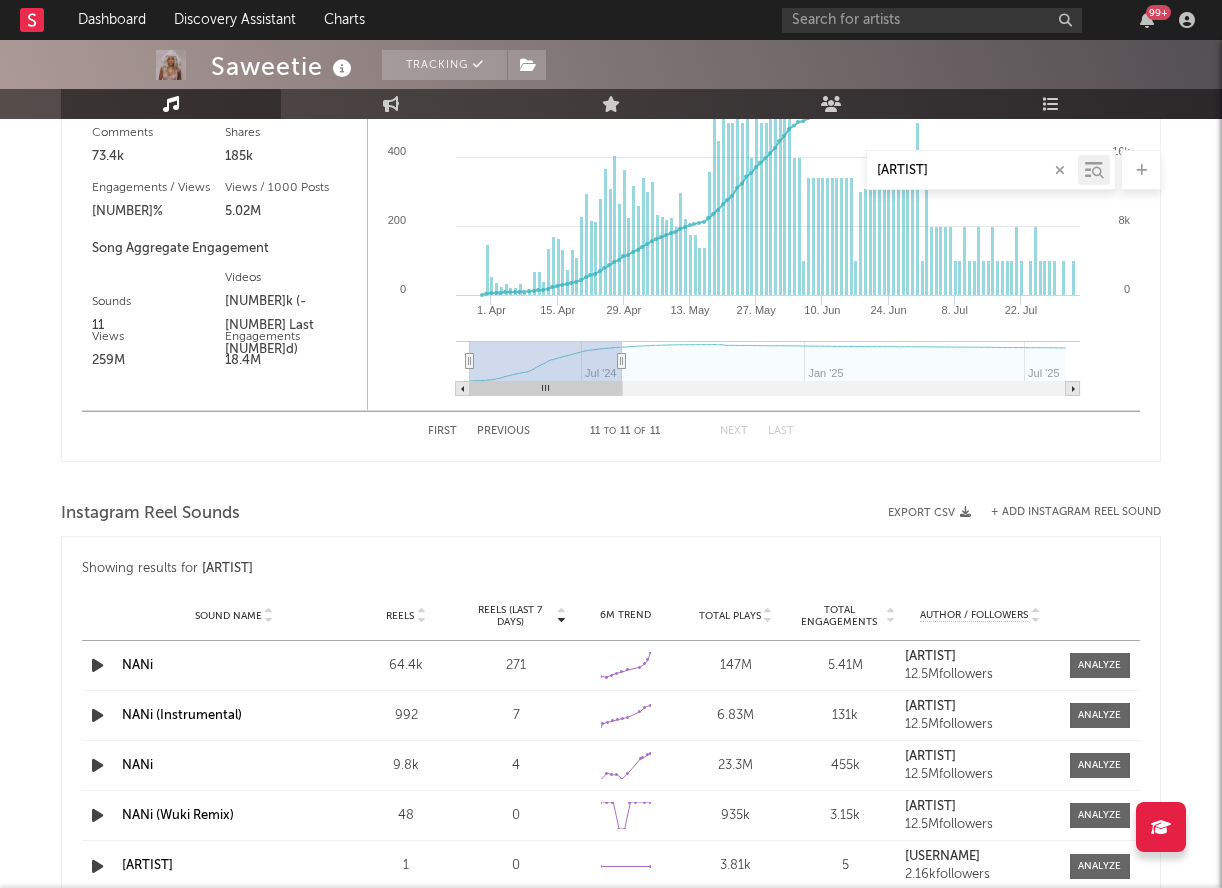 click on "First" at bounding box center (442, 431) 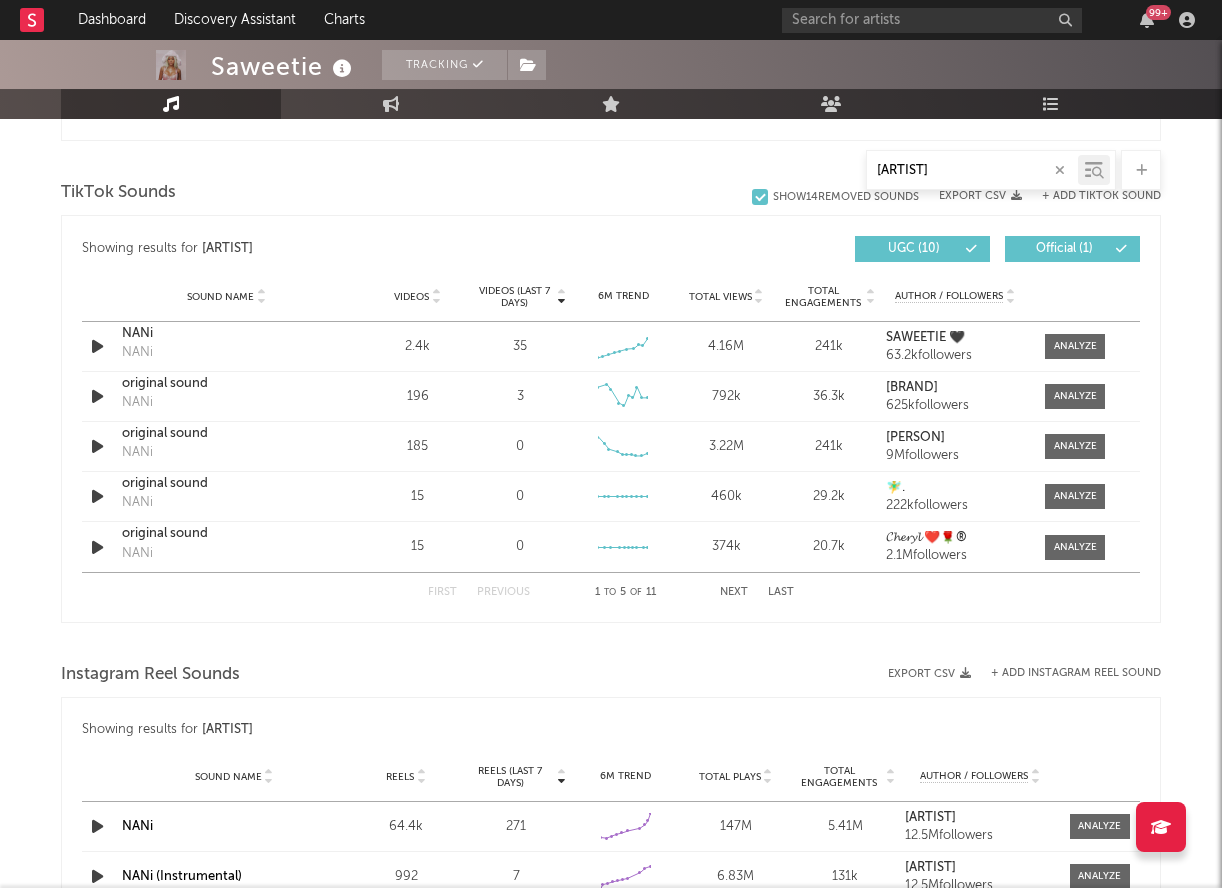scroll, scrollTop: 1310, scrollLeft: 0, axis: vertical 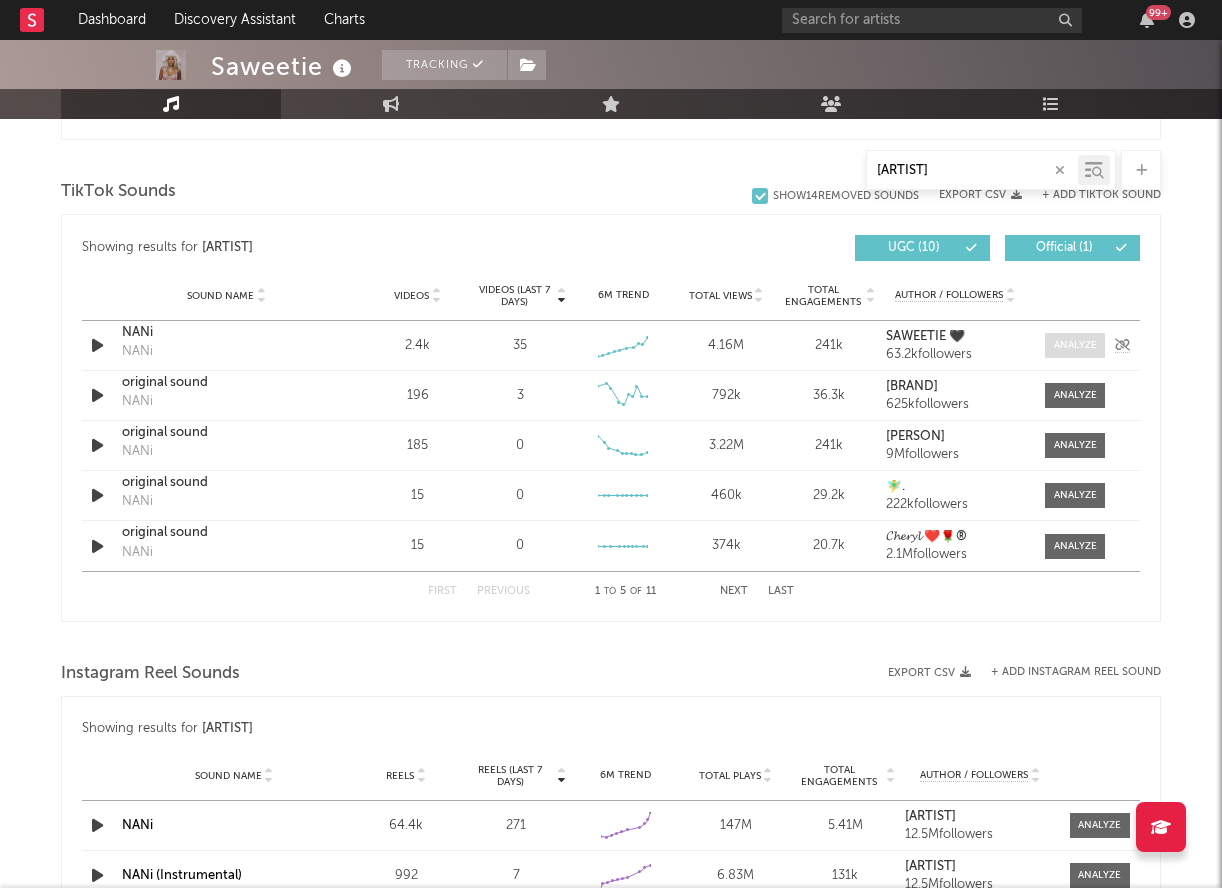 click at bounding box center [1075, 345] 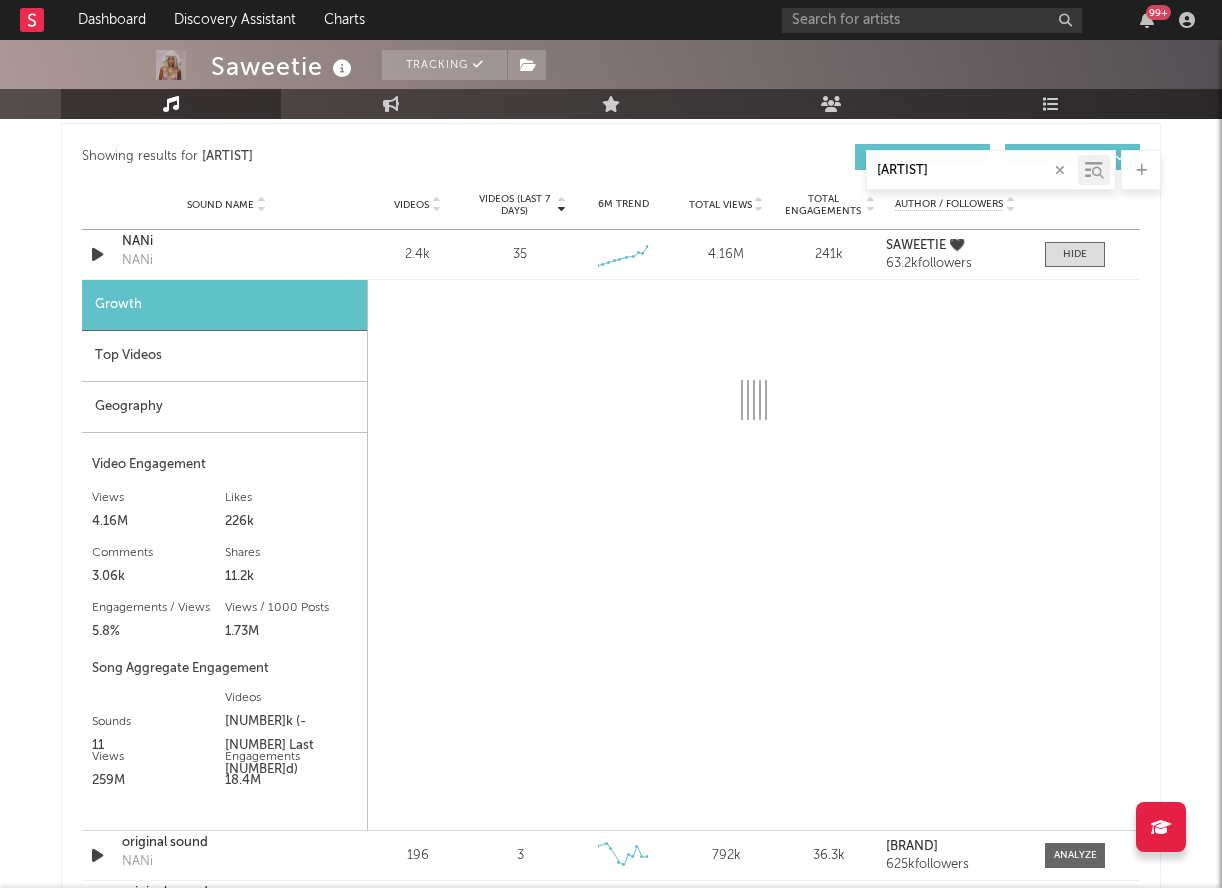scroll, scrollTop: 1416, scrollLeft: 0, axis: vertical 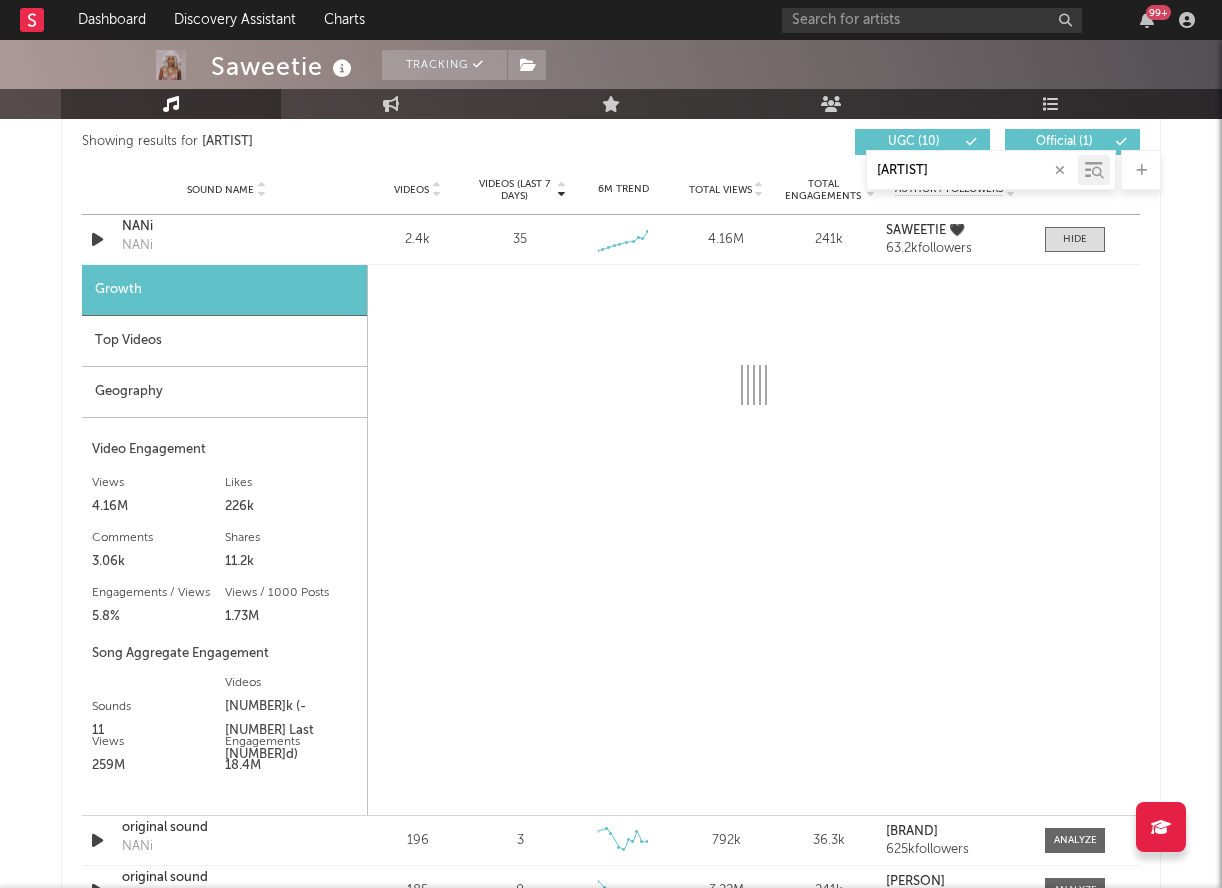 select on "6m" 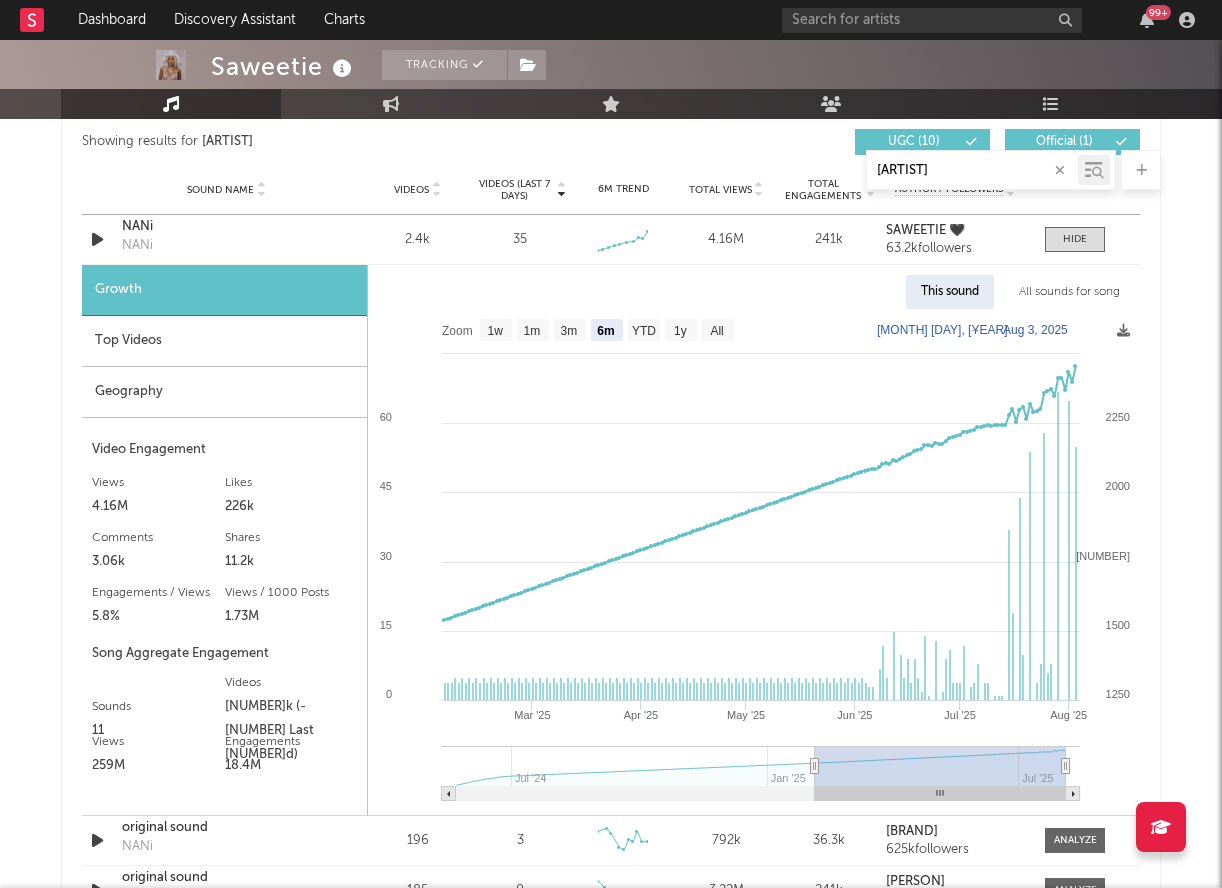 click on "Nani" at bounding box center [972, 171] 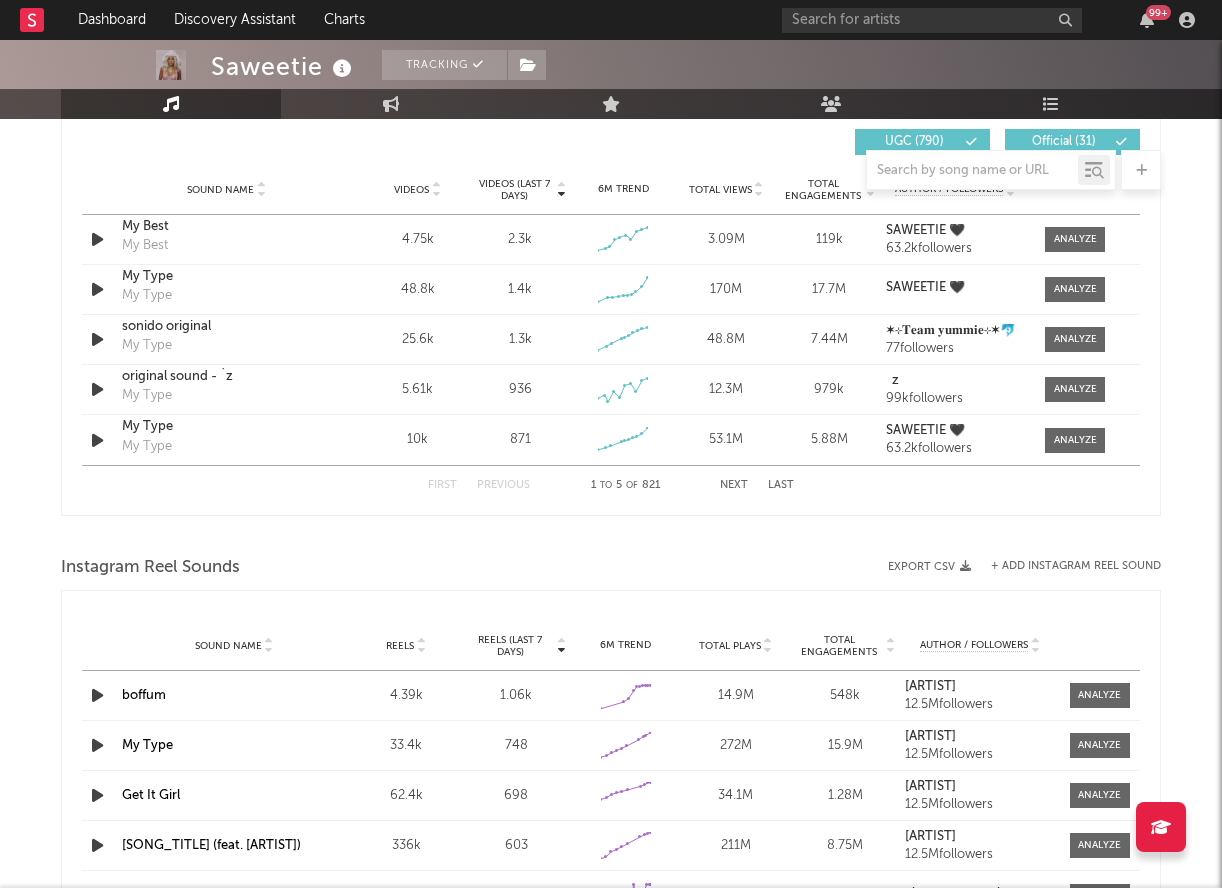 click at bounding box center (991, 170) 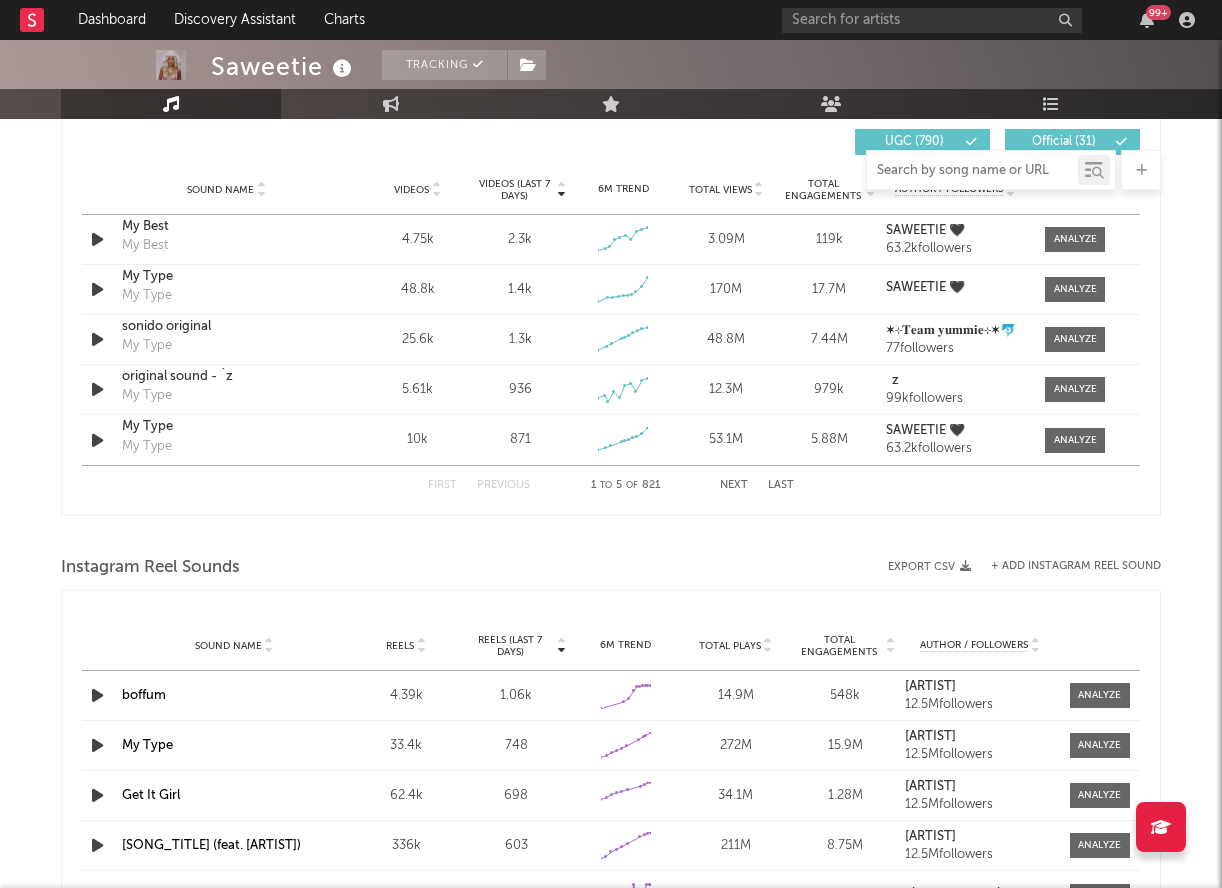 click at bounding box center (972, 171) 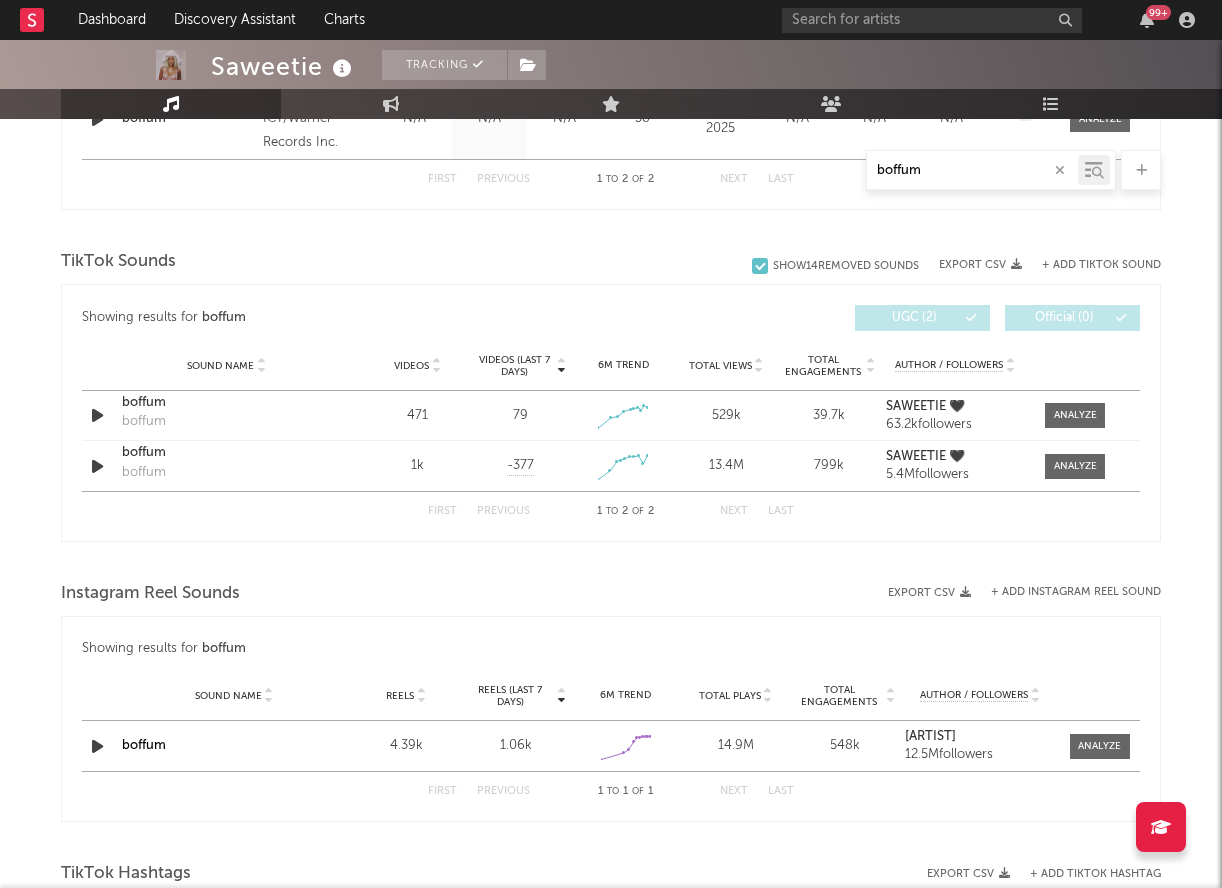 scroll, scrollTop: 992, scrollLeft: 0, axis: vertical 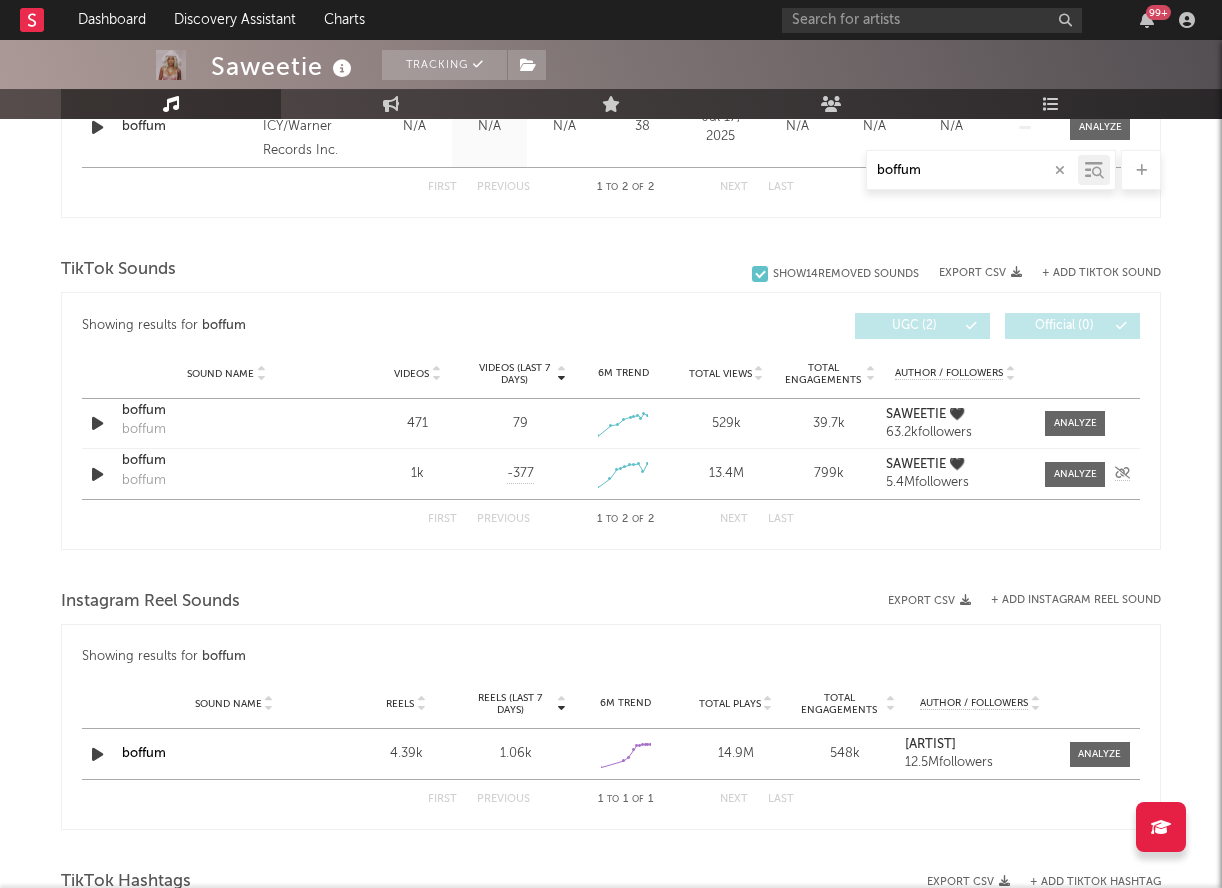 type on "boffum" 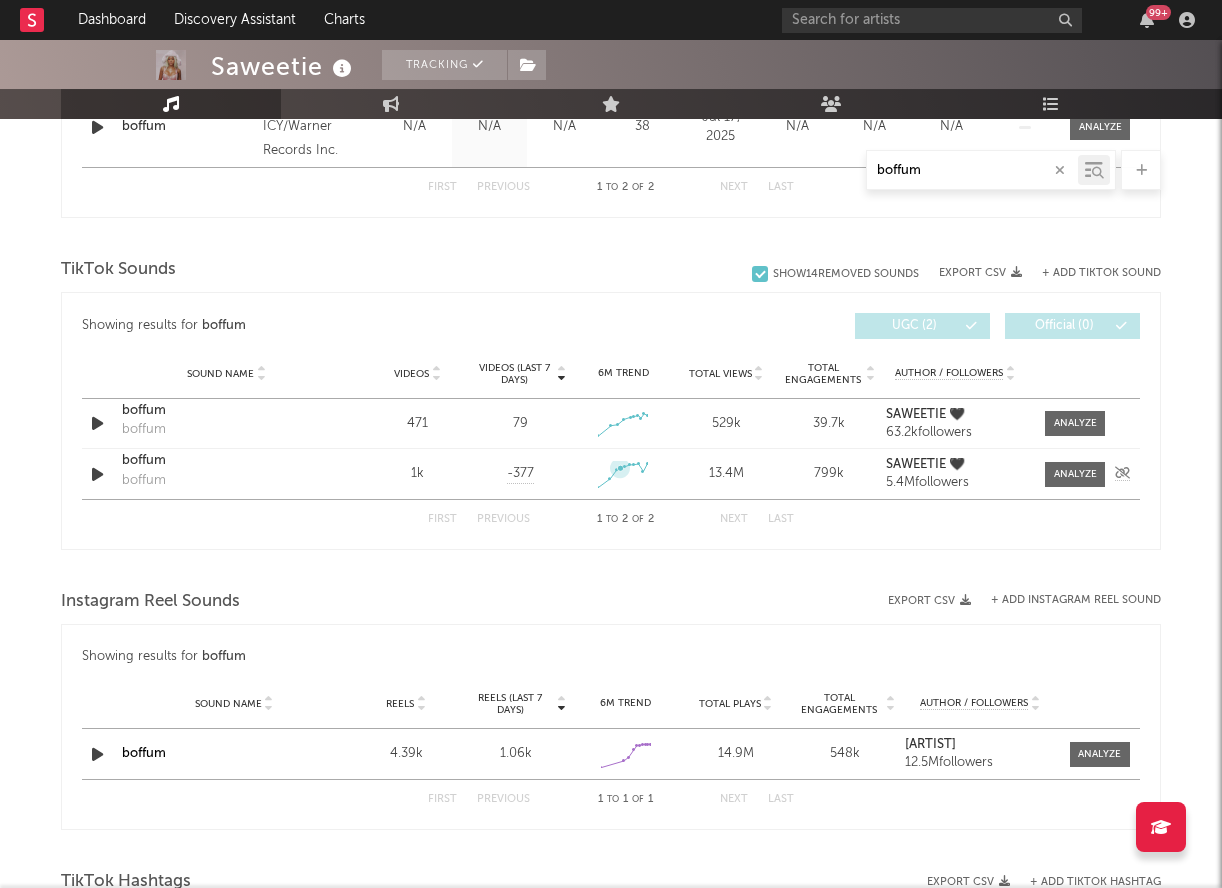 click 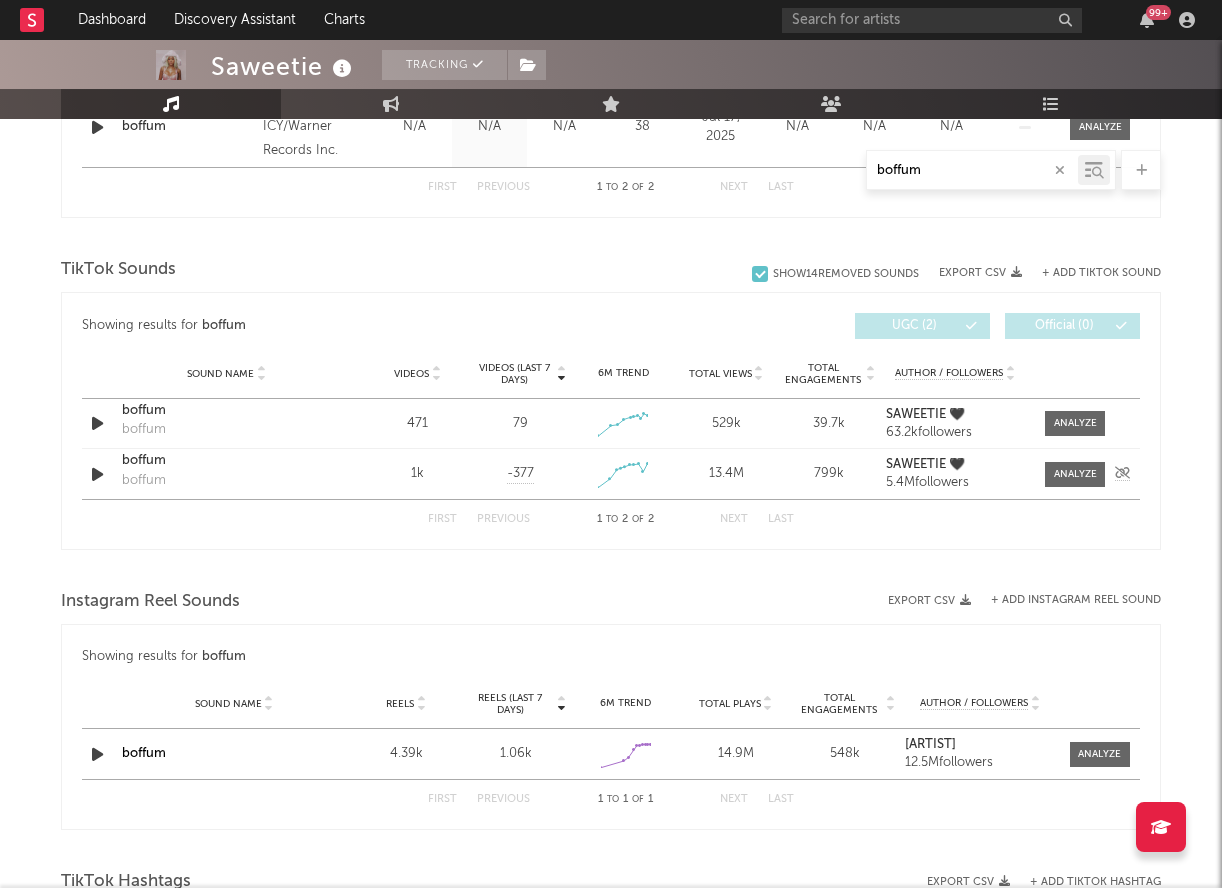 click on "boffum boffum" at bounding box center [226, 474] 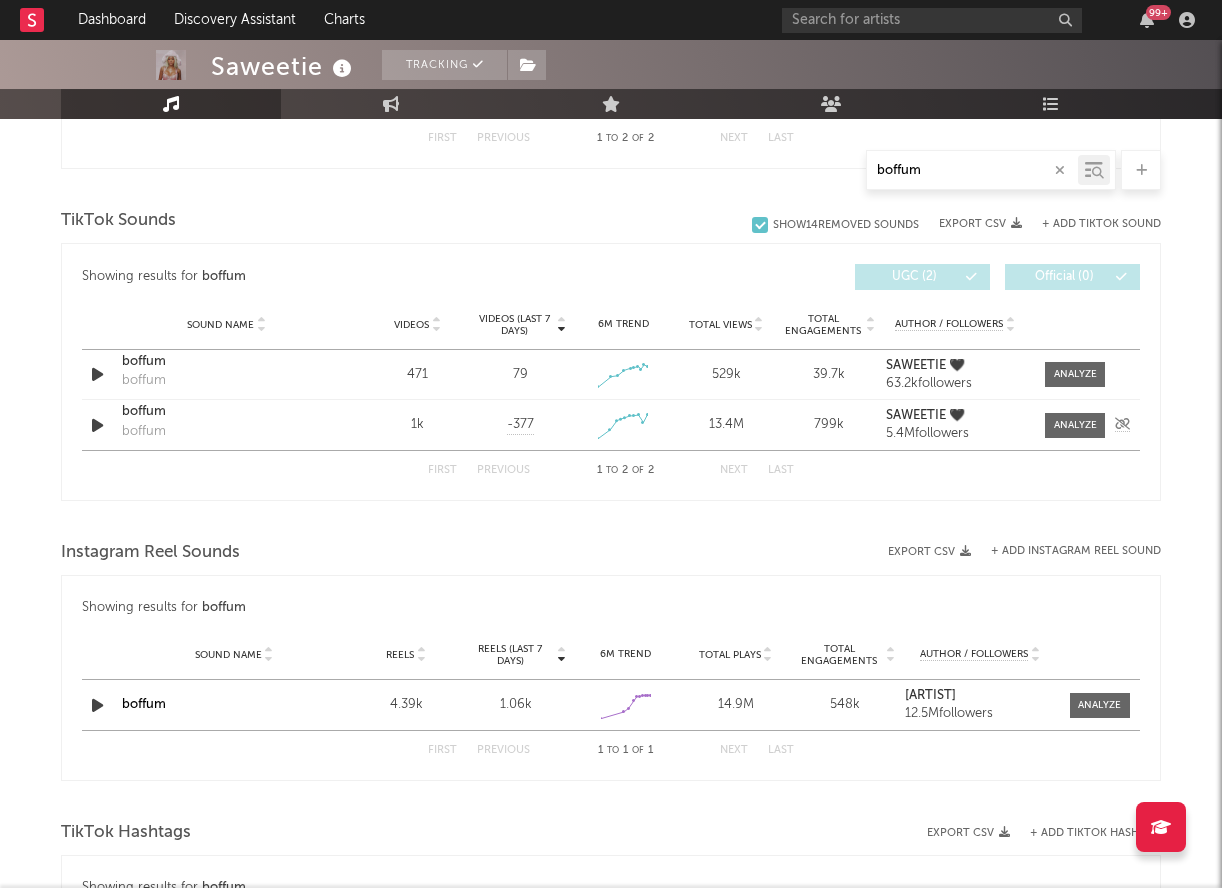 scroll, scrollTop: 1090, scrollLeft: 0, axis: vertical 